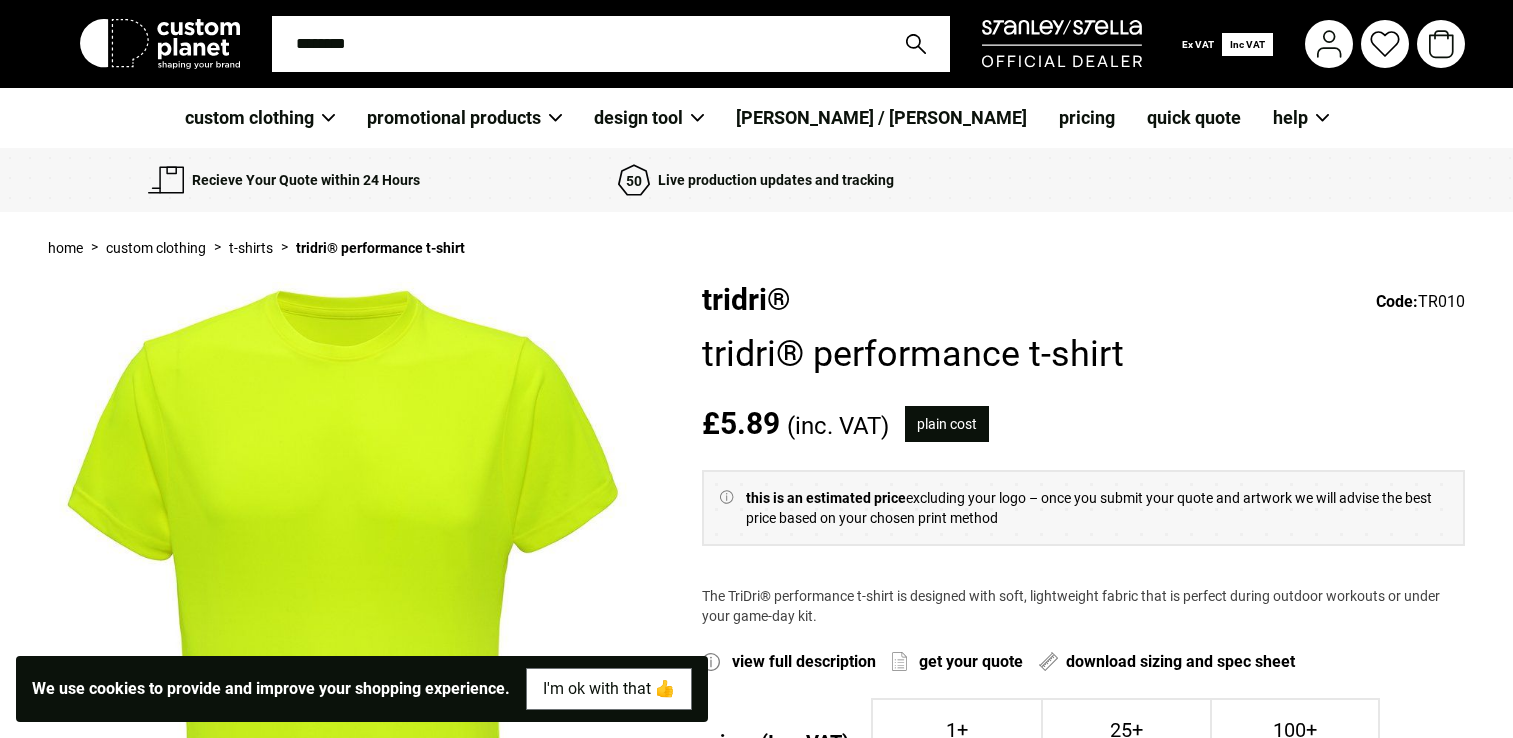 select on "****" 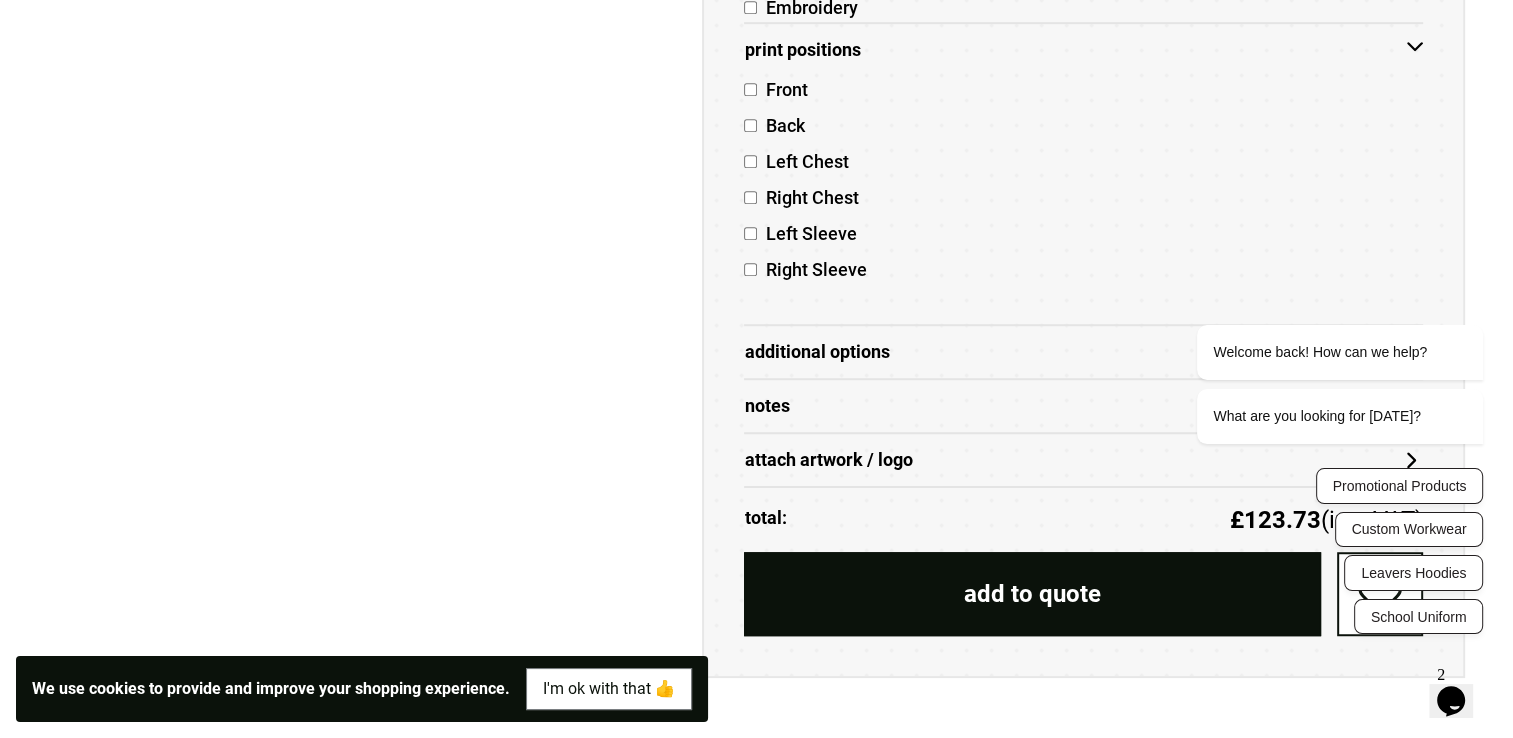scroll, scrollTop: 0, scrollLeft: 0, axis: both 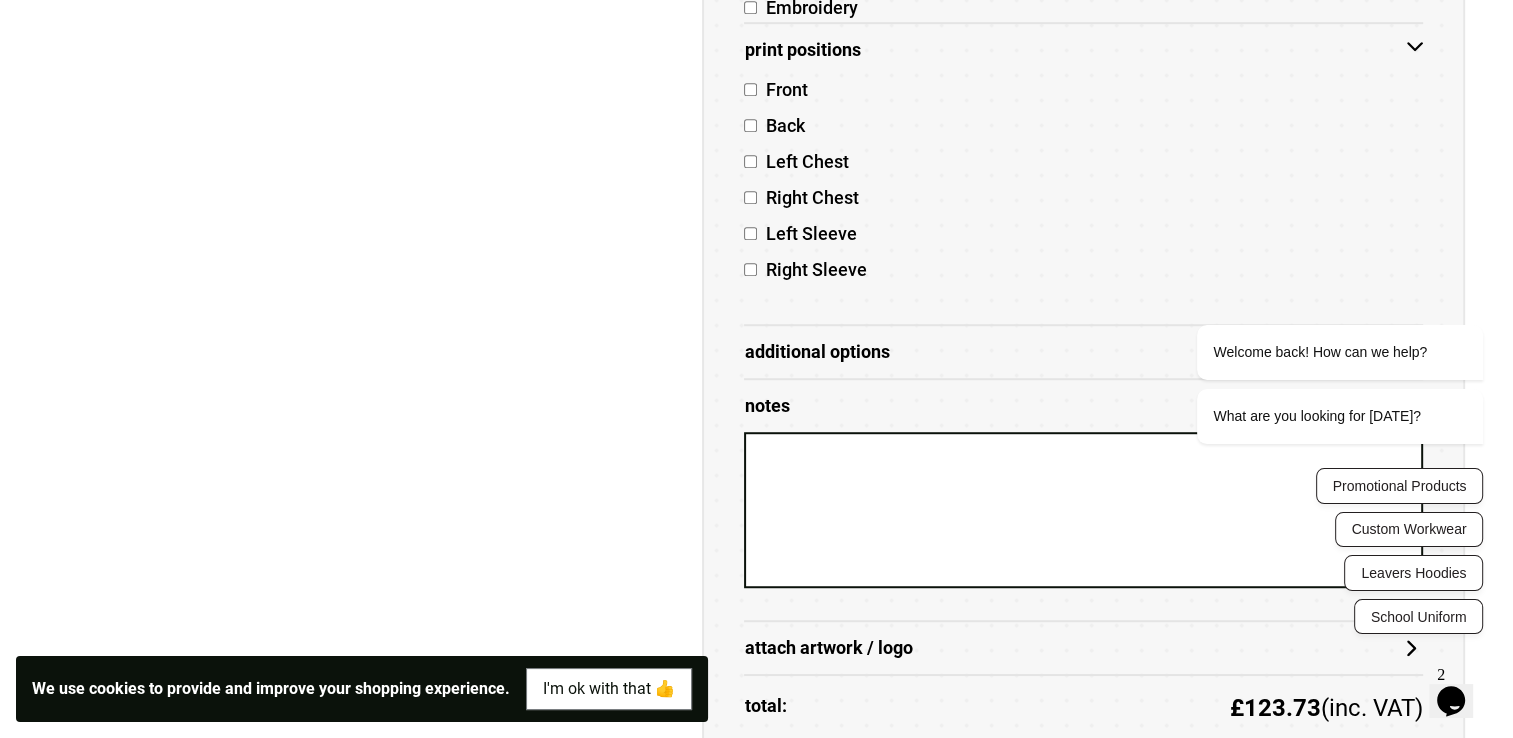 click at bounding box center (1083, 510) 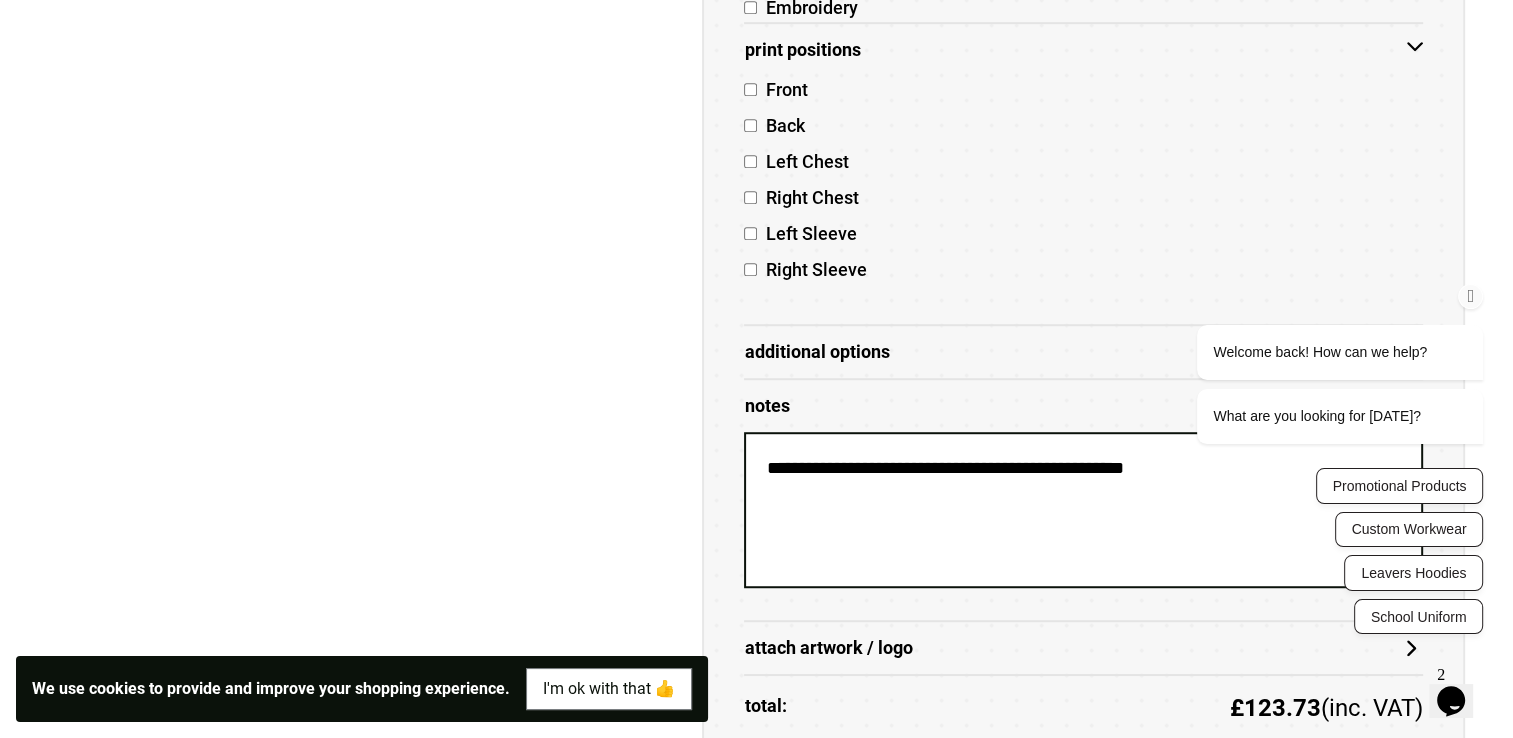 type on "**********" 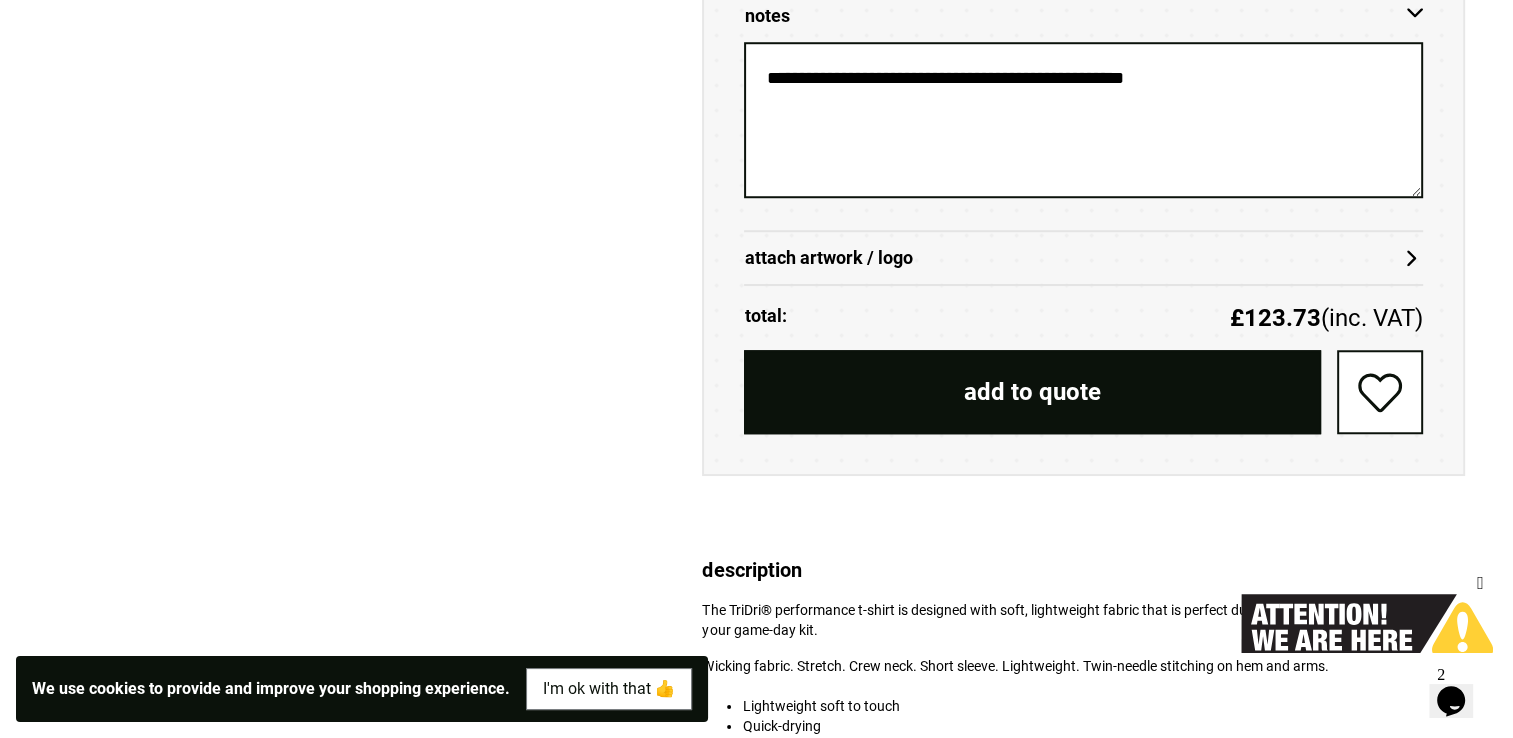 scroll, scrollTop: 1600, scrollLeft: 0, axis: vertical 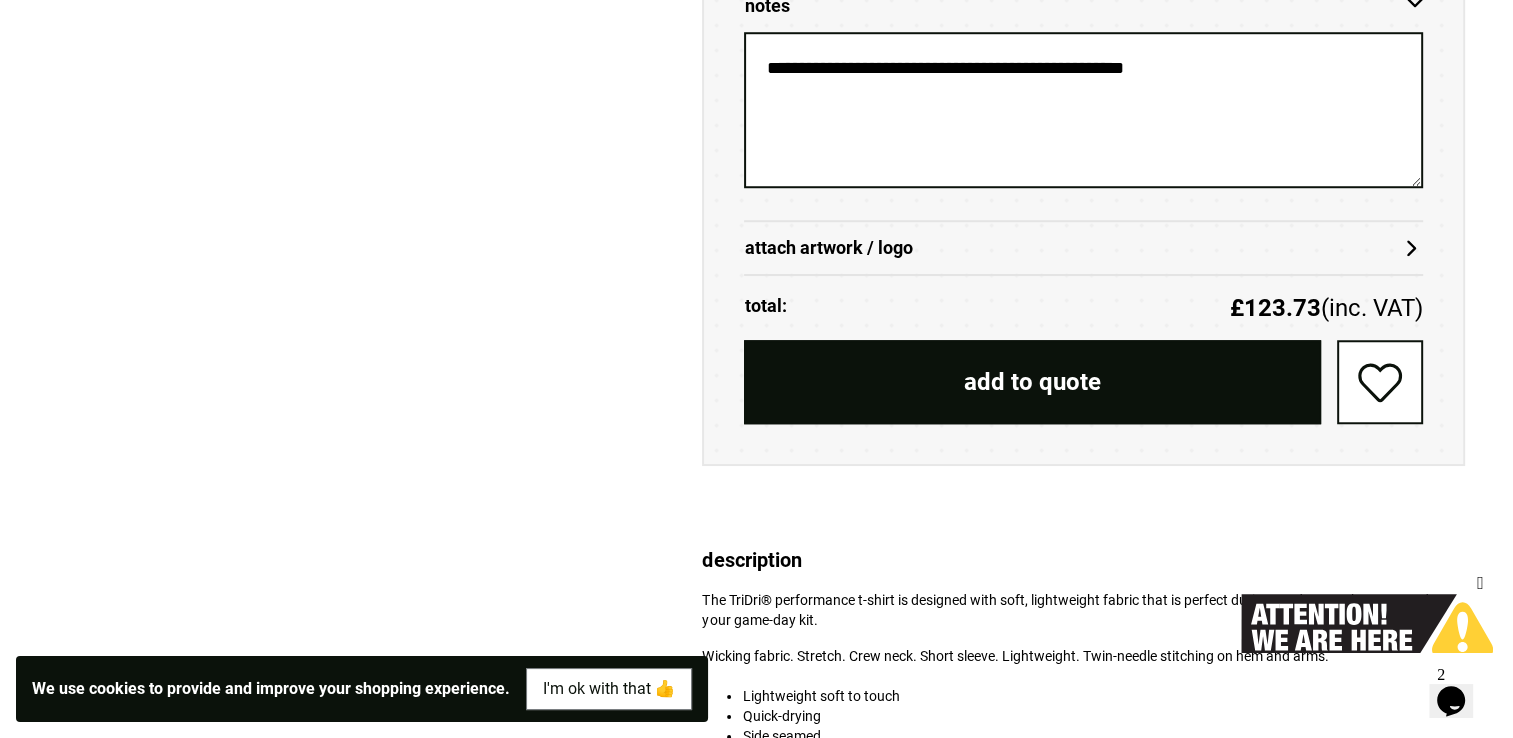 click on "attach artwork / logo" at bounding box center (1083, 248) 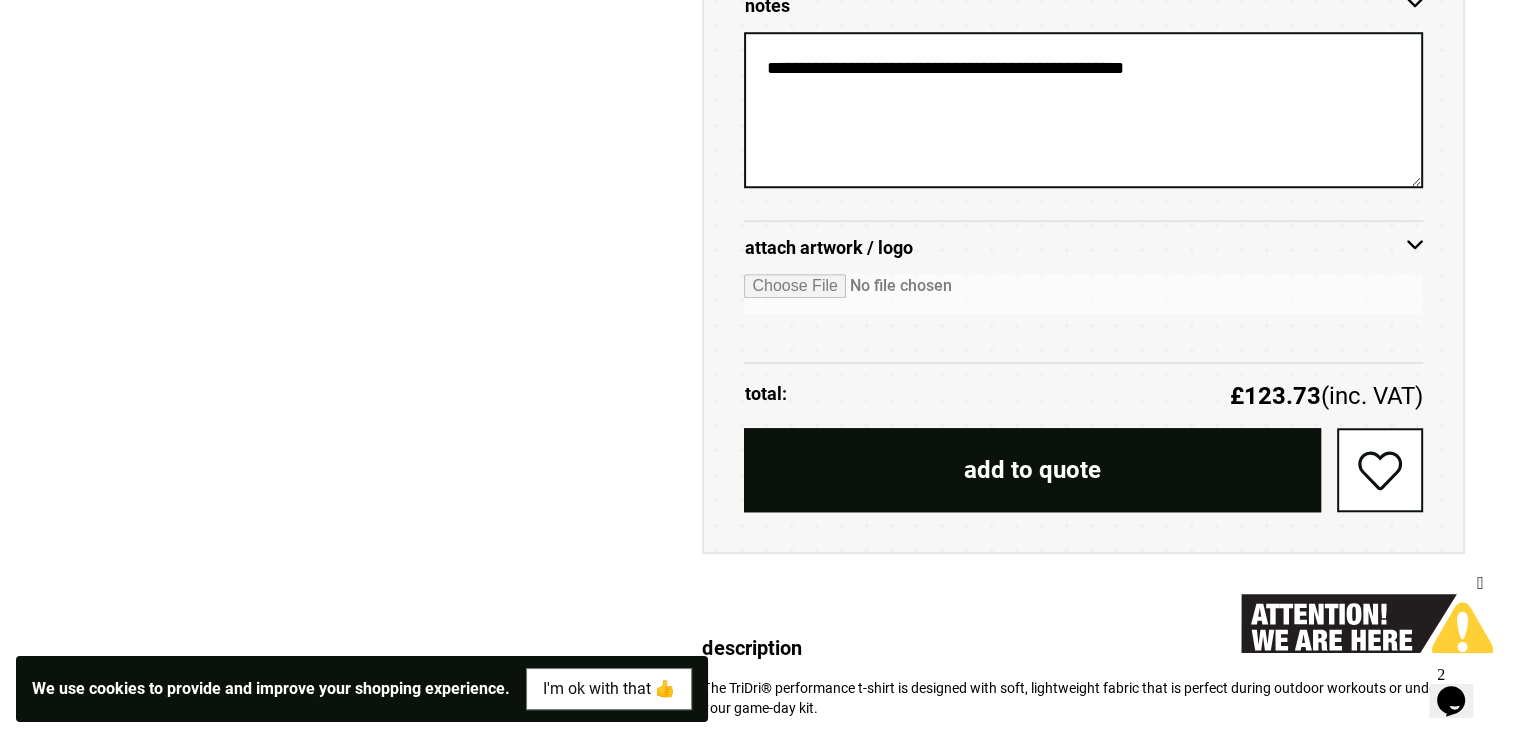 click at bounding box center (1083, 294) 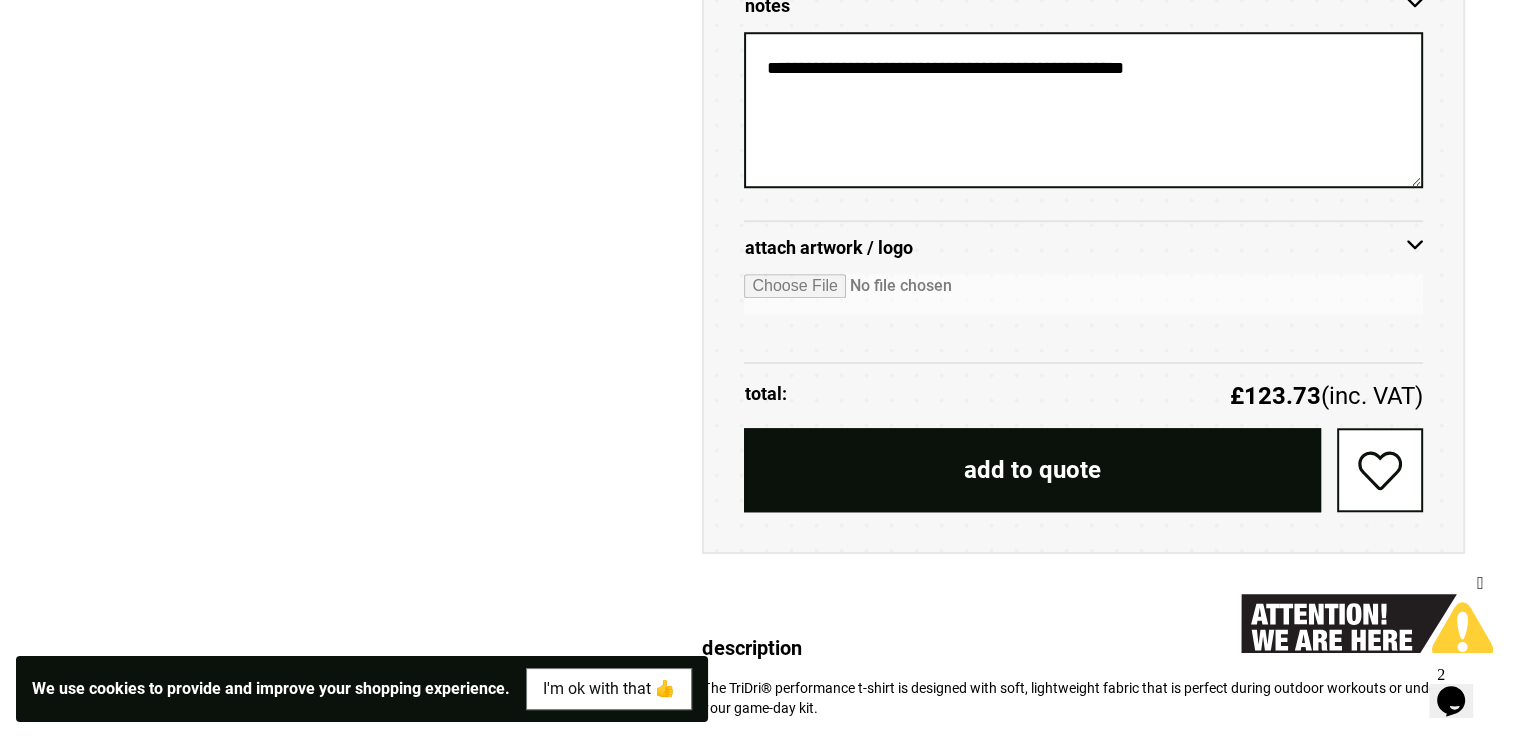 type on "**********" 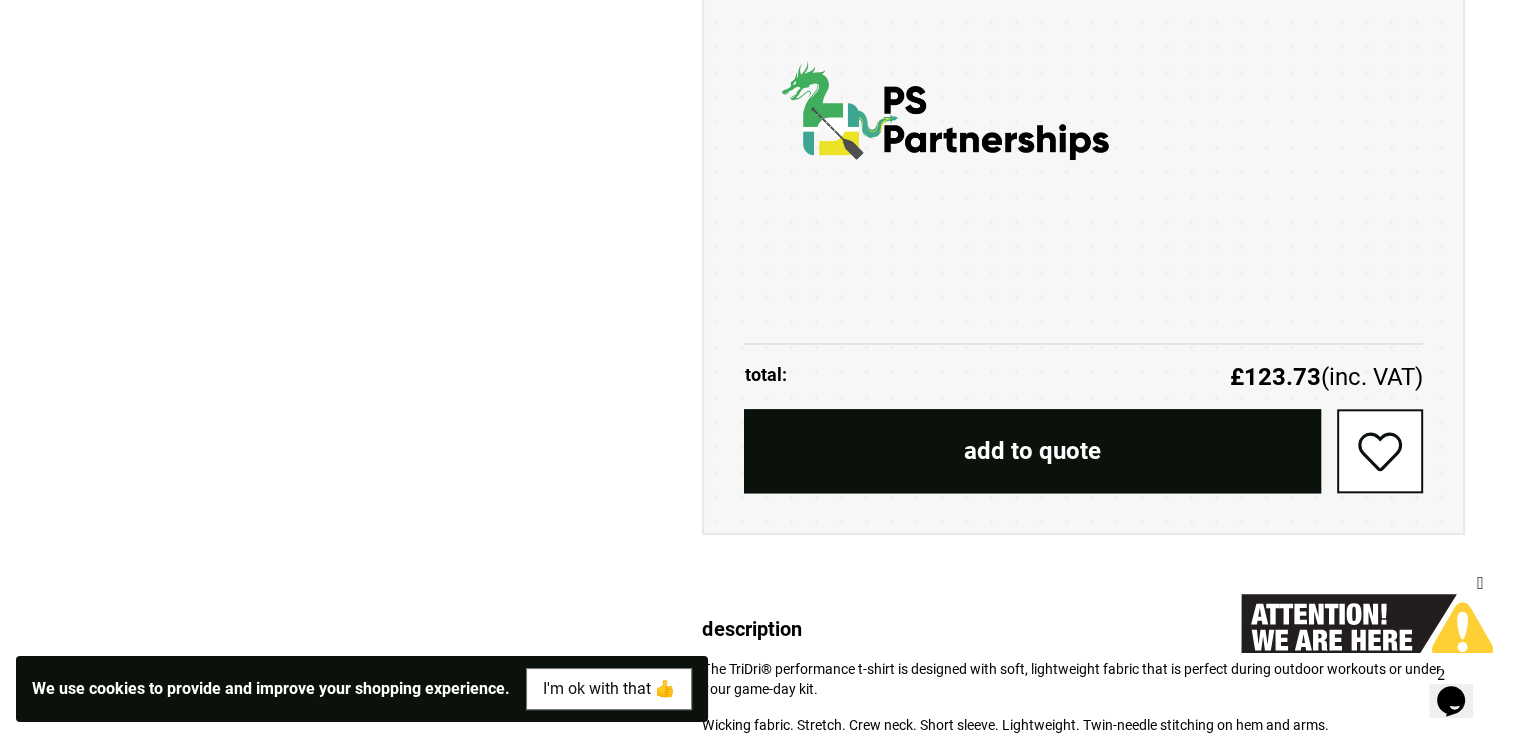 scroll, scrollTop: 2000, scrollLeft: 0, axis: vertical 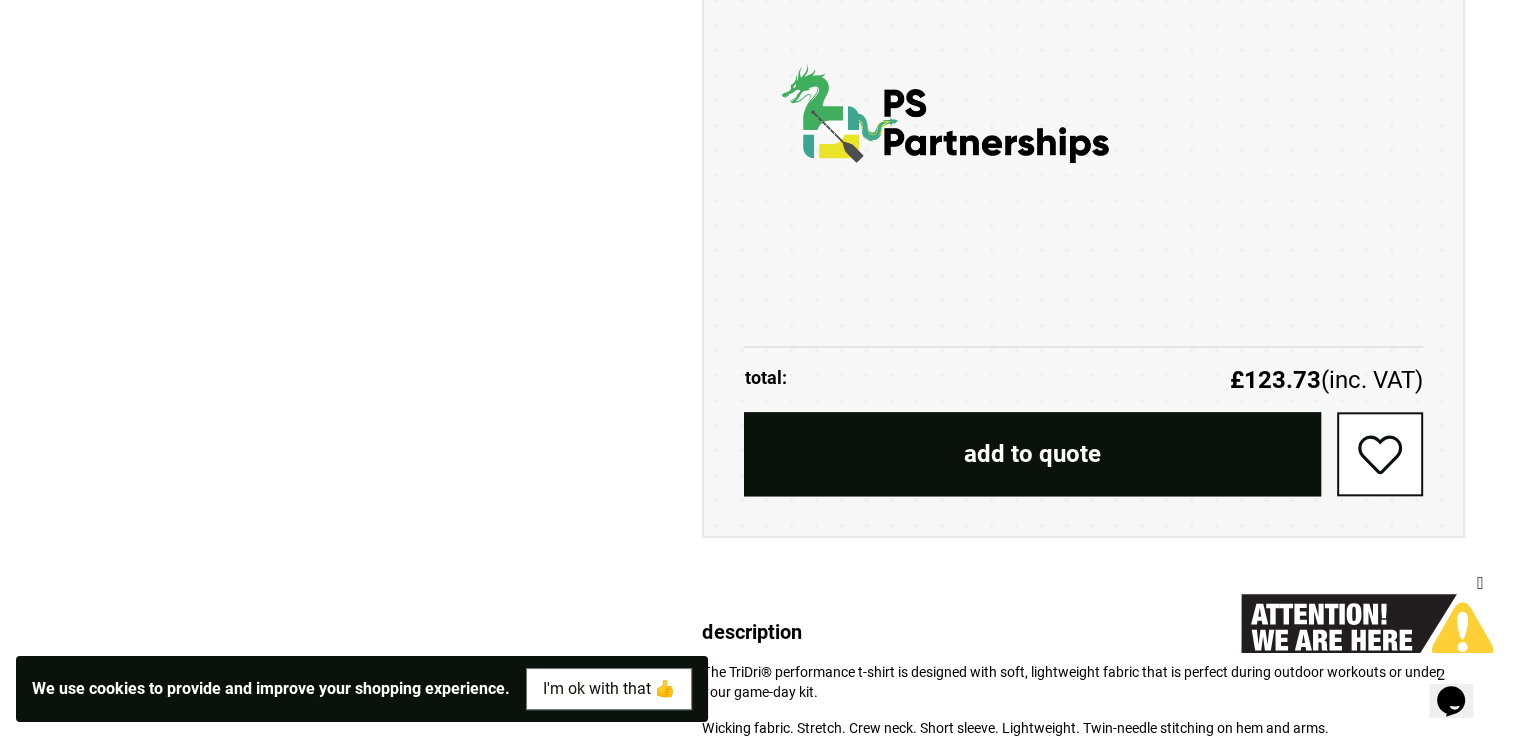 click on "add to quote" at bounding box center [1032, 454] 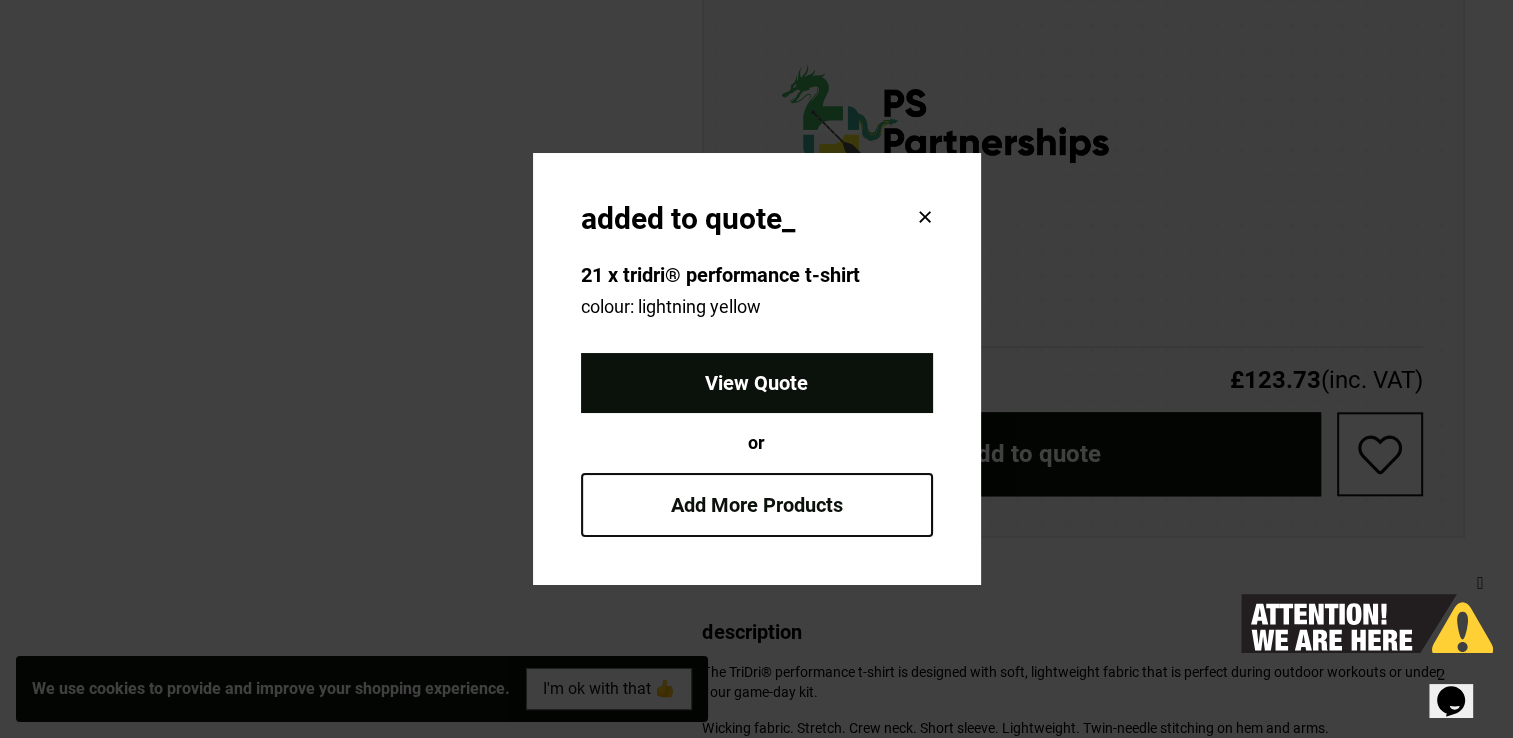 click on "Add More Products" at bounding box center [757, 505] 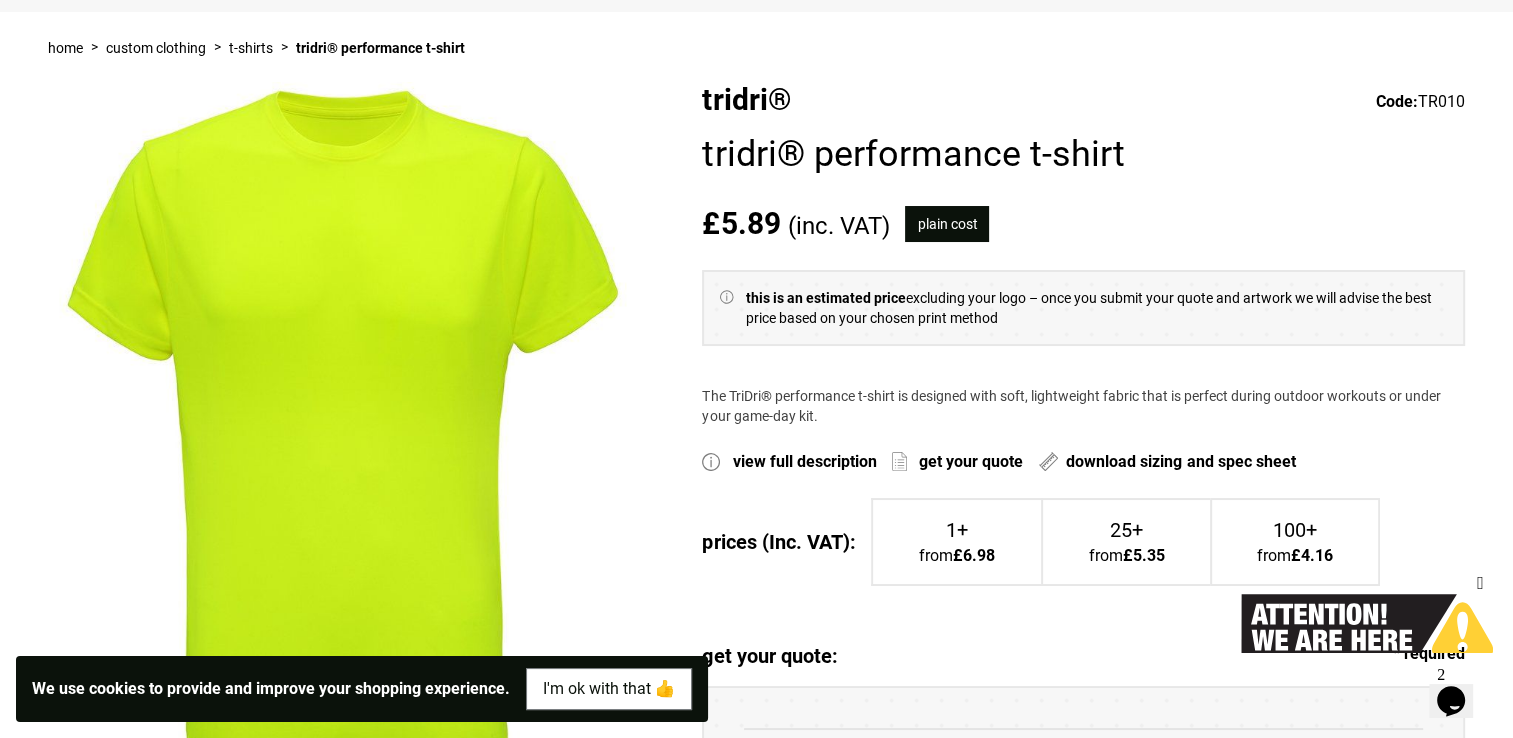 scroll, scrollTop: 0, scrollLeft: 0, axis: both 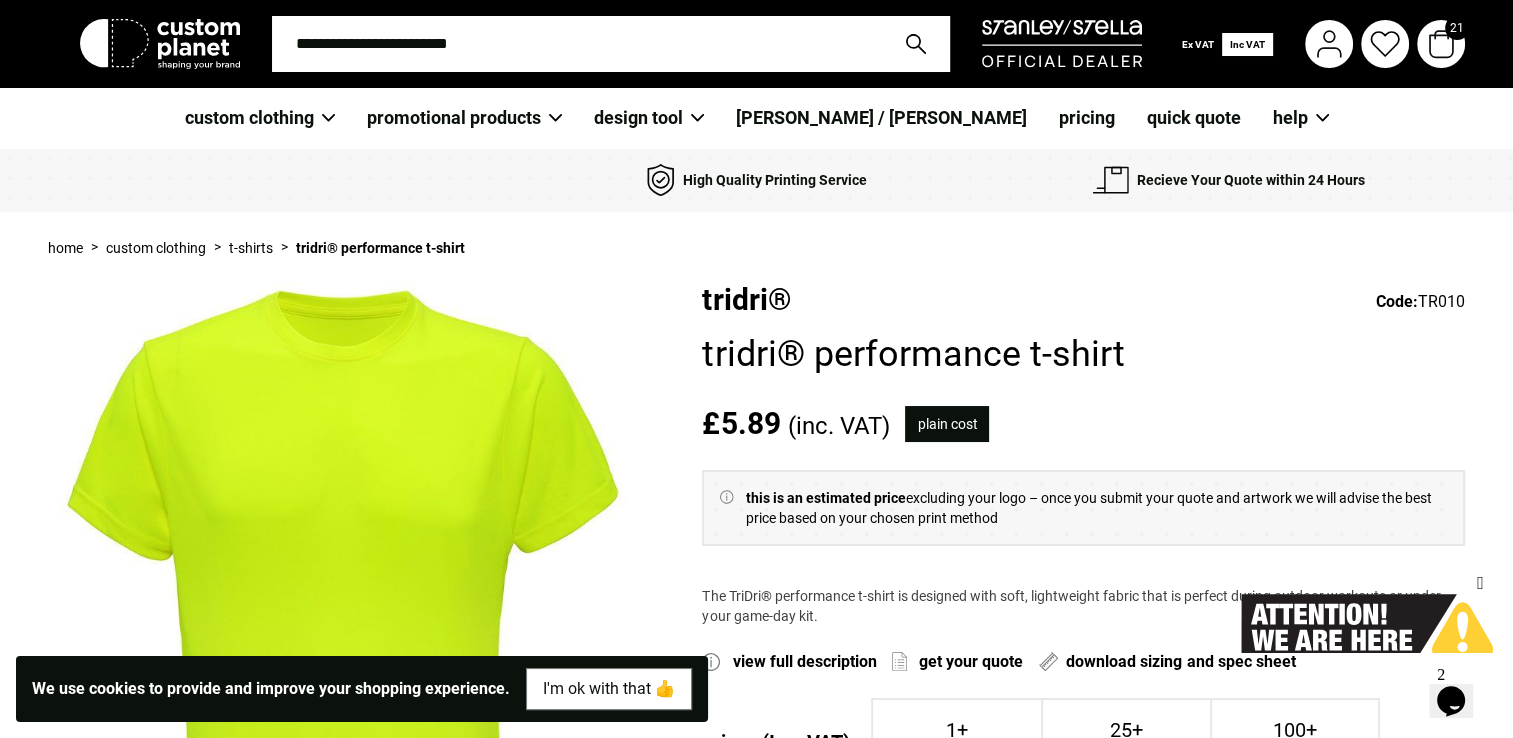 click on "21" at bounding box center (1457, 28) 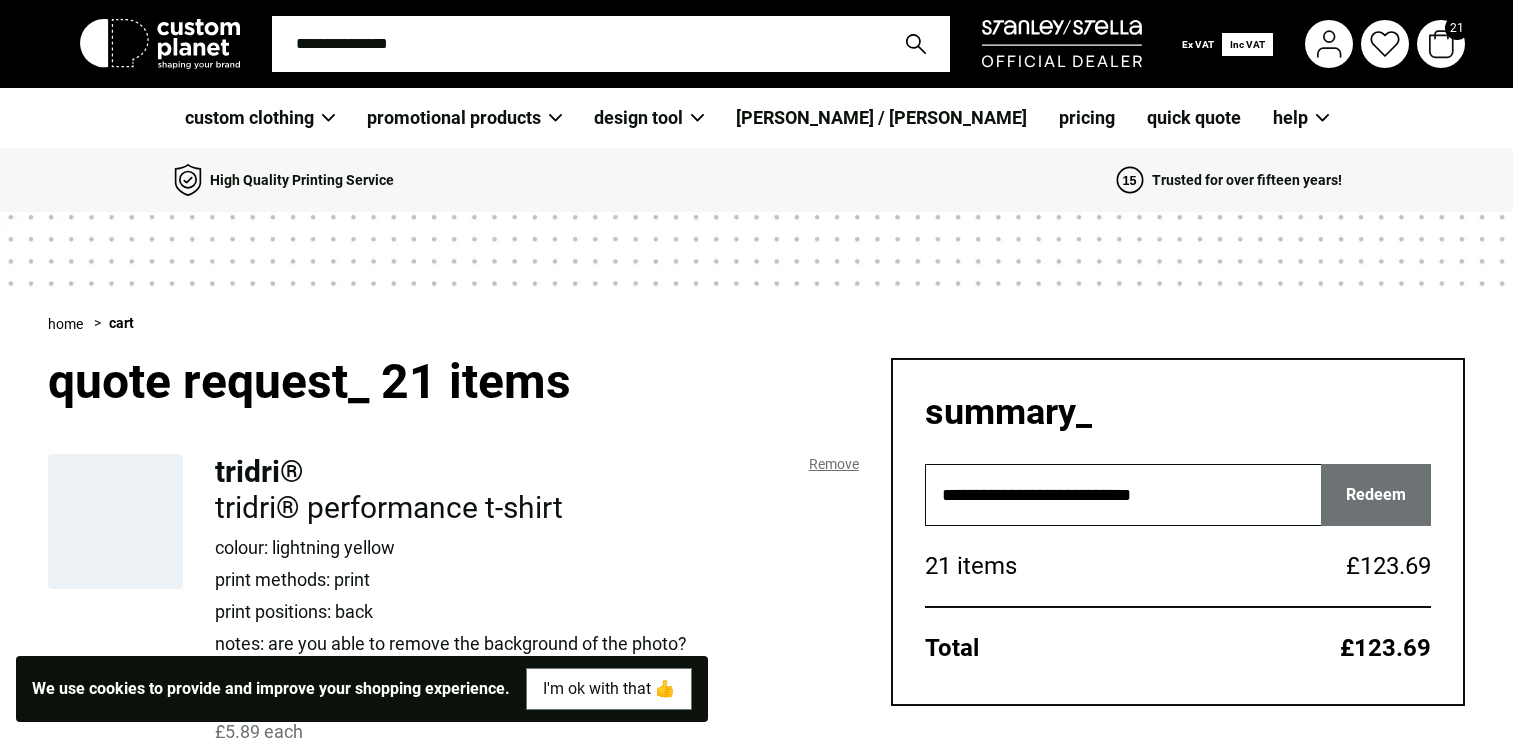scroll, scrollTop: 0, scrollLeft: 0, axis: both 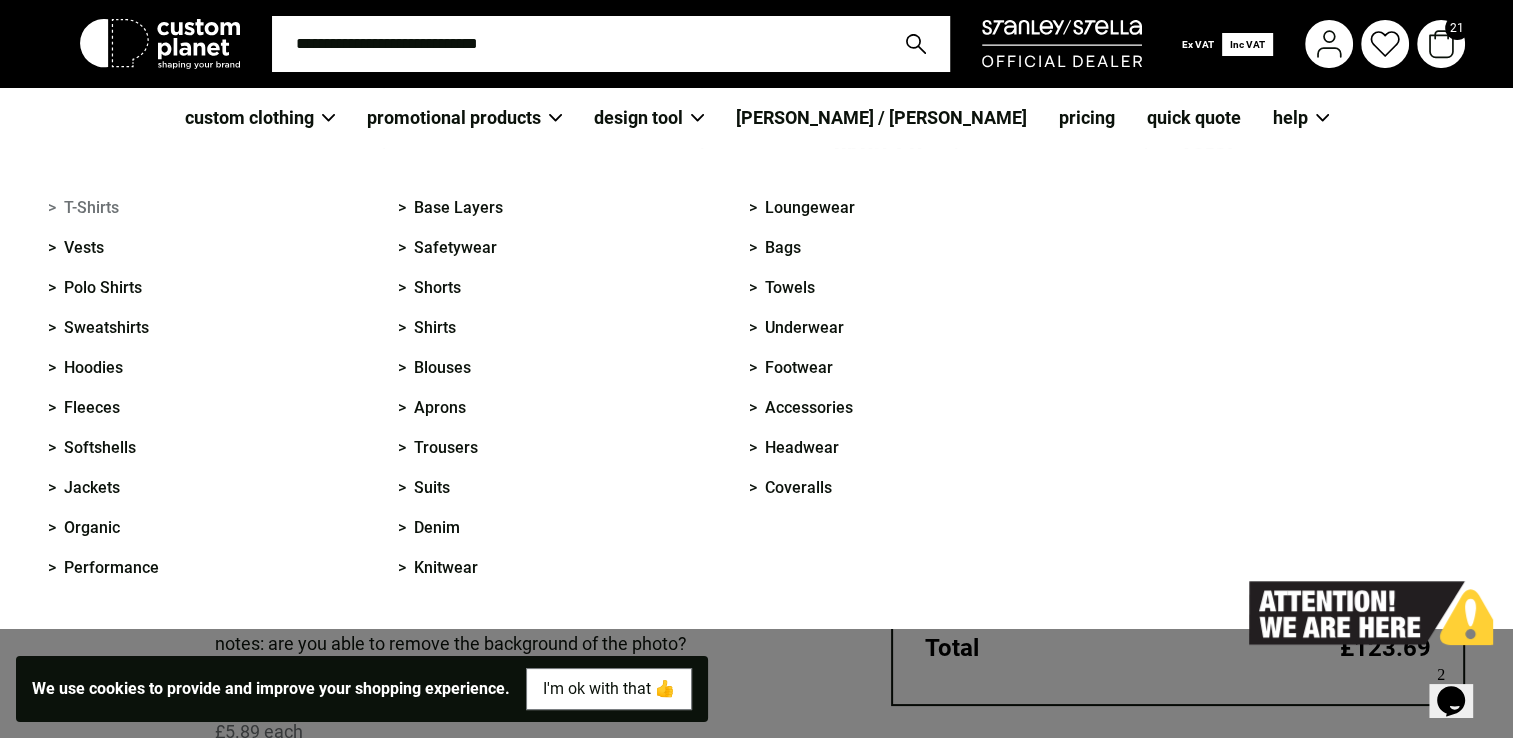 click on ">  T-Shirts" at bounding box center (83, 208) 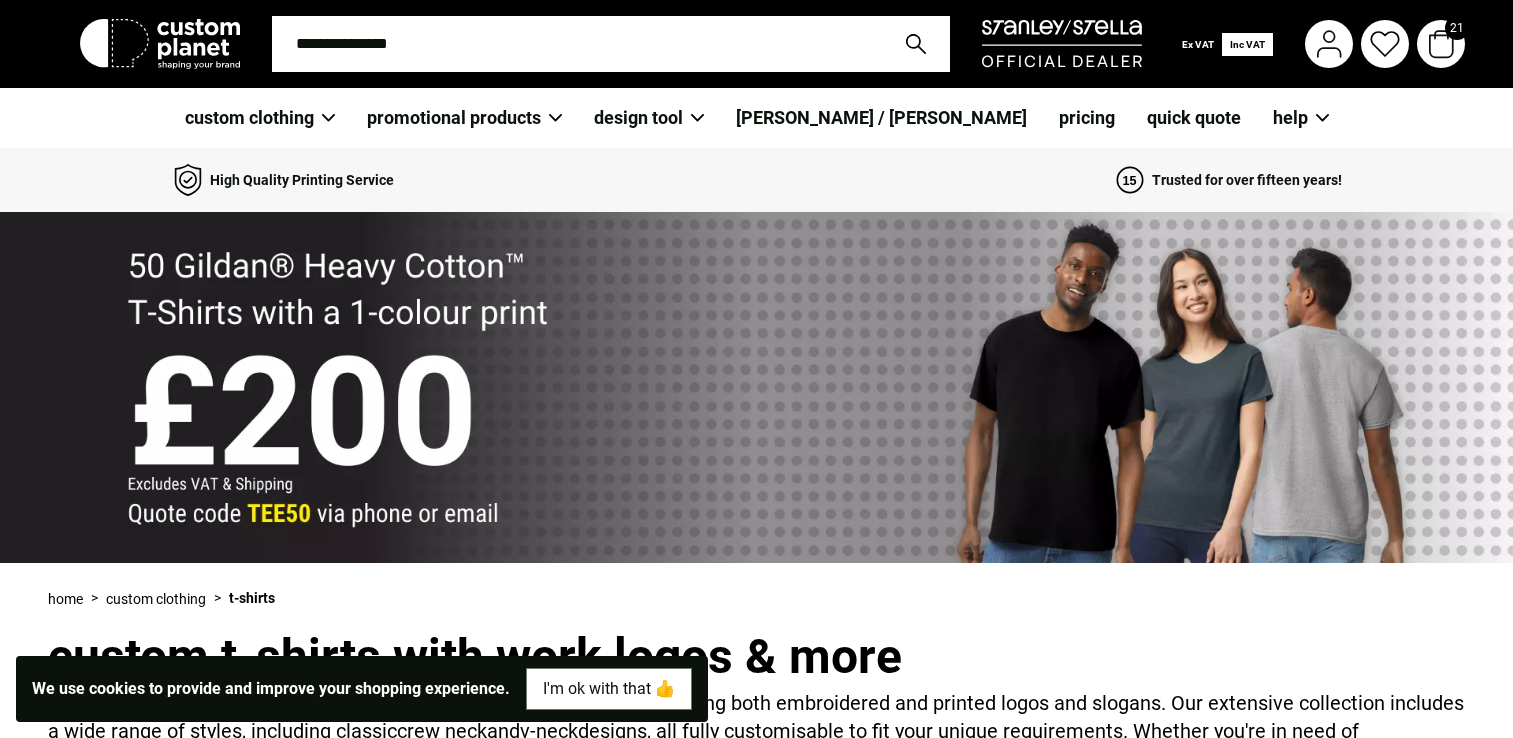 scroll, scrollTop: 0, scrollLeft: 0, axis: both 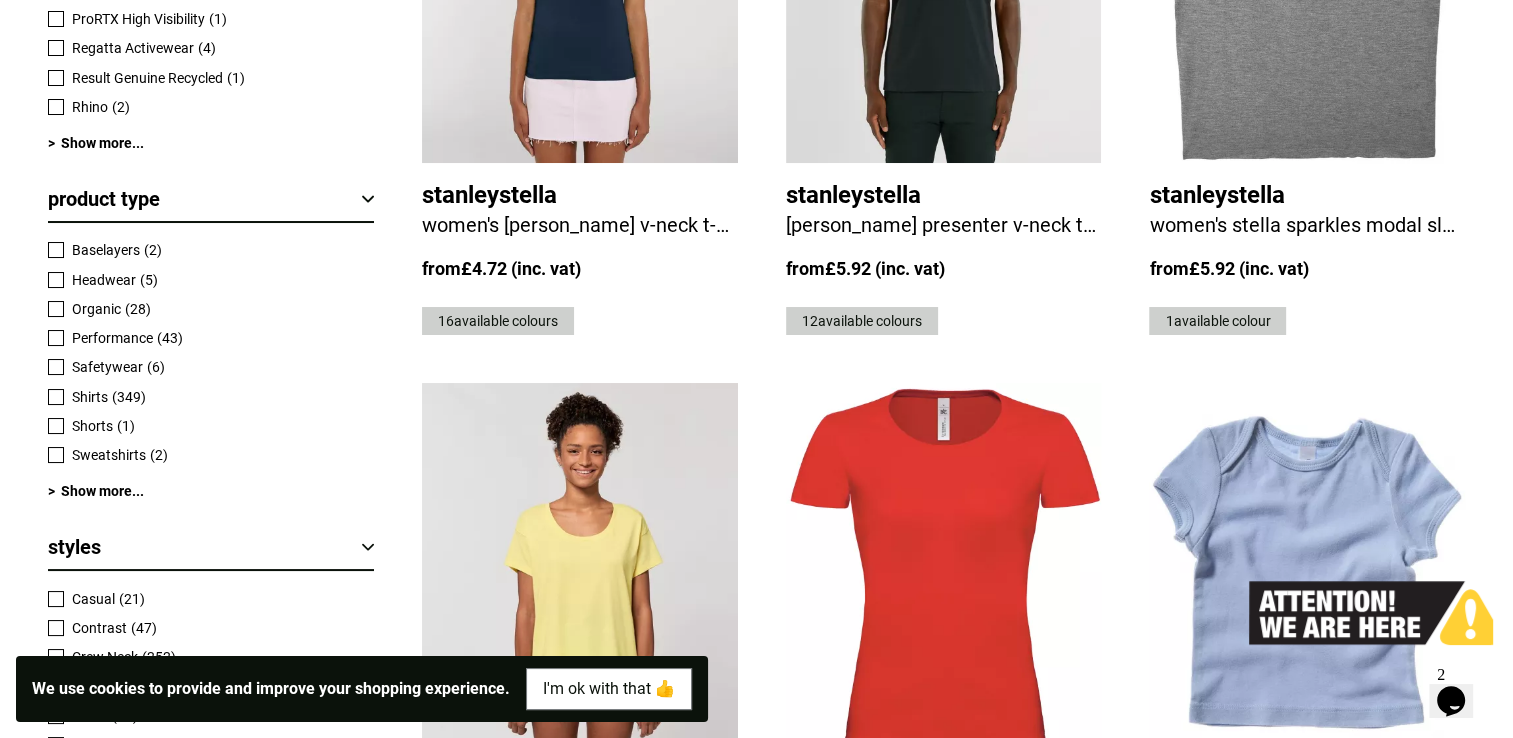 click on "Performance" at bounding box center [112, 338] 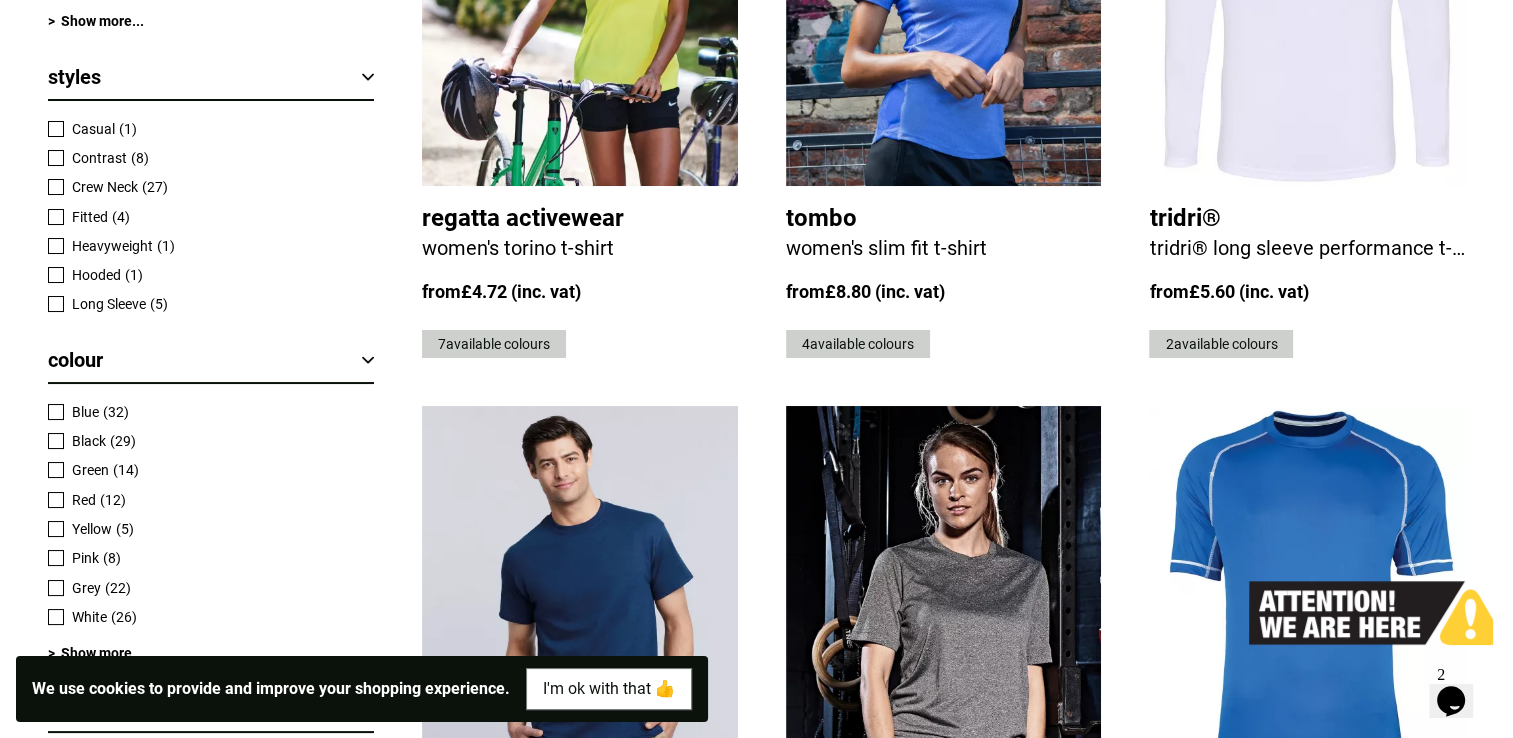 scroll, scrollTop: 1900, scrollLeft: 0, axis: vertical 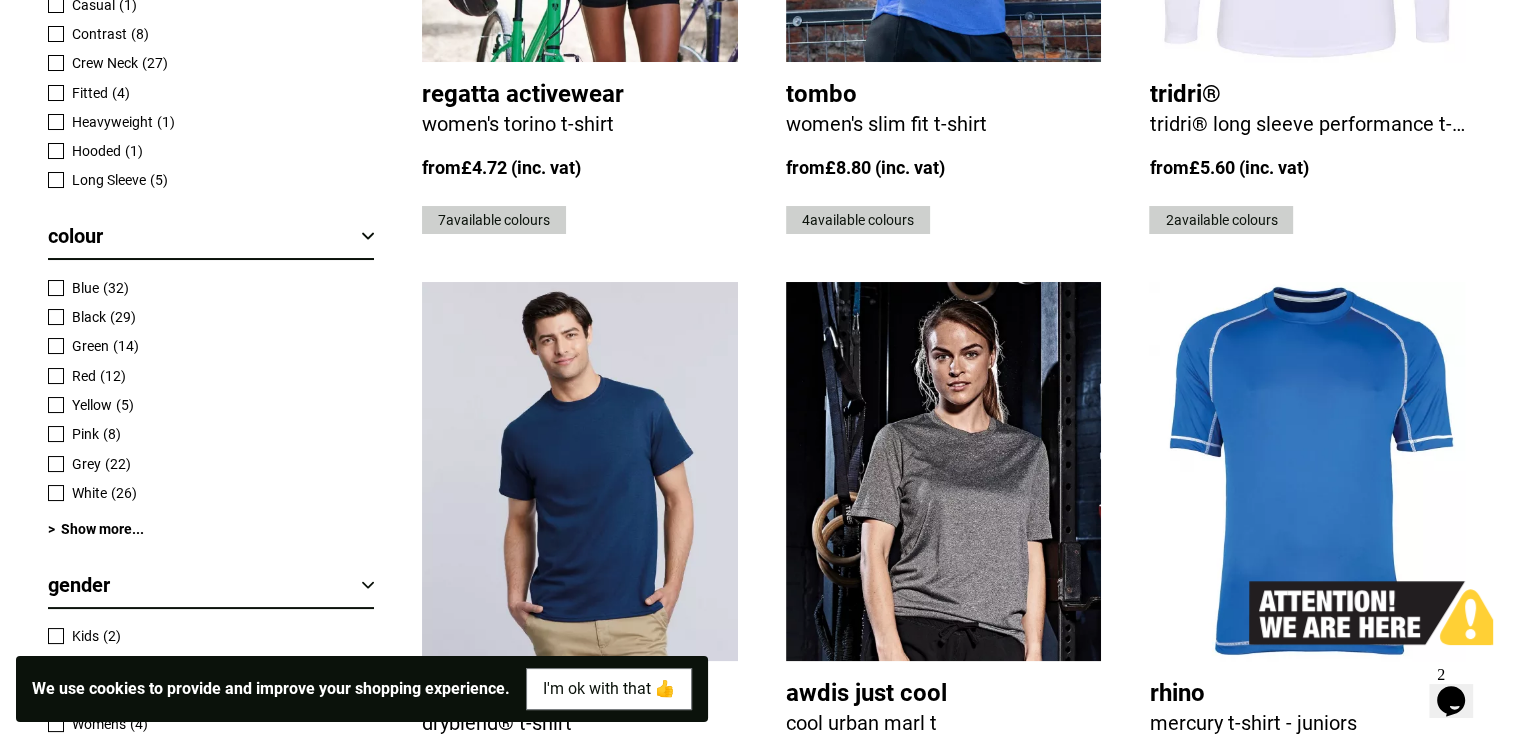 click on "Yellow" at bounding box center (92, 405) 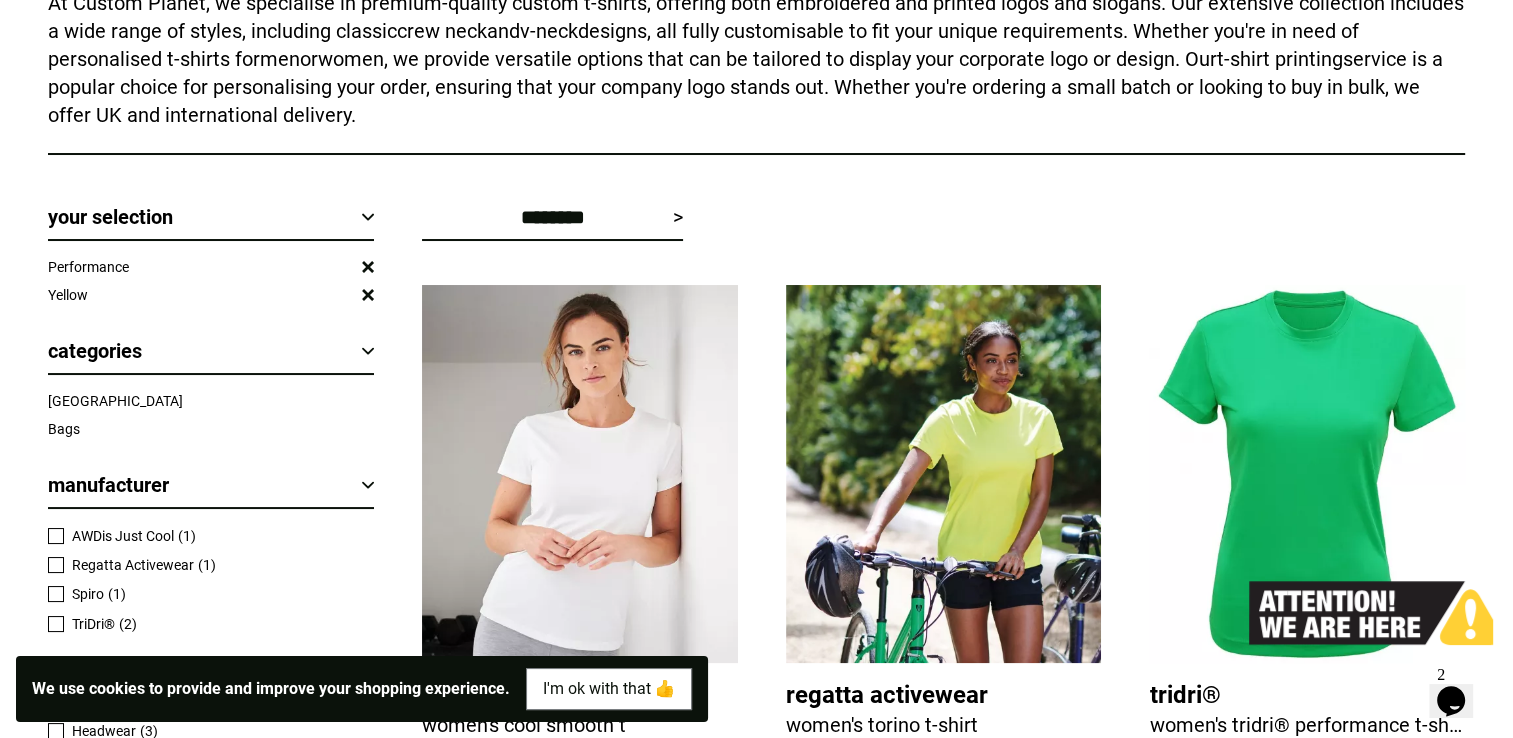 scroll, scrollTop: 1400, scrollLeft: 0, axis: vertical 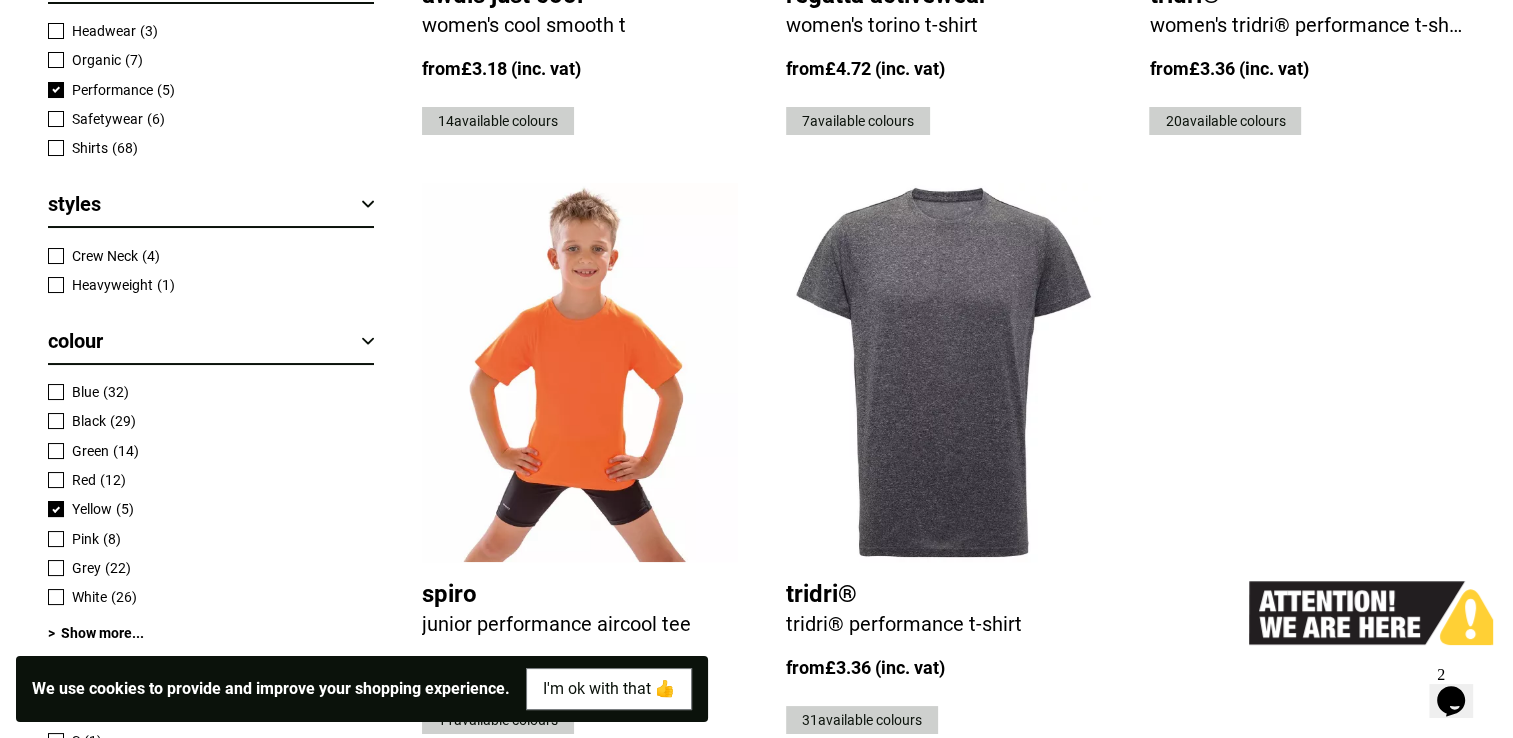 click at bounding box center (944, 372) 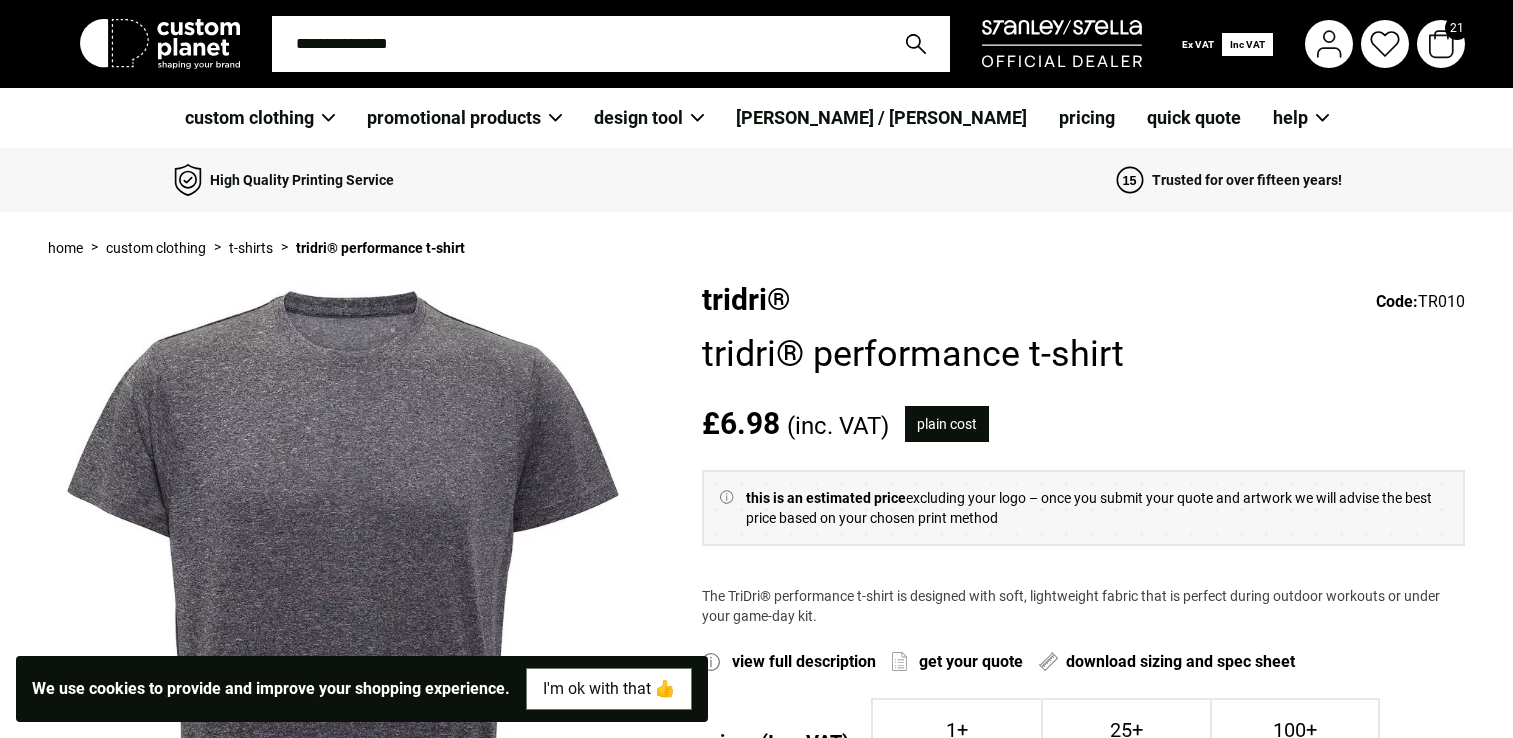scroll, scrollTop: 0, scrollLeft: 0, axis: both 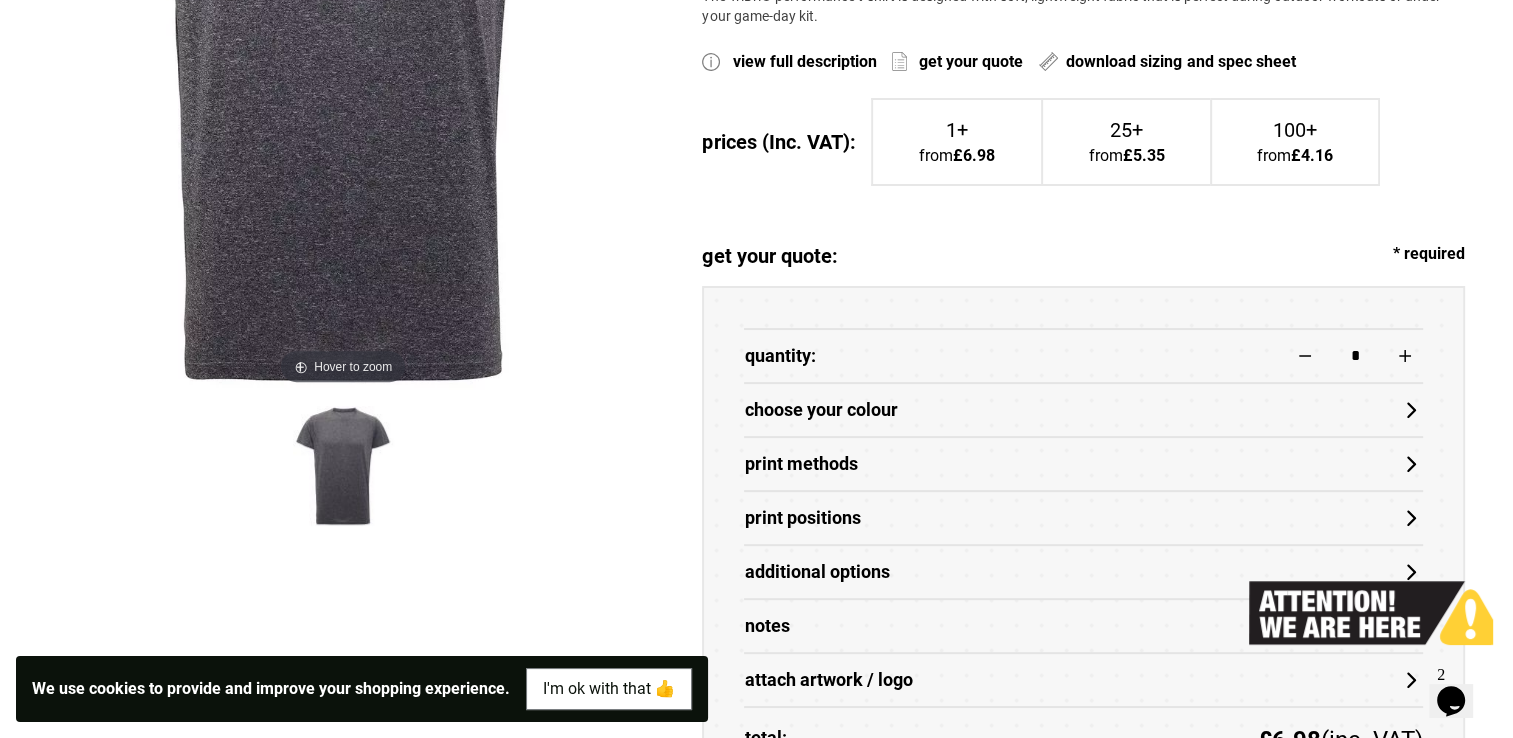 click on "choose your colour" at bounding box center (1083, 410) 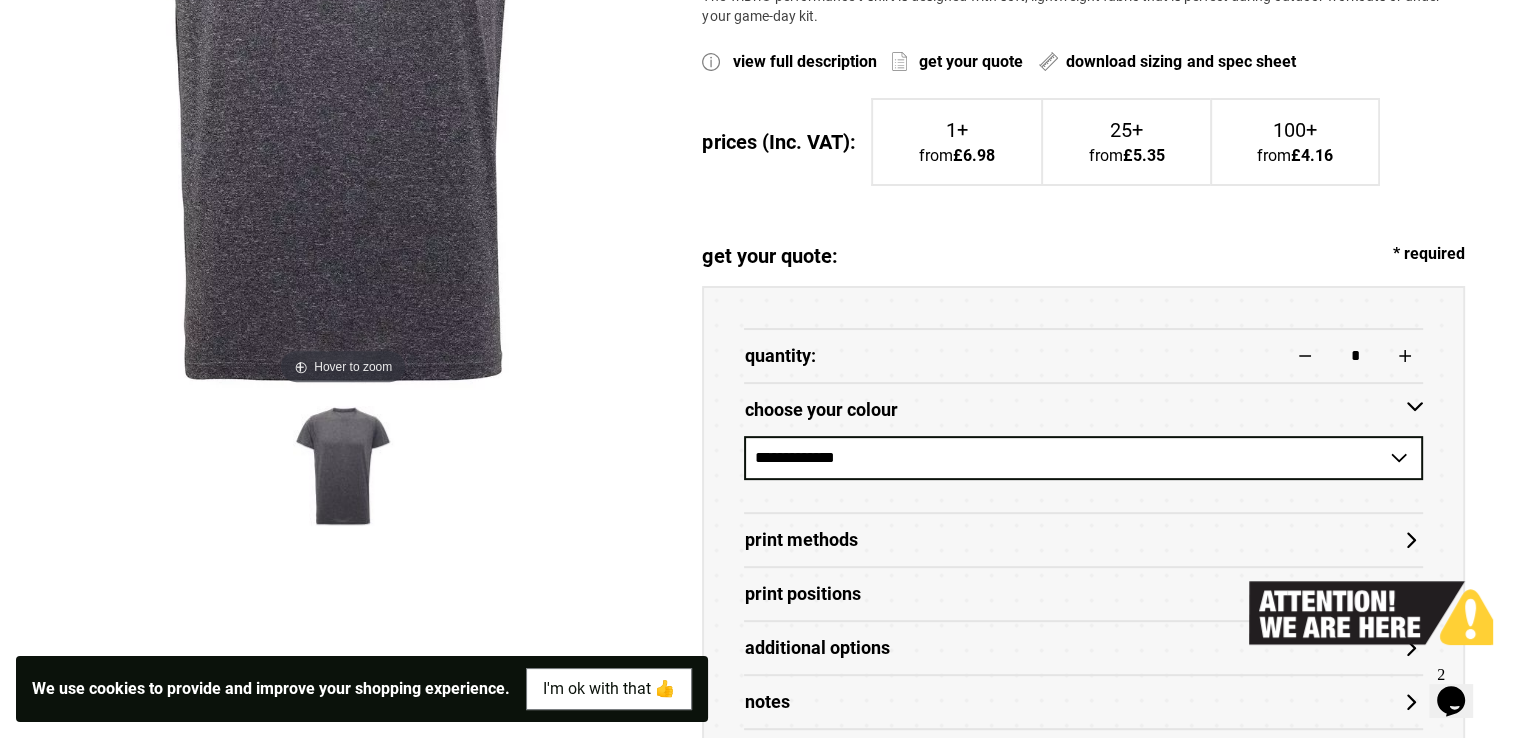 click on "**********" at bounding box center [1083, 458] 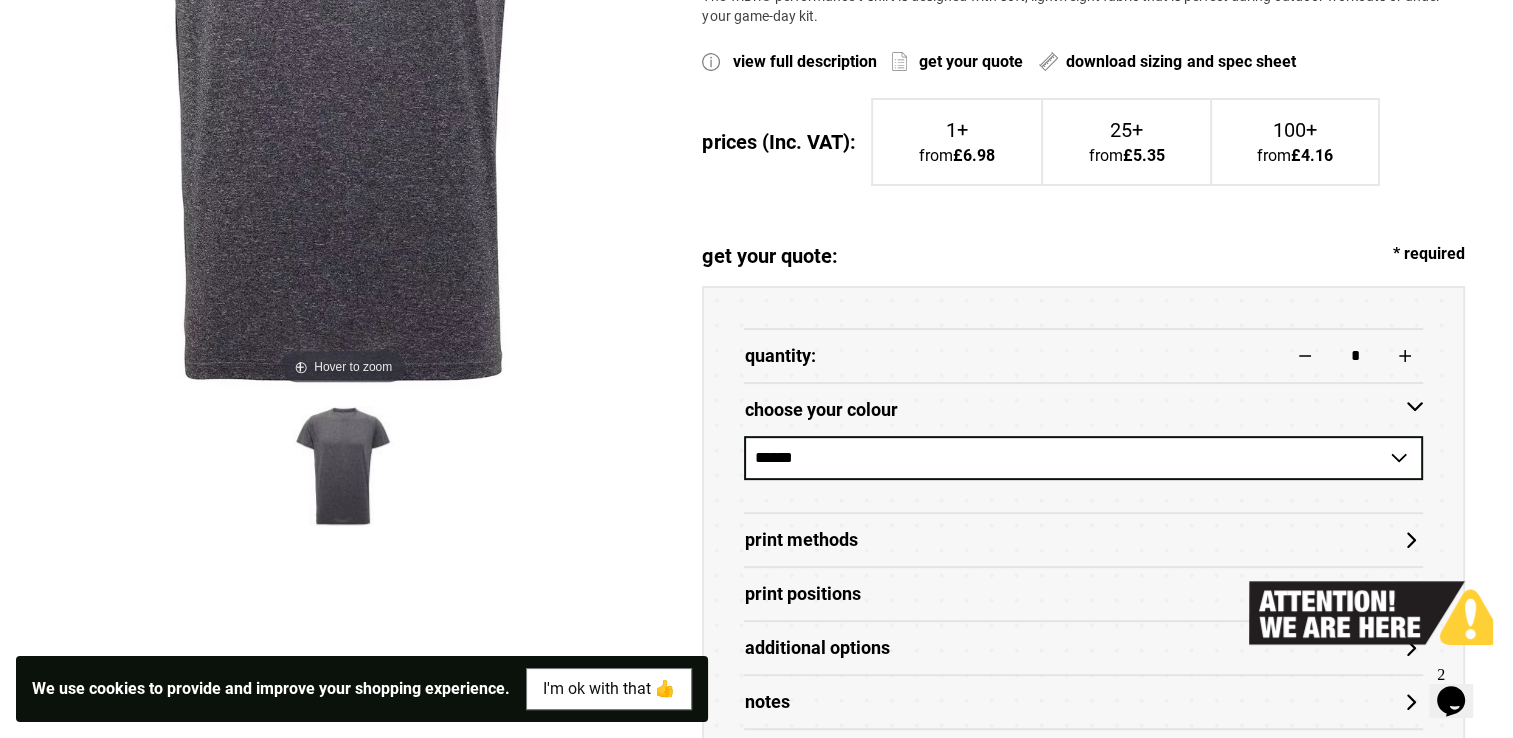 click on "**********" at bounding box center (1083, 458) 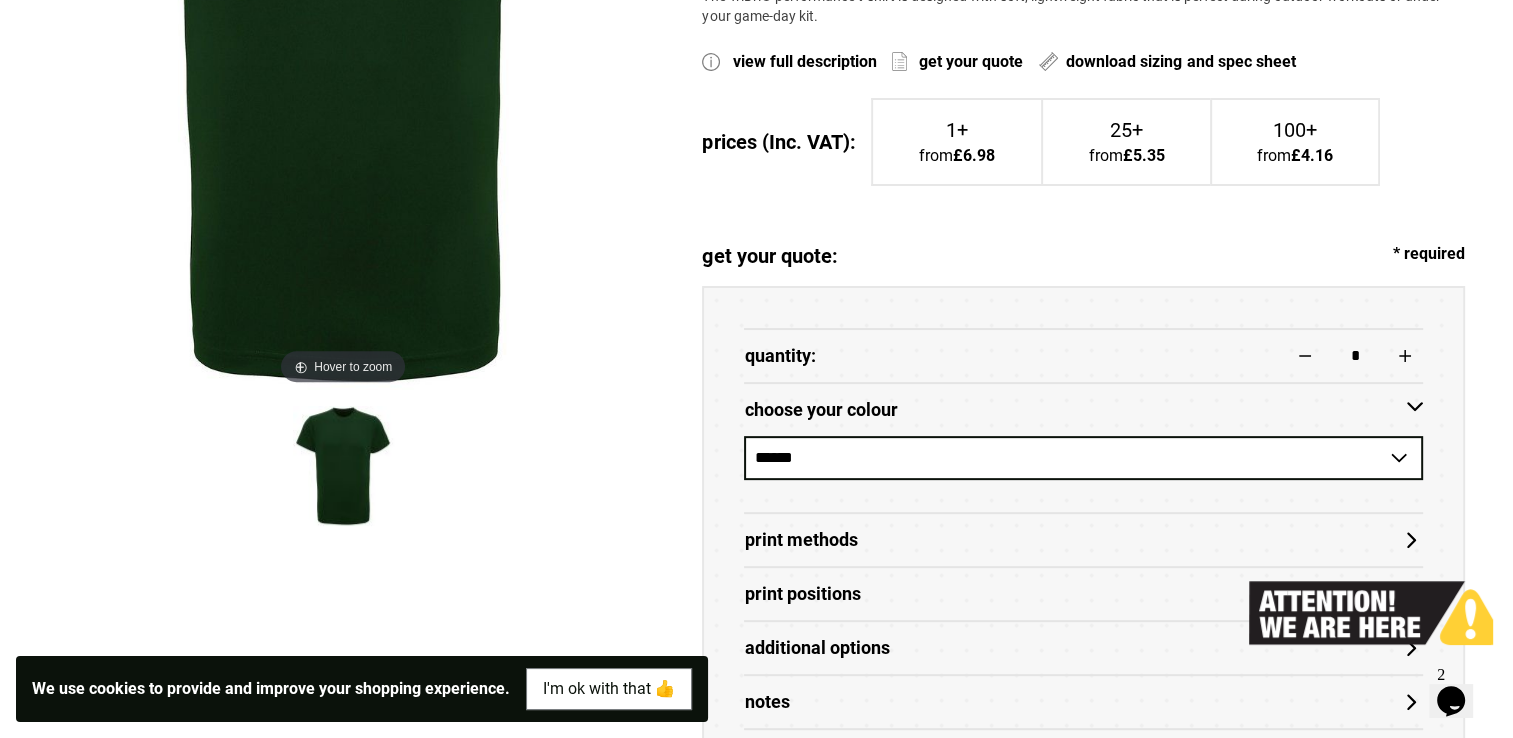 click on "**********" at bounding box center [1083, 458] 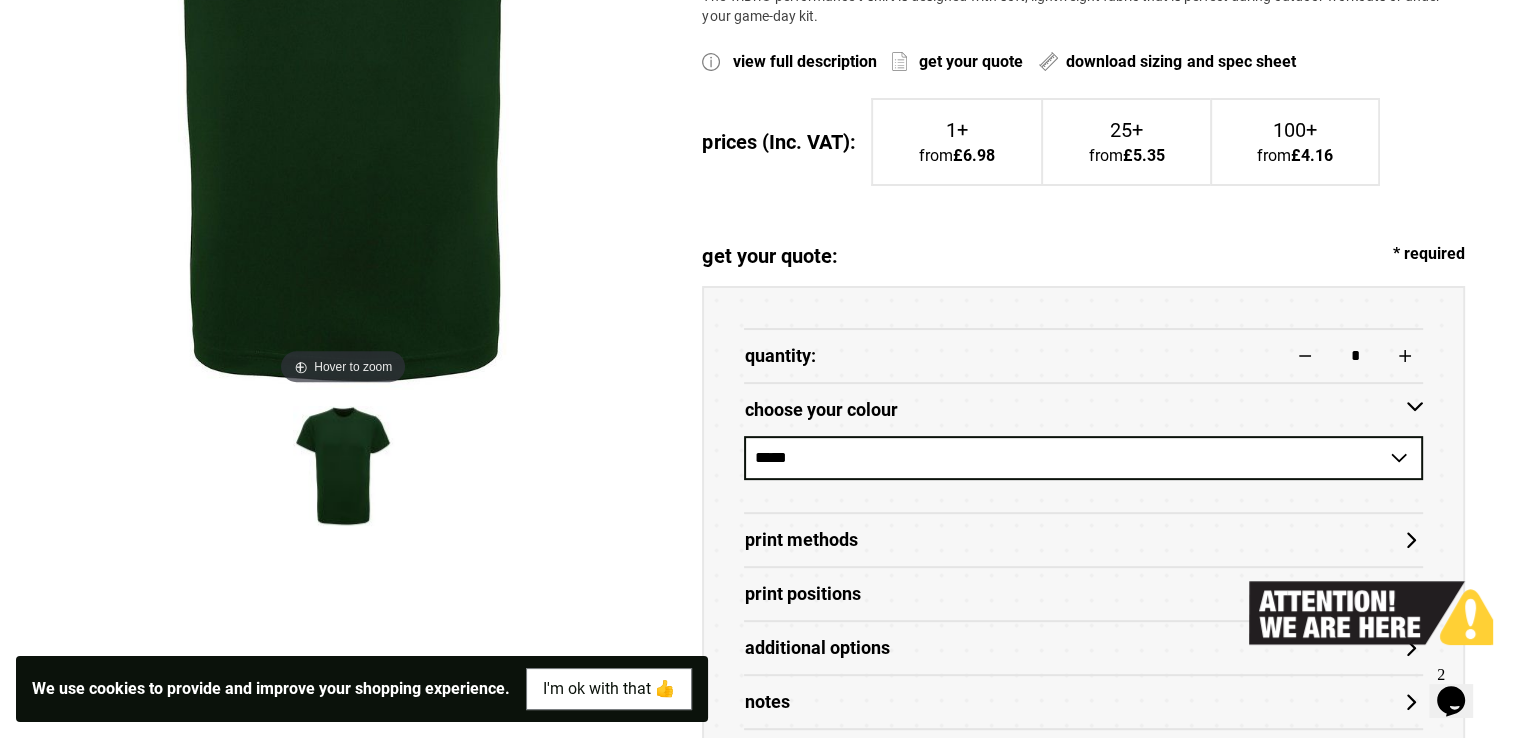 click on "**********" at bounding box center (1083, 458) 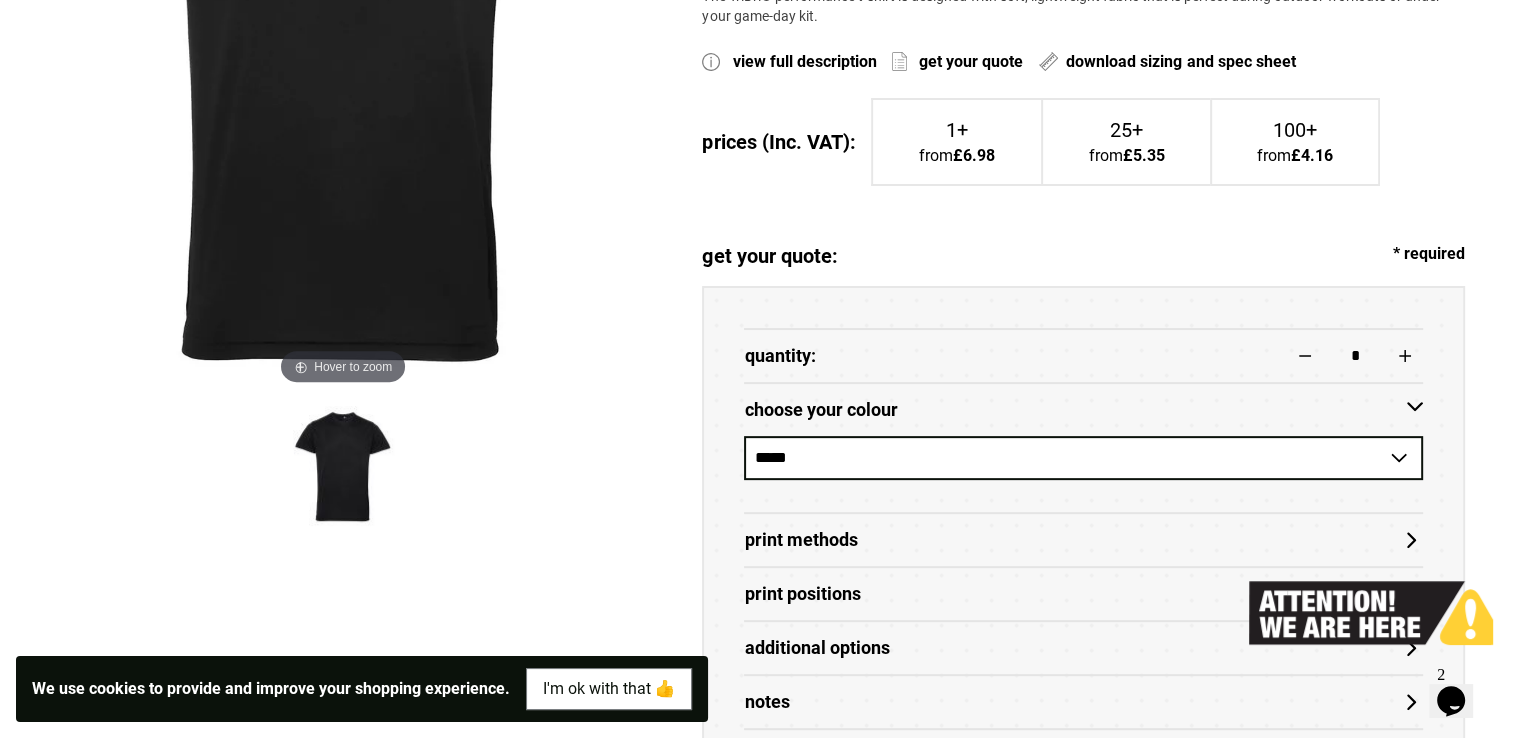 drag, startPoint x: 805, startPoint y: 468, endPoint x: 806, endPoint y: 458, distance: 10.049875 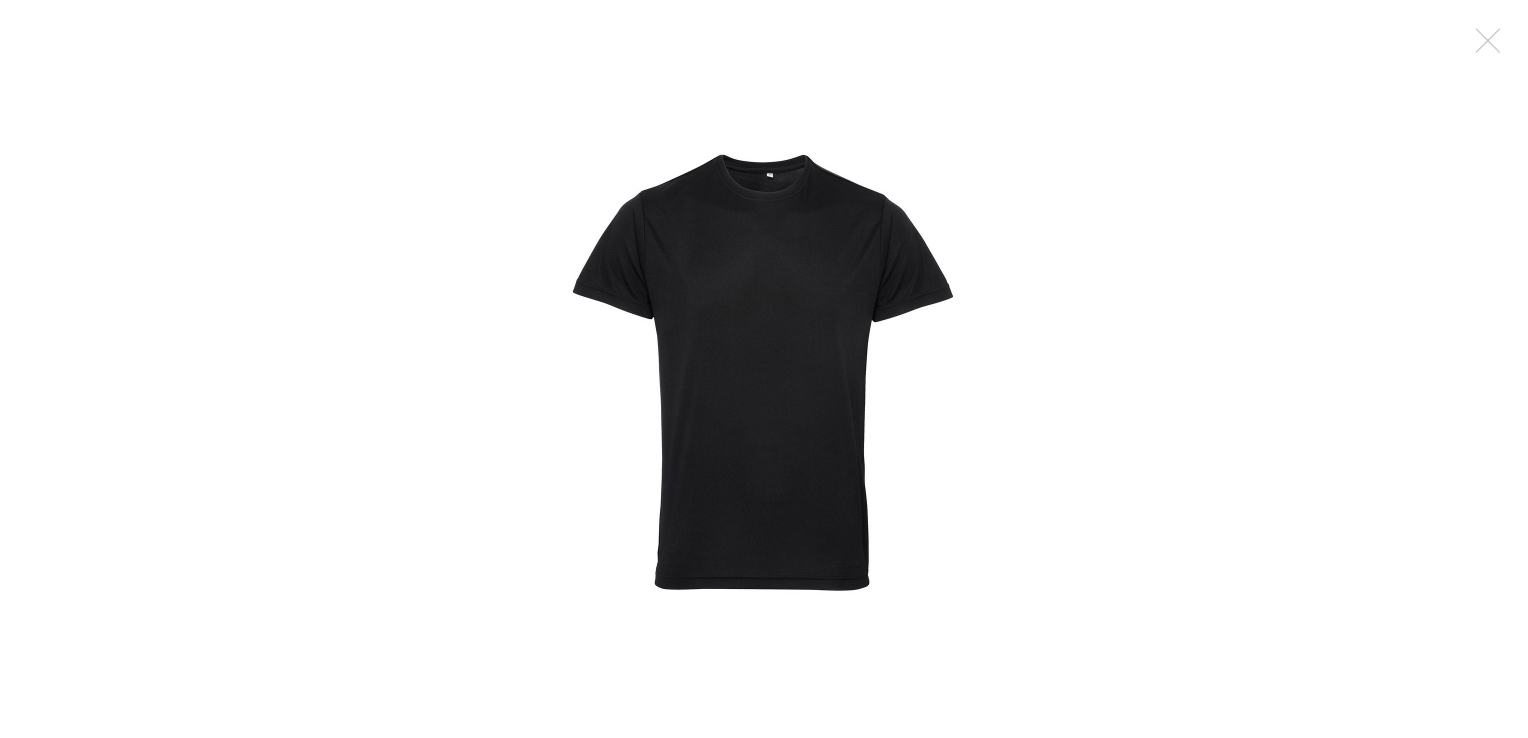 click on "Hover to zoom" at bounding box center [764, 369] 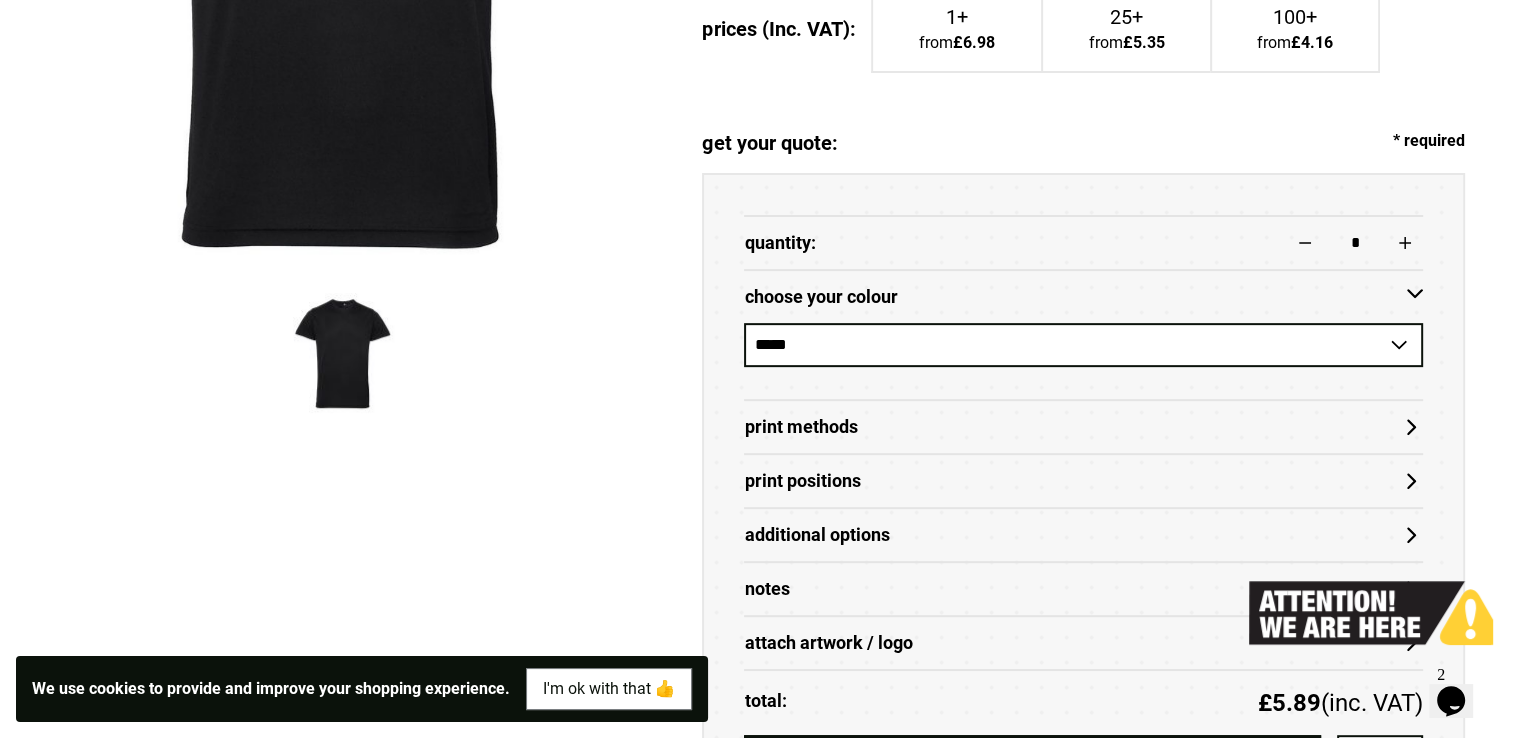 scroll, scrollTop: 800, scrollLeft: 0, axis: vertical 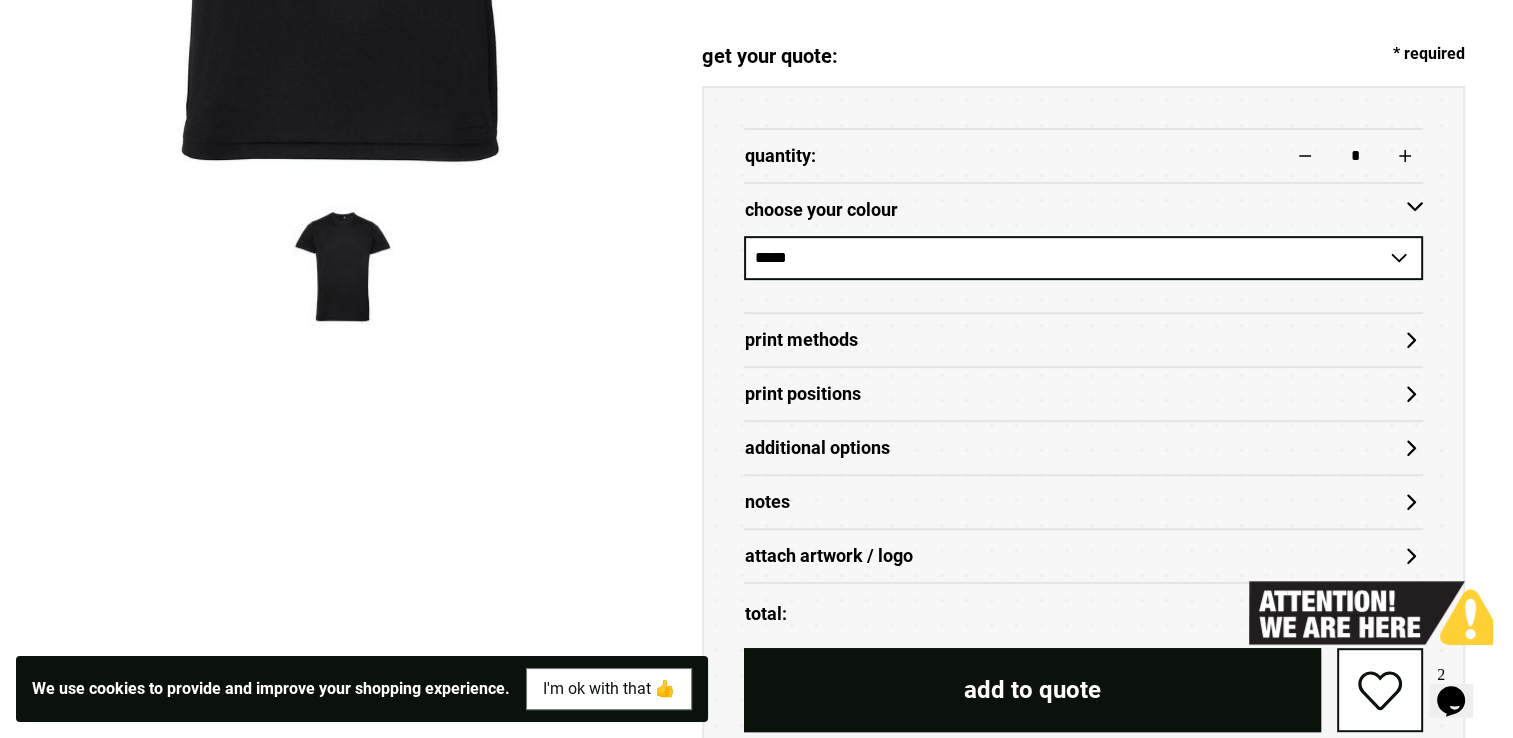 click on "Print Methods" at bounding box center [1083, 340] 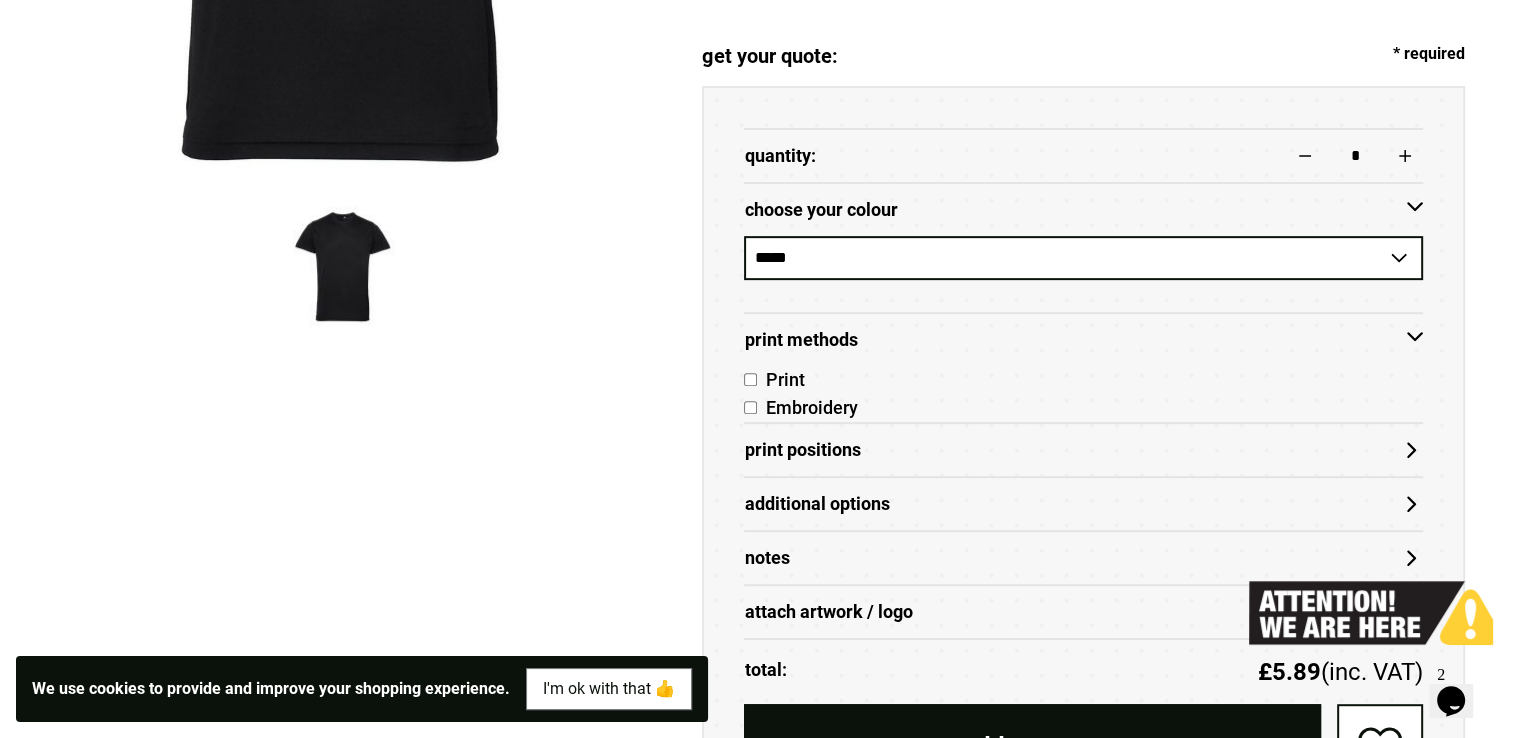click on "Embroidery" at bounding box center (807, 407) 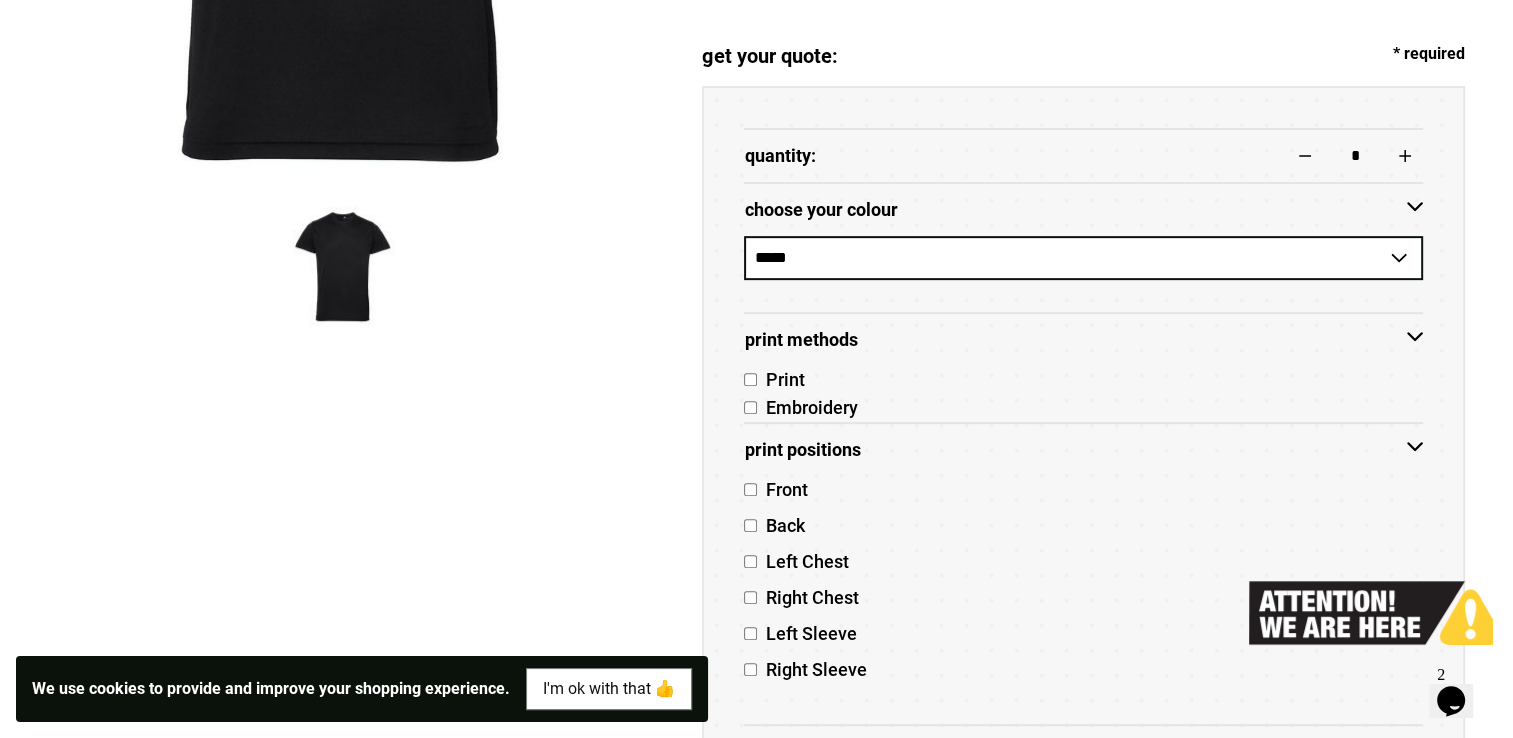 scroll, scrollTop: 1000, scrollLeft: 0, axis: vertical 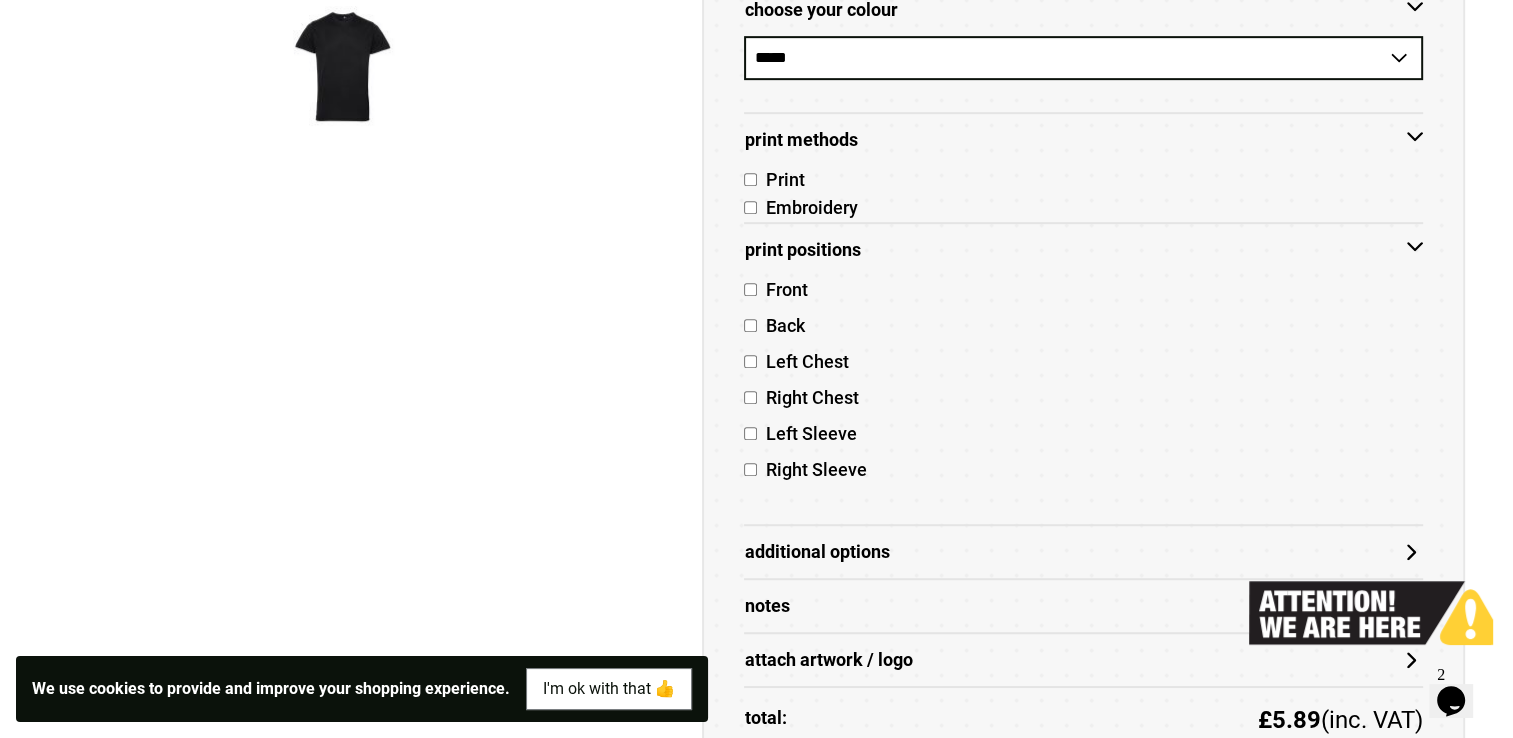 click on "Back" at bounding box center [780, 325] 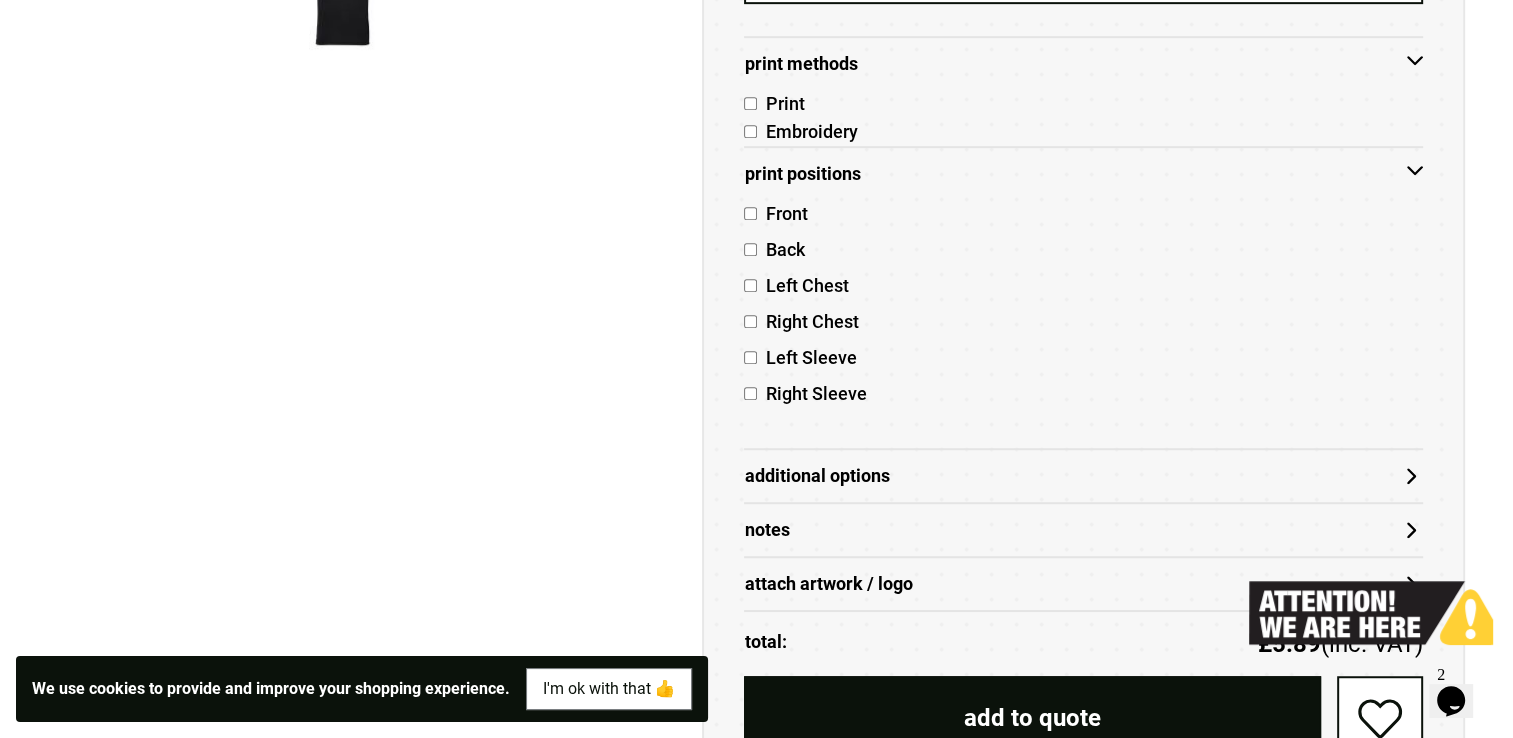 scroll, scrollTop: 1200, scrollLeft: 0, axis: vertical 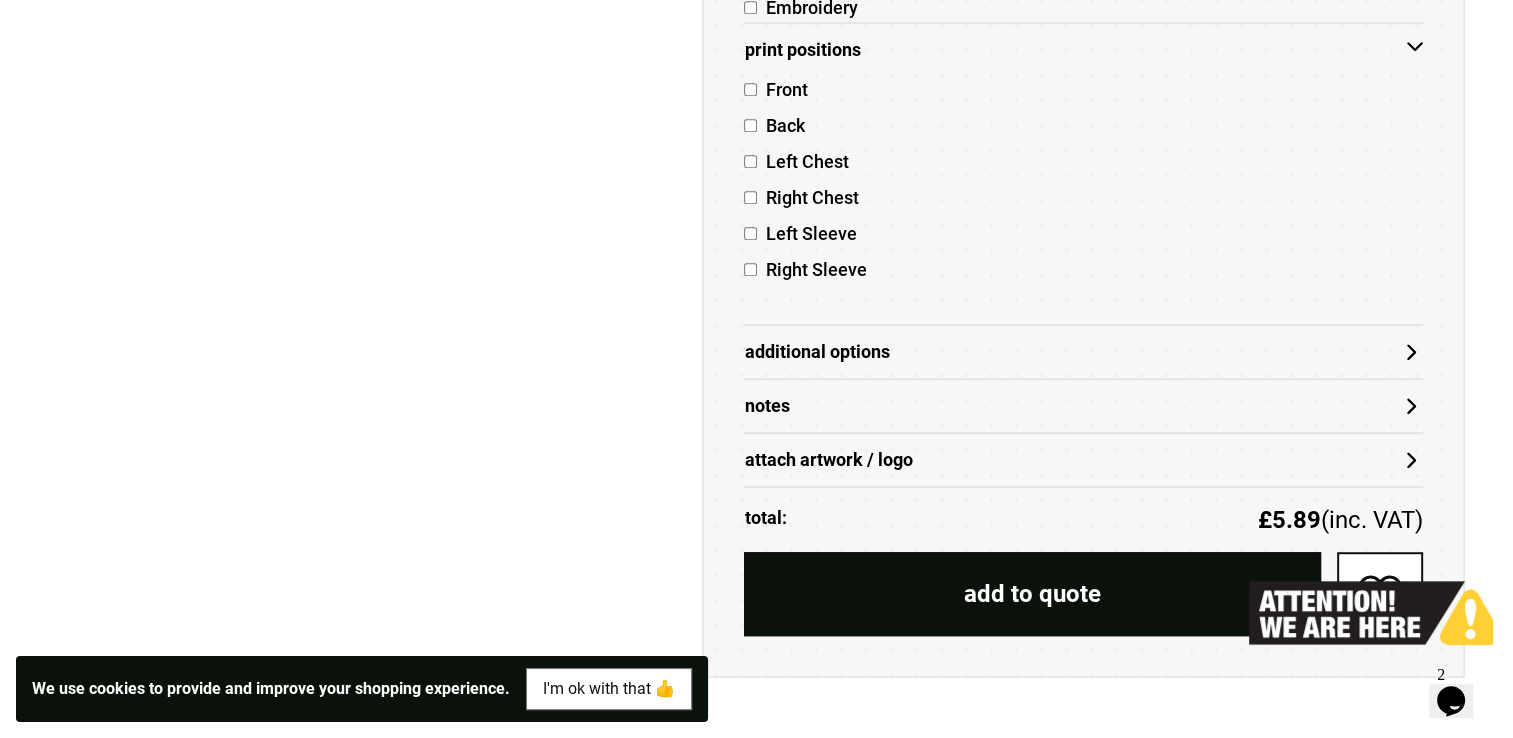 click on "Additional Options" at bounding box center [1083, 352] 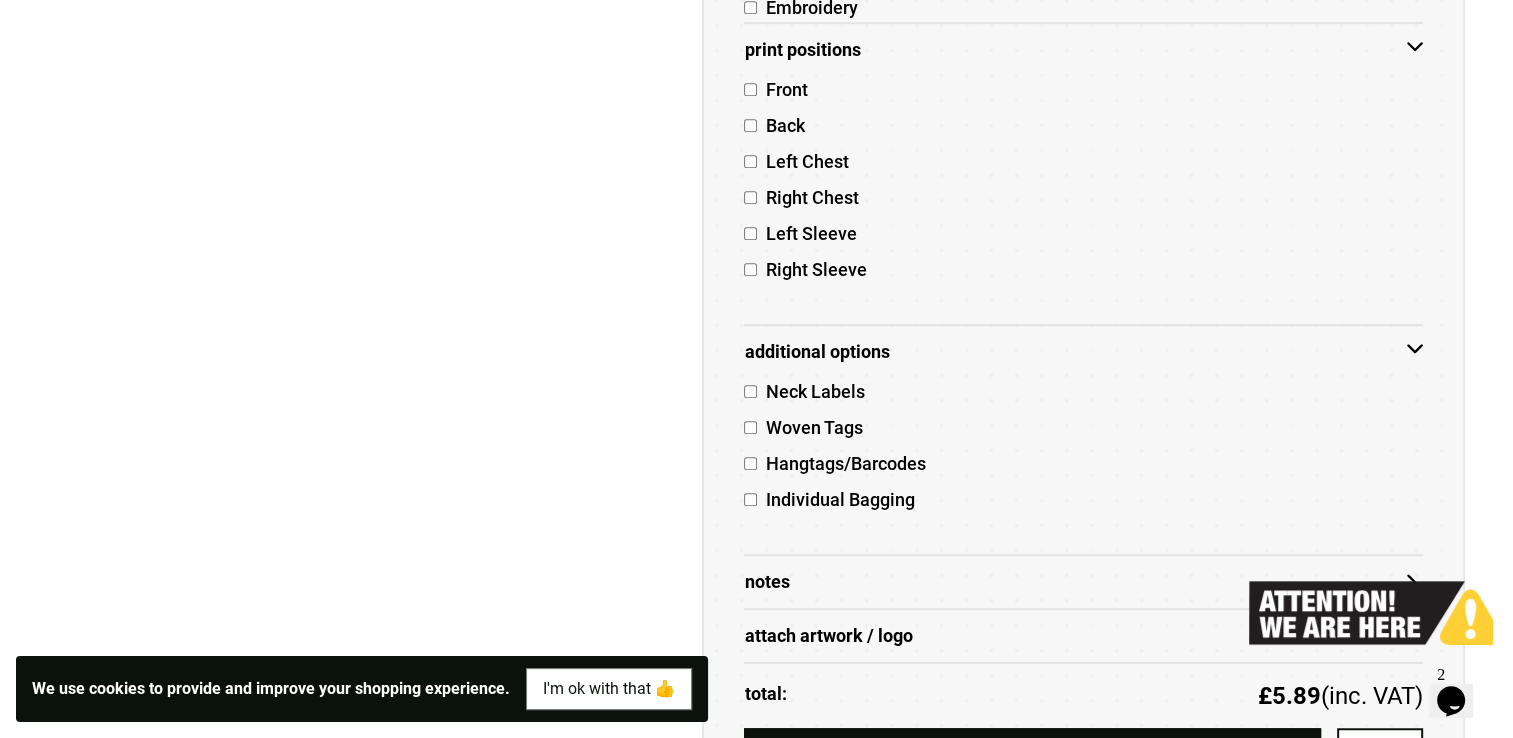 click on "Additional Options" at bounding box center (1083, 352) 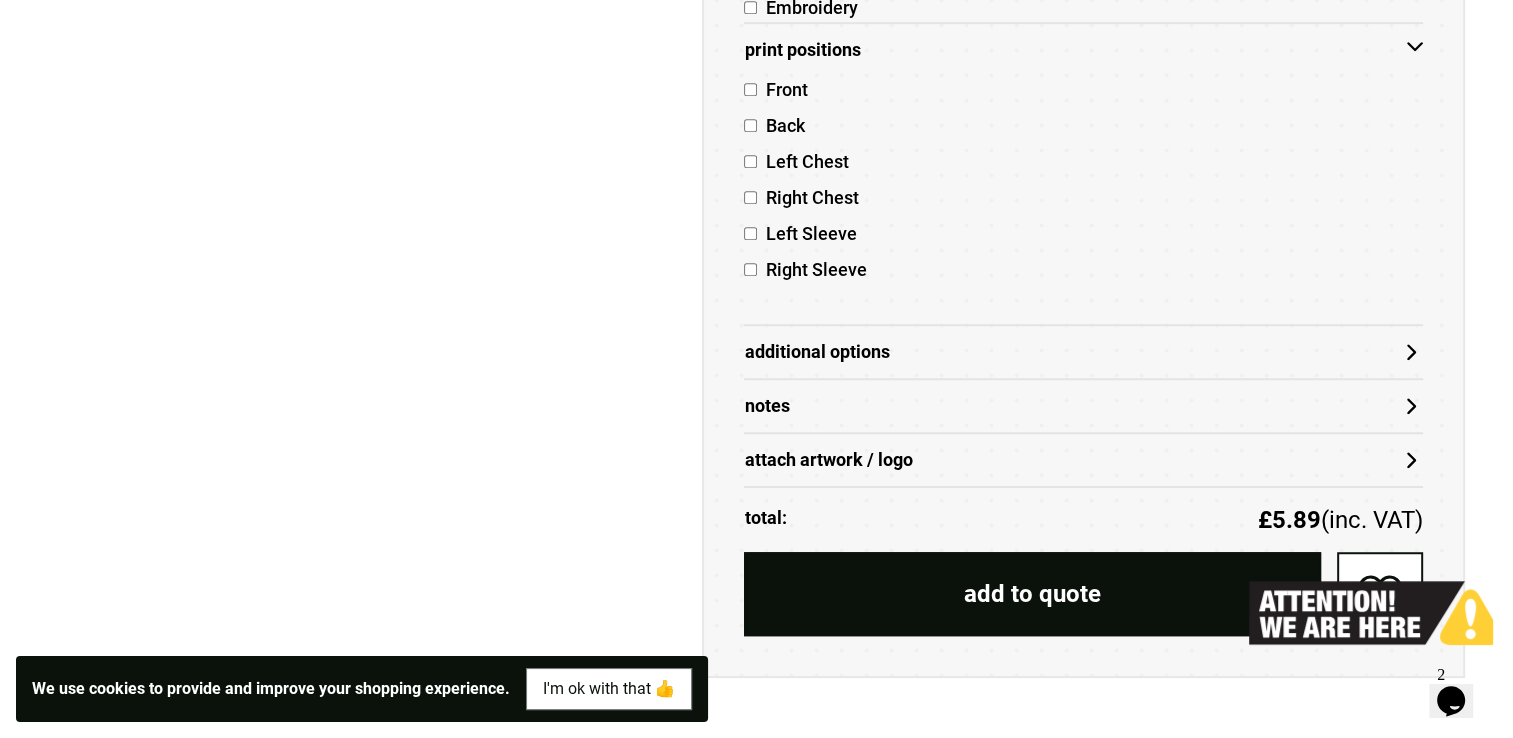 click on "Notes" at bounding box center (1083, 406) 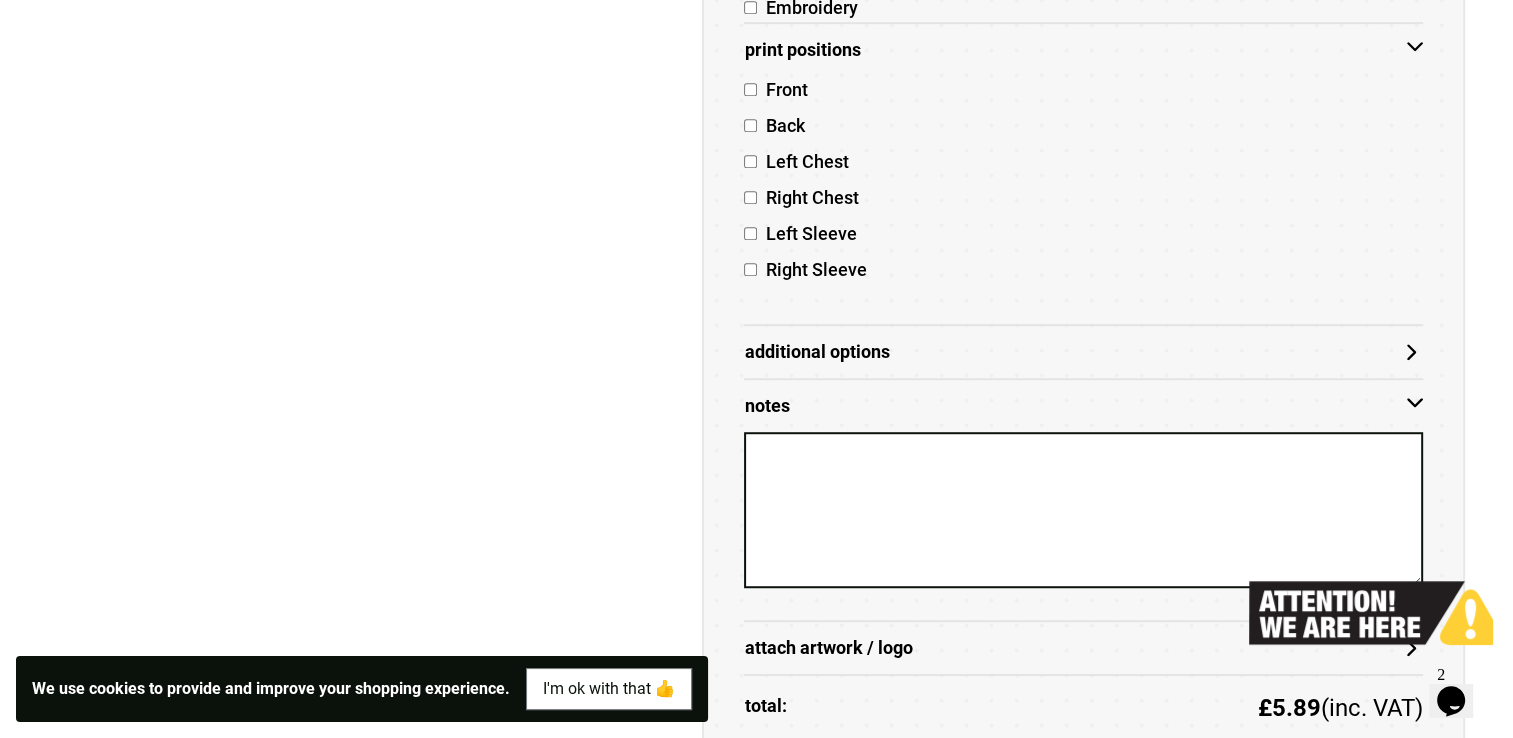 click at bounding box center (1083, 510) 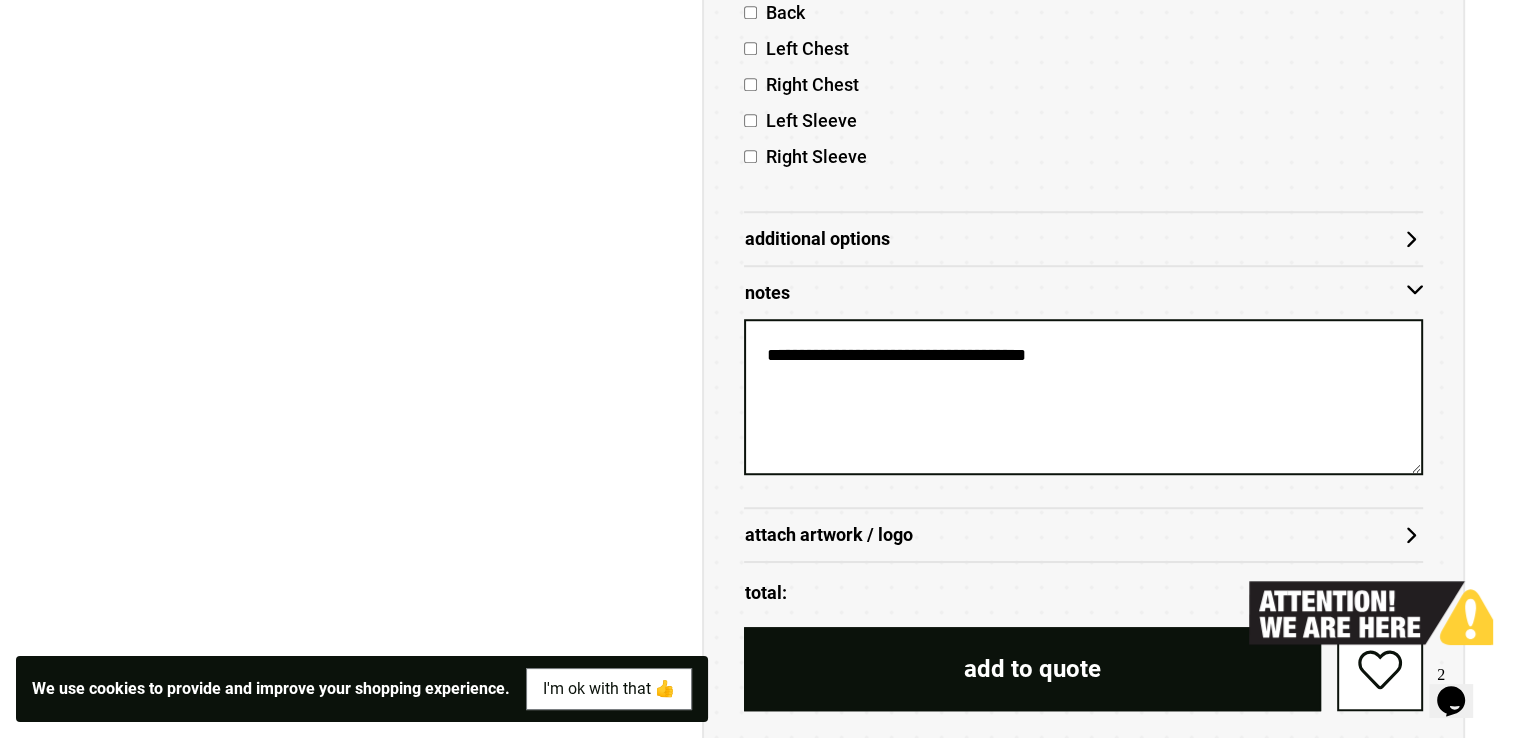 scroll, scrollTop: 1400, scrollLeft: 0, axis: vertical 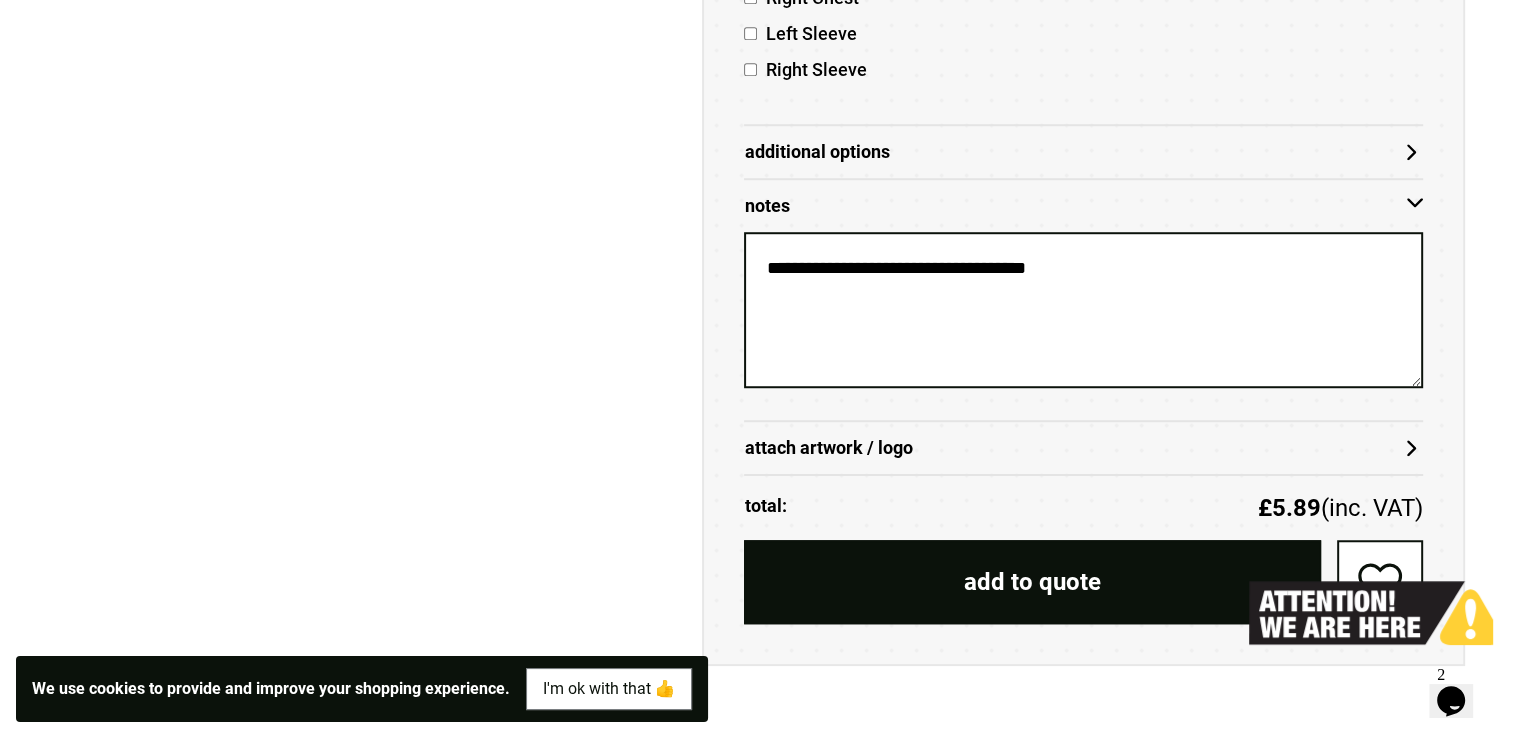 type on "**********" 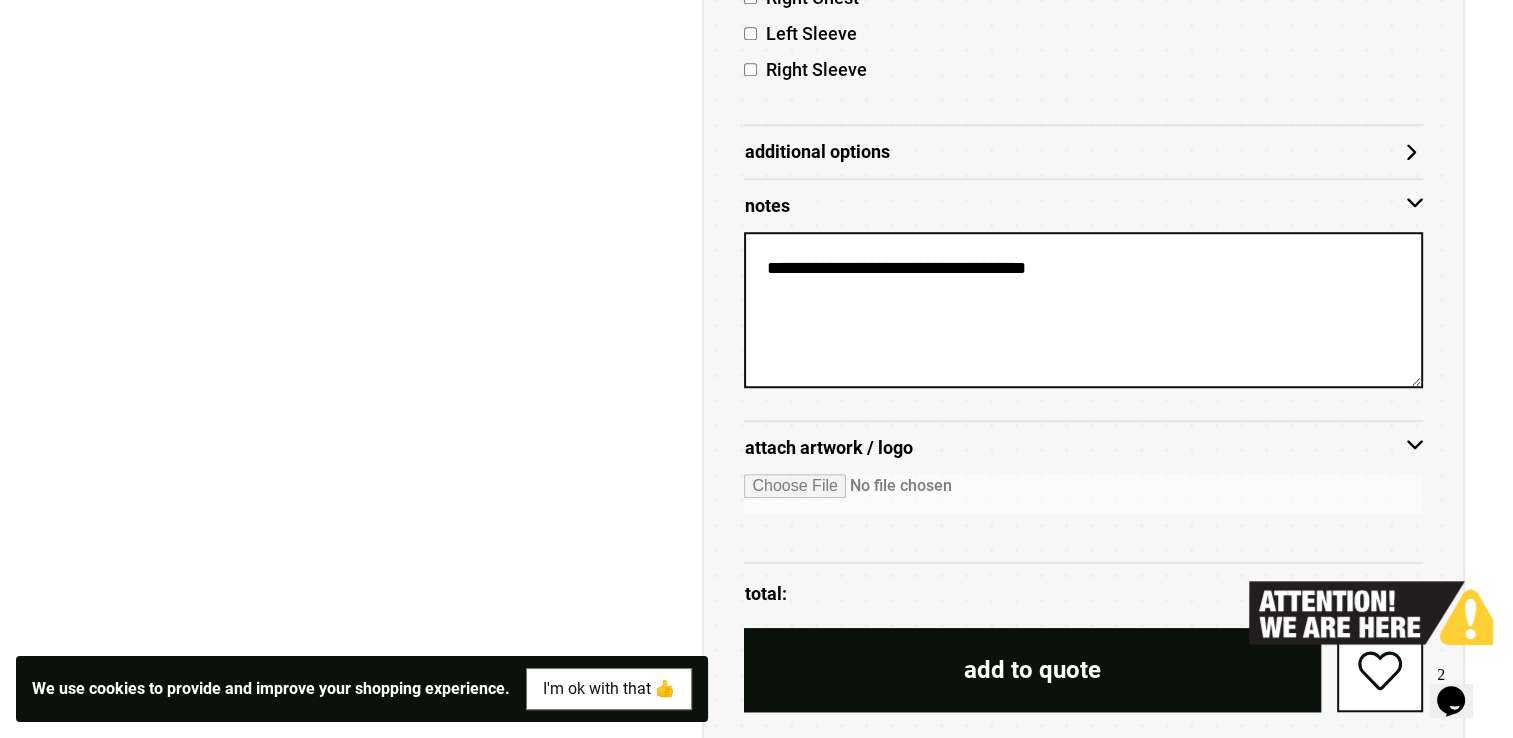 click at bounding box center (1083, 494) 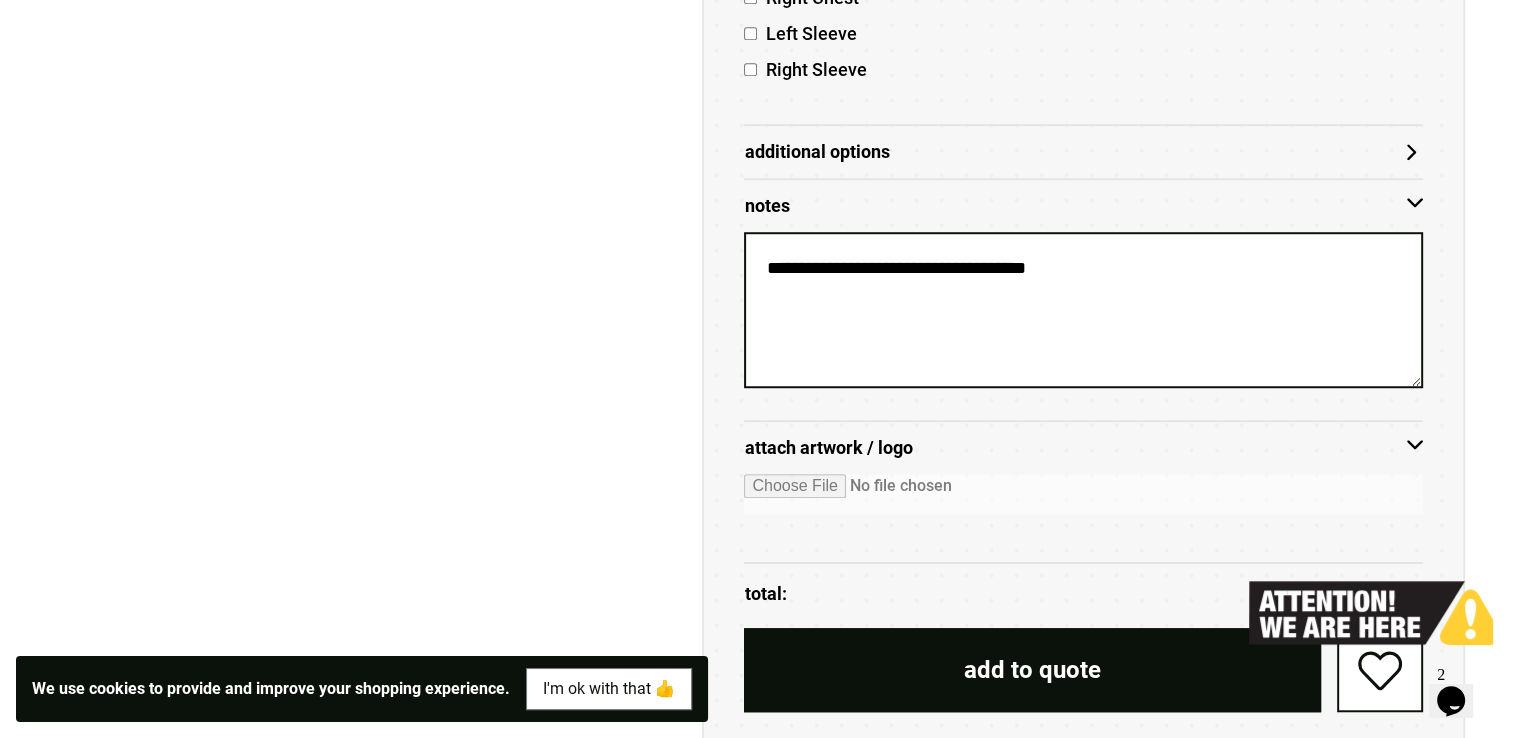 click at bounding box center (1083, 494) 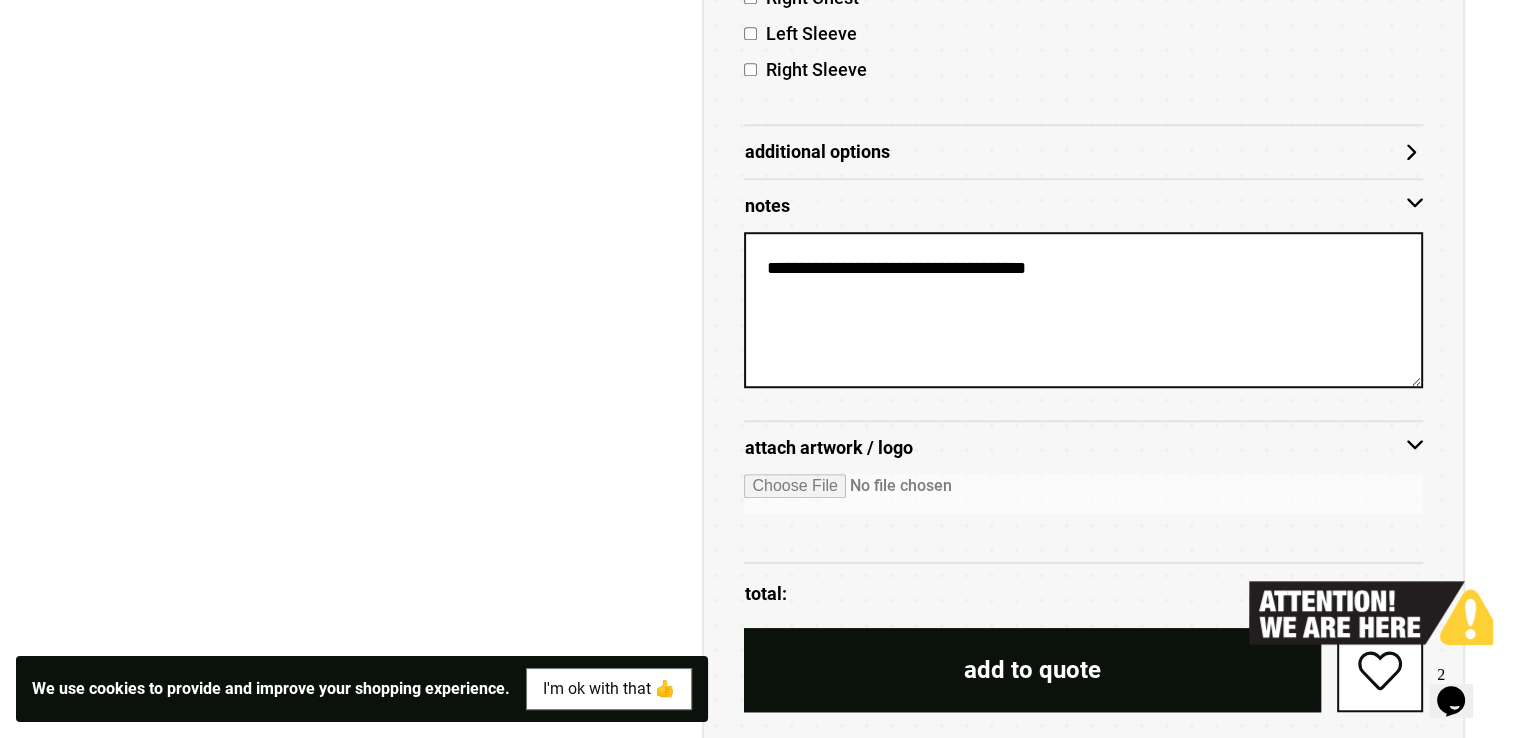 drag, startPoint x: 1085, startPoint y: 268, endPoint x: 735, endPoint y: 306, distance: 352.05682 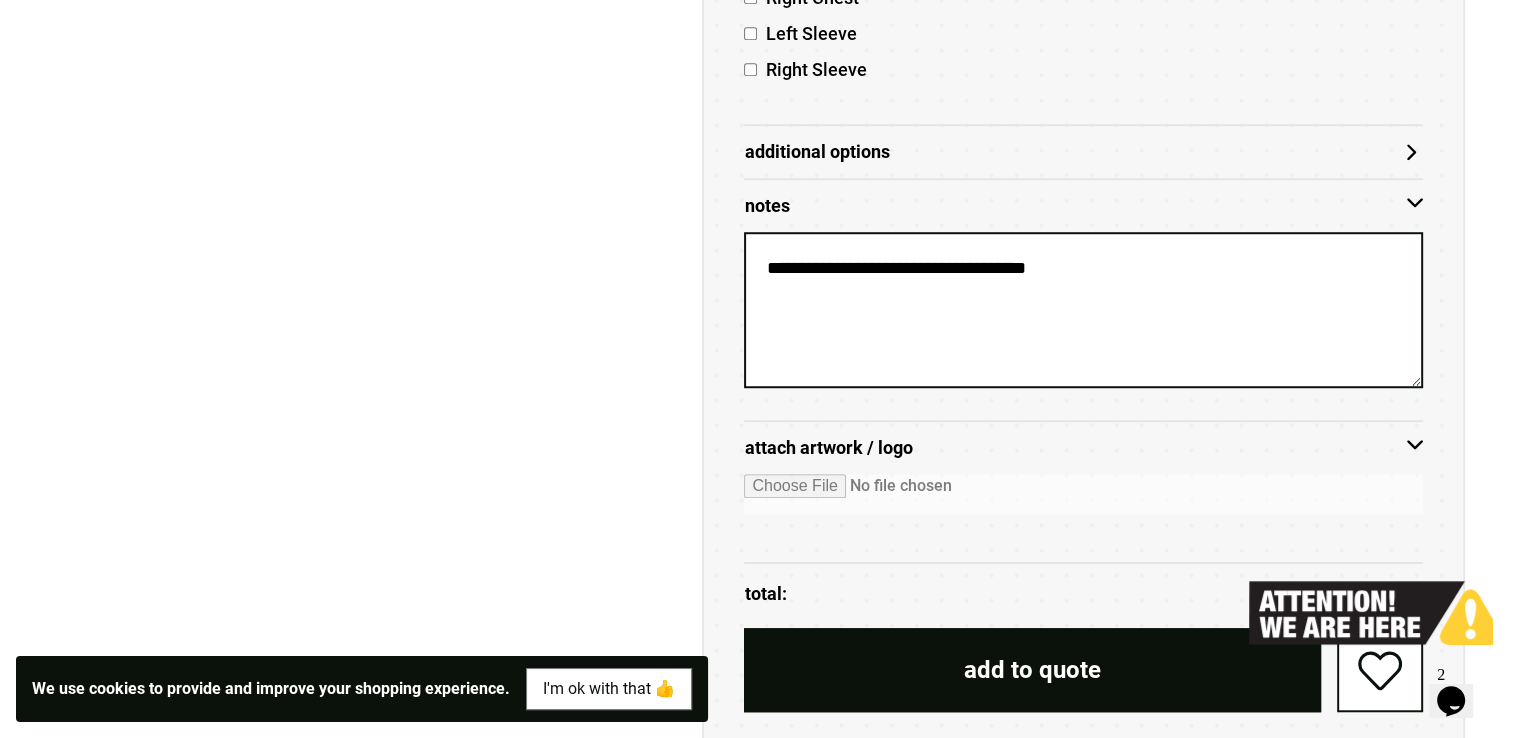 click on "**********" at bounding box center [1083, 120] 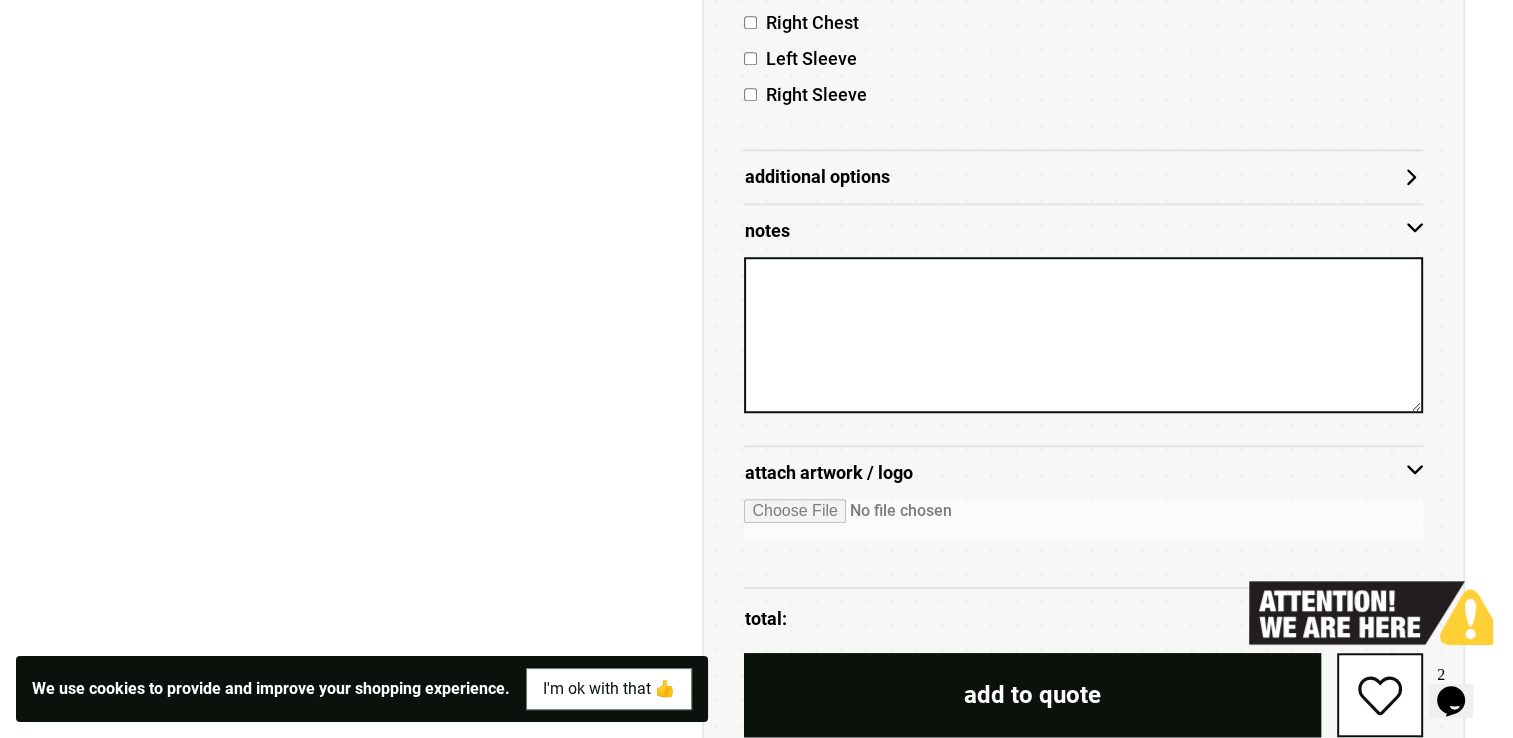 scroll, scrollTop: 1600, scrollLeft: 0, axis: vertical 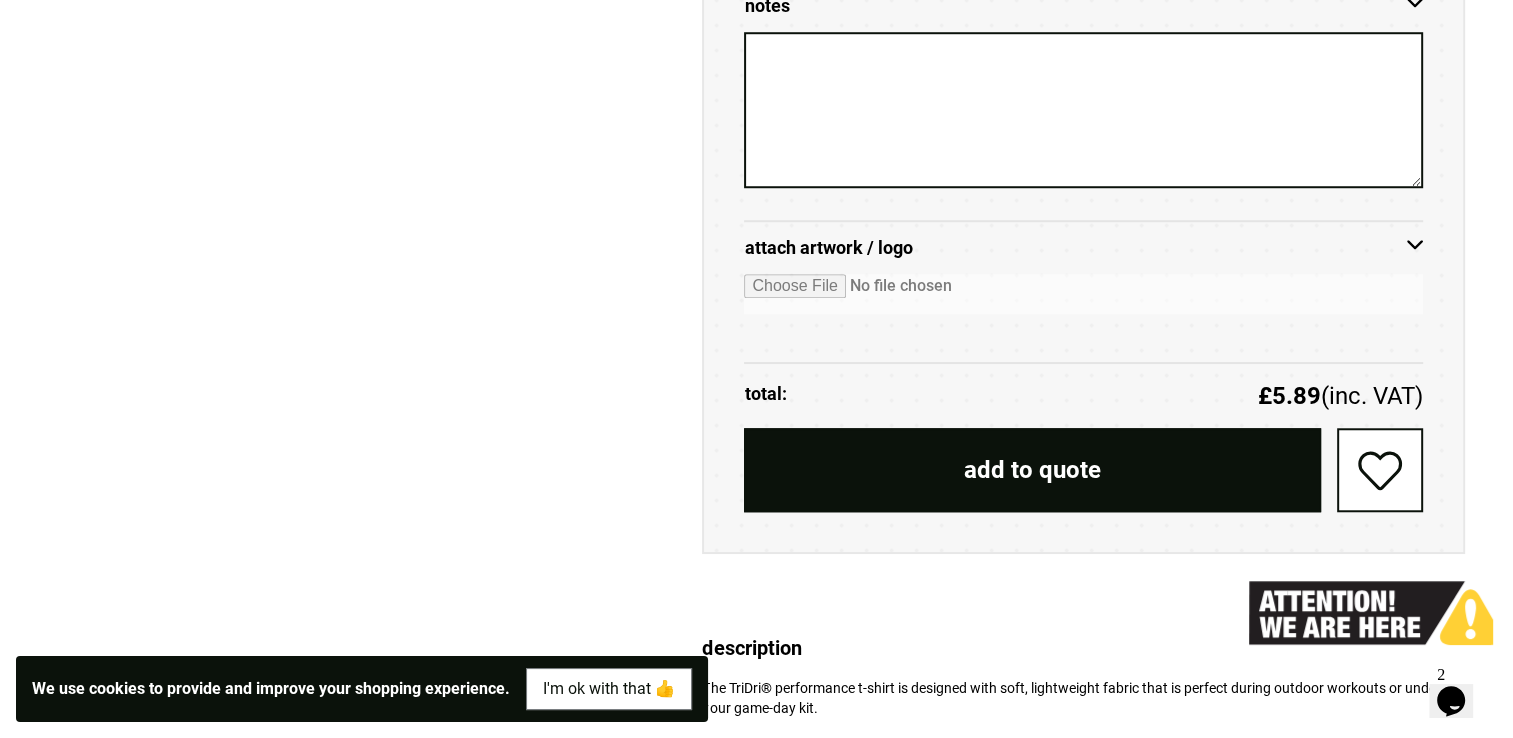 type 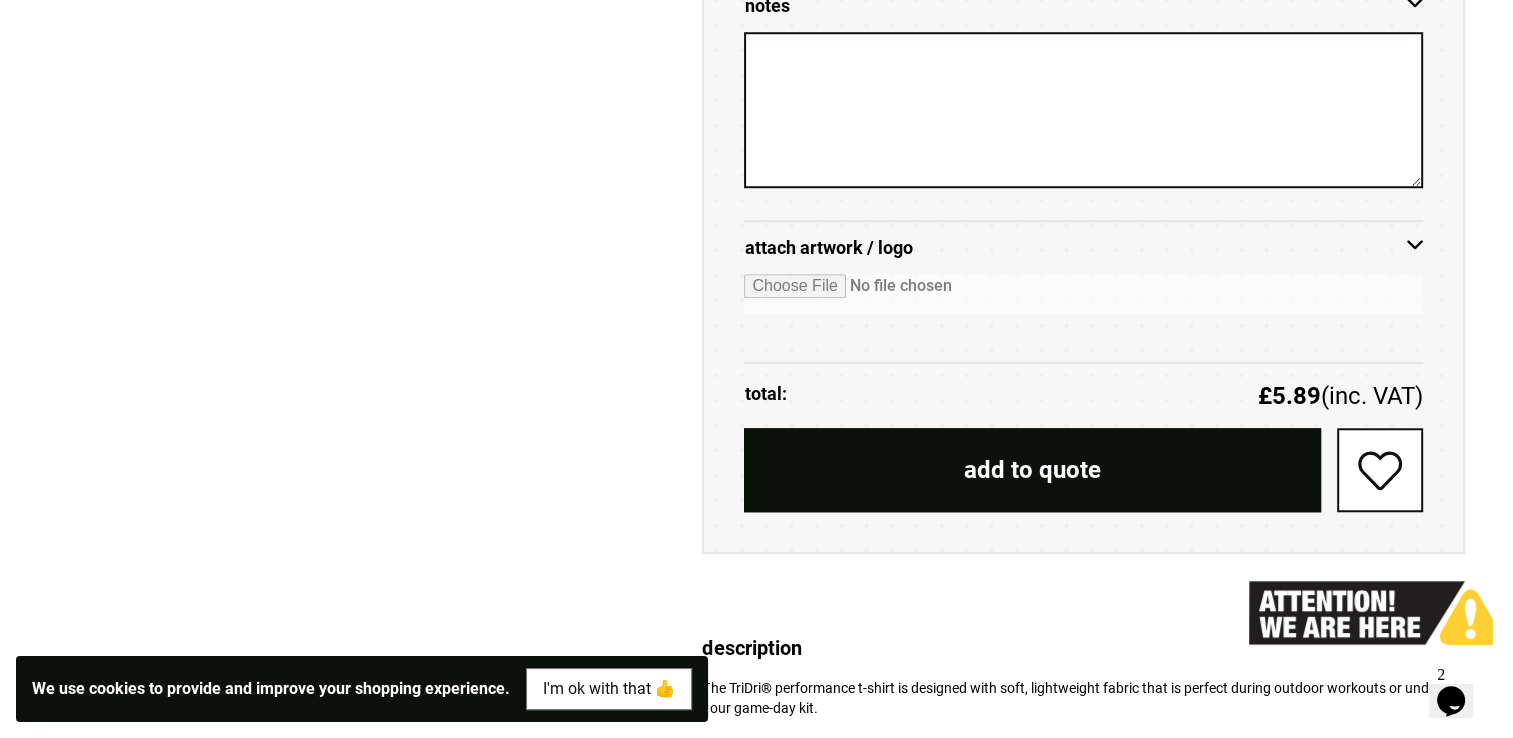 type on "**********" 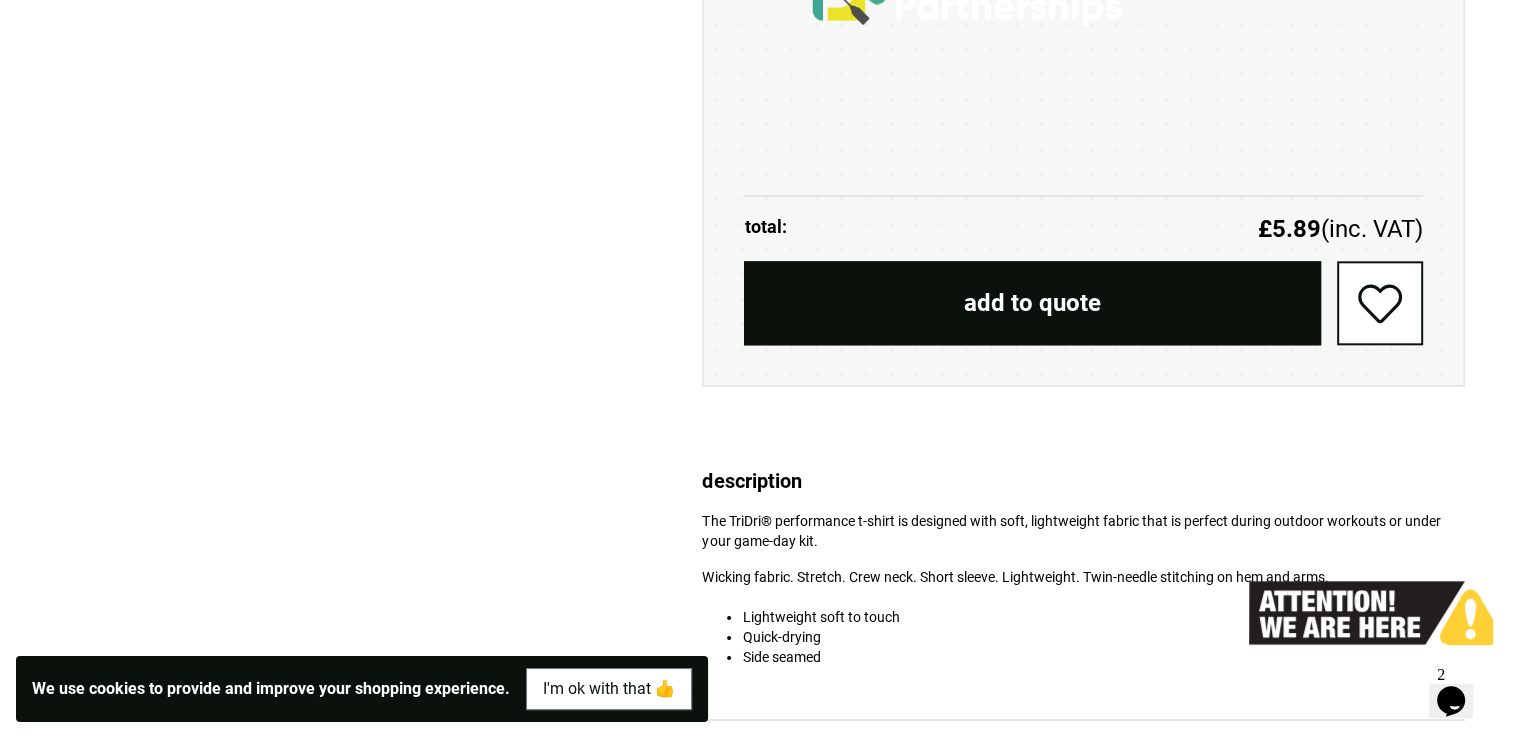 scroll, scrollTop: 2200, scrollLeft: 0, axis: vertical 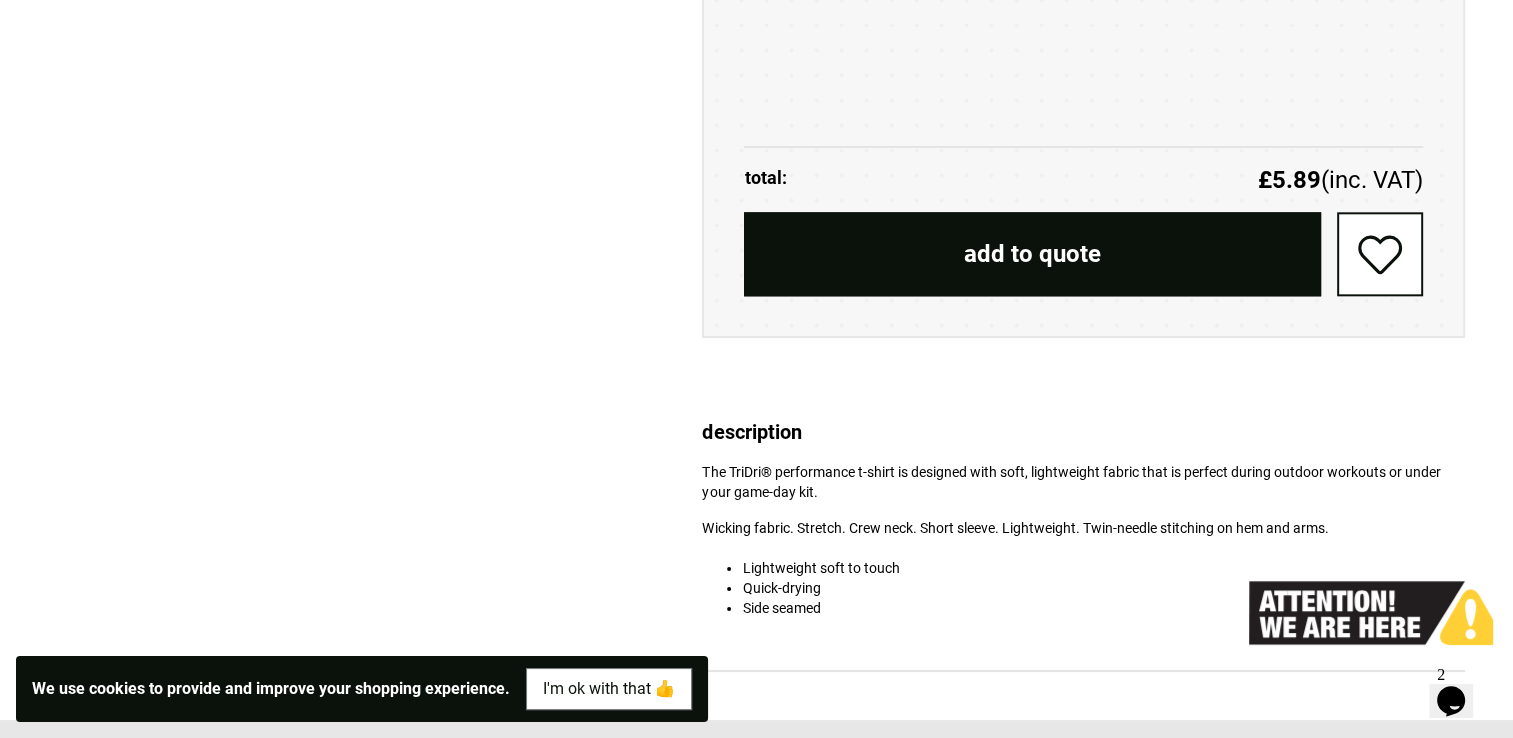 click on "add to quote" at bounding box center (1032, 254) 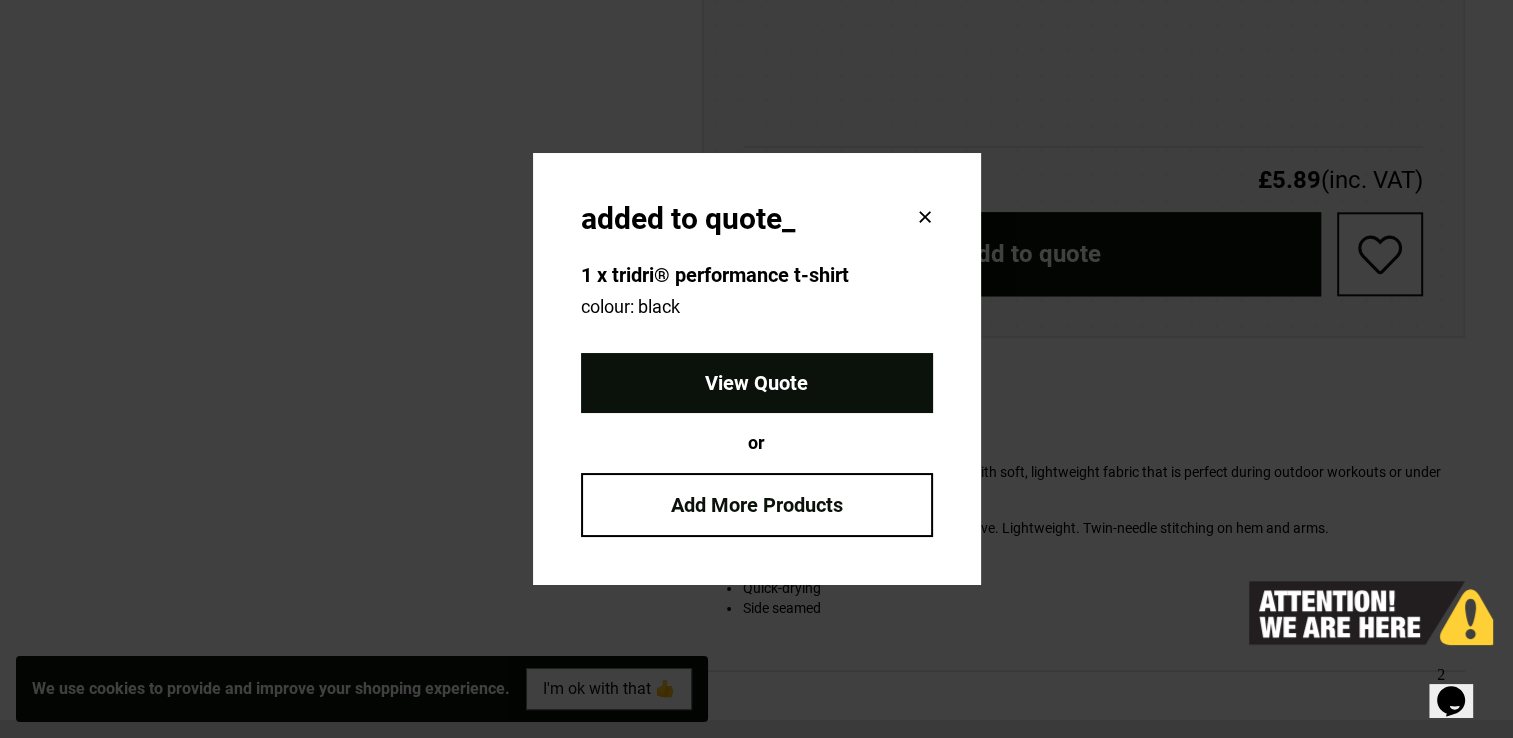 click on "View Quote" at bounding box center (757, 383) 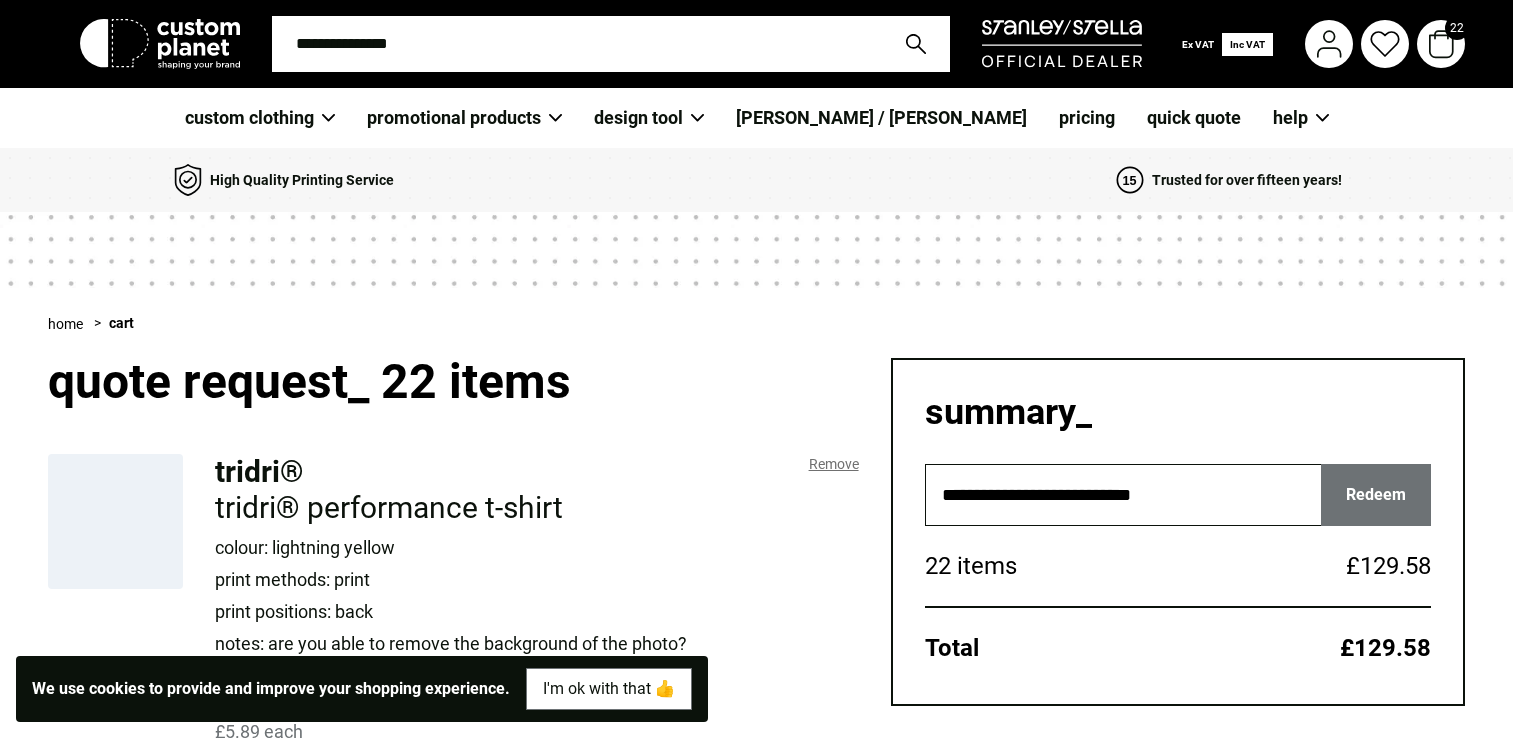 scroll, scrollTop: 0, scrollLeft: 0, axis: both 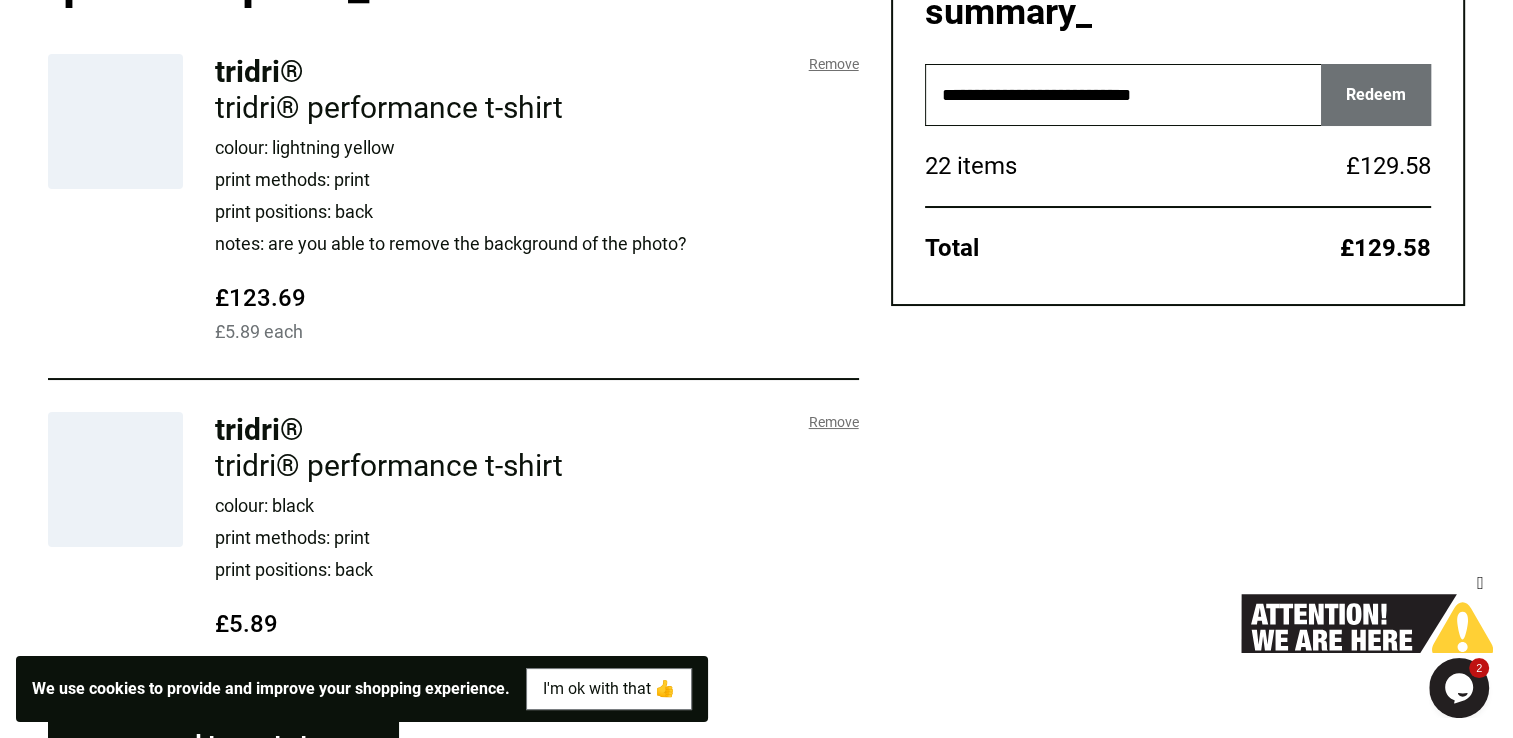 click on "TriDri® performance t-shirt" at bounding box center (389, 107) 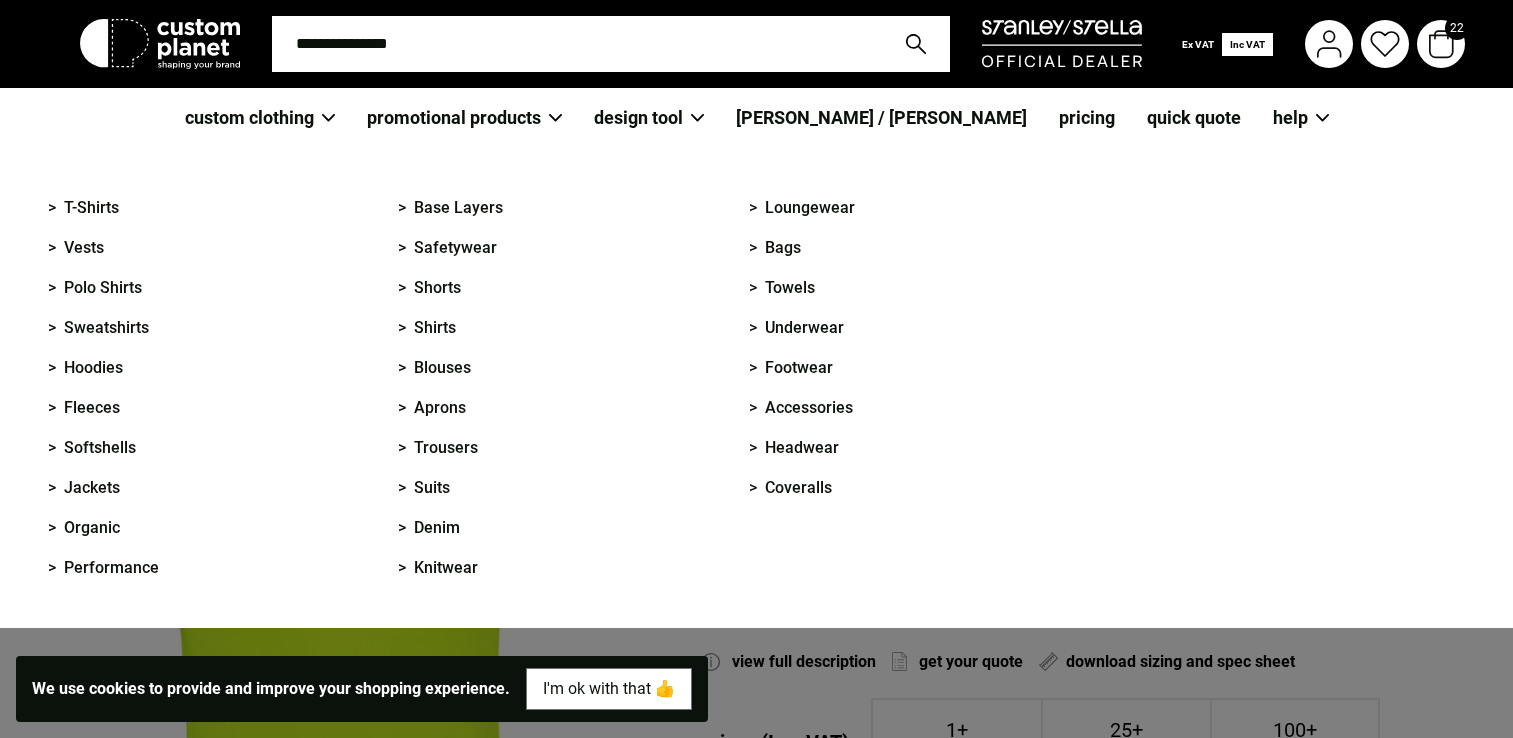 scroll, scrollTop: 0, scrollLeft: 0, axis: both 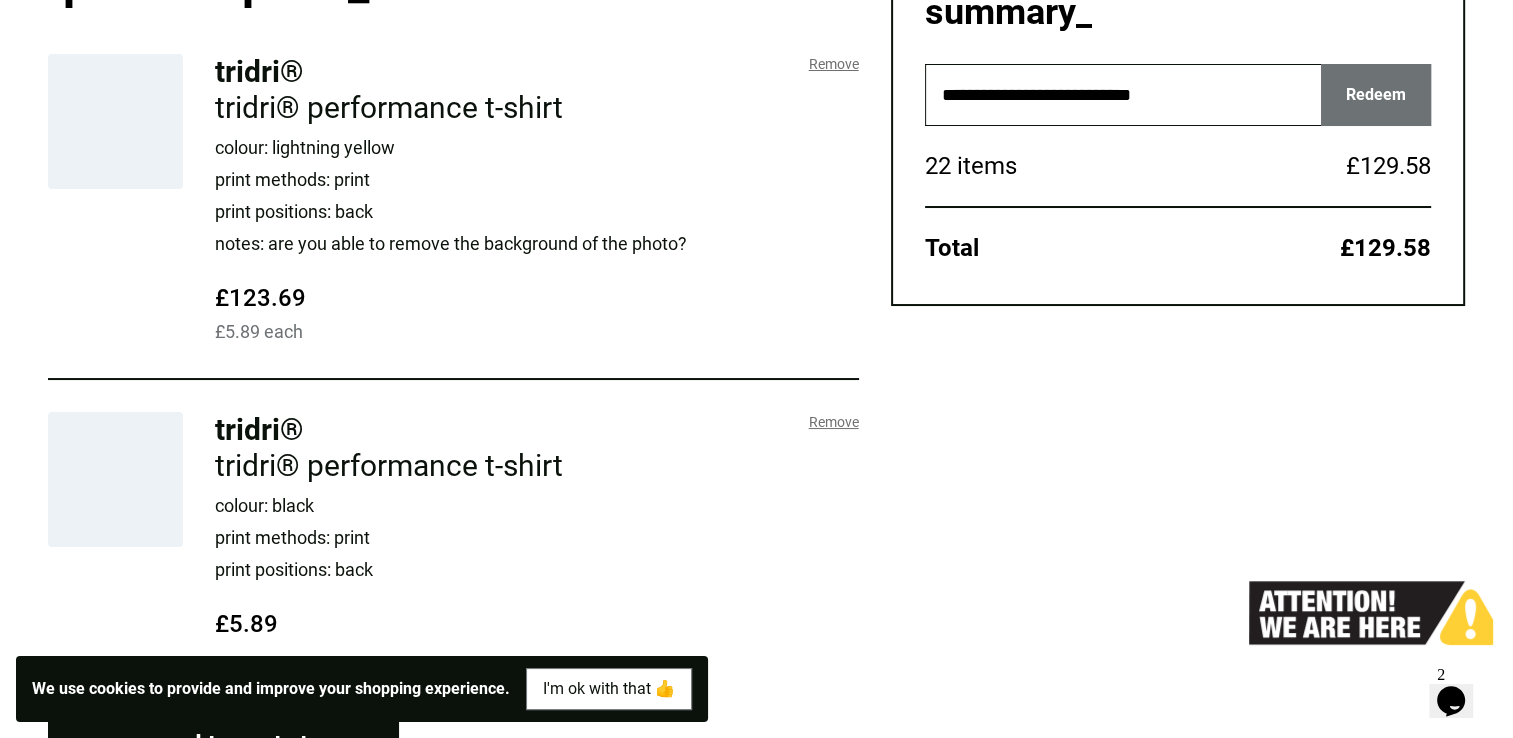 click on "Colour: Lightning Yellow" at bounding box center (536, 148) 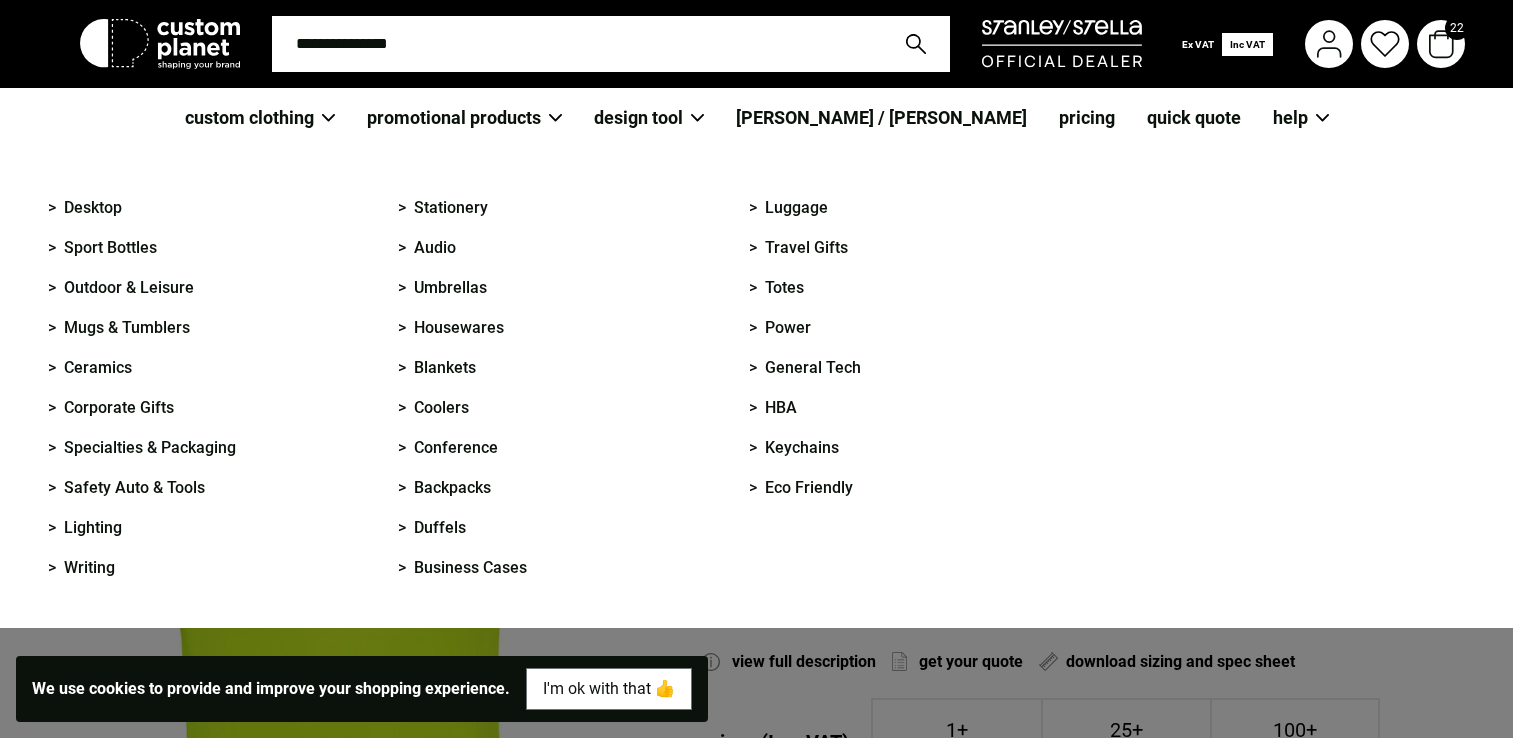 scroll, scrollTop: 0, scrollLeft: 0, axis: both 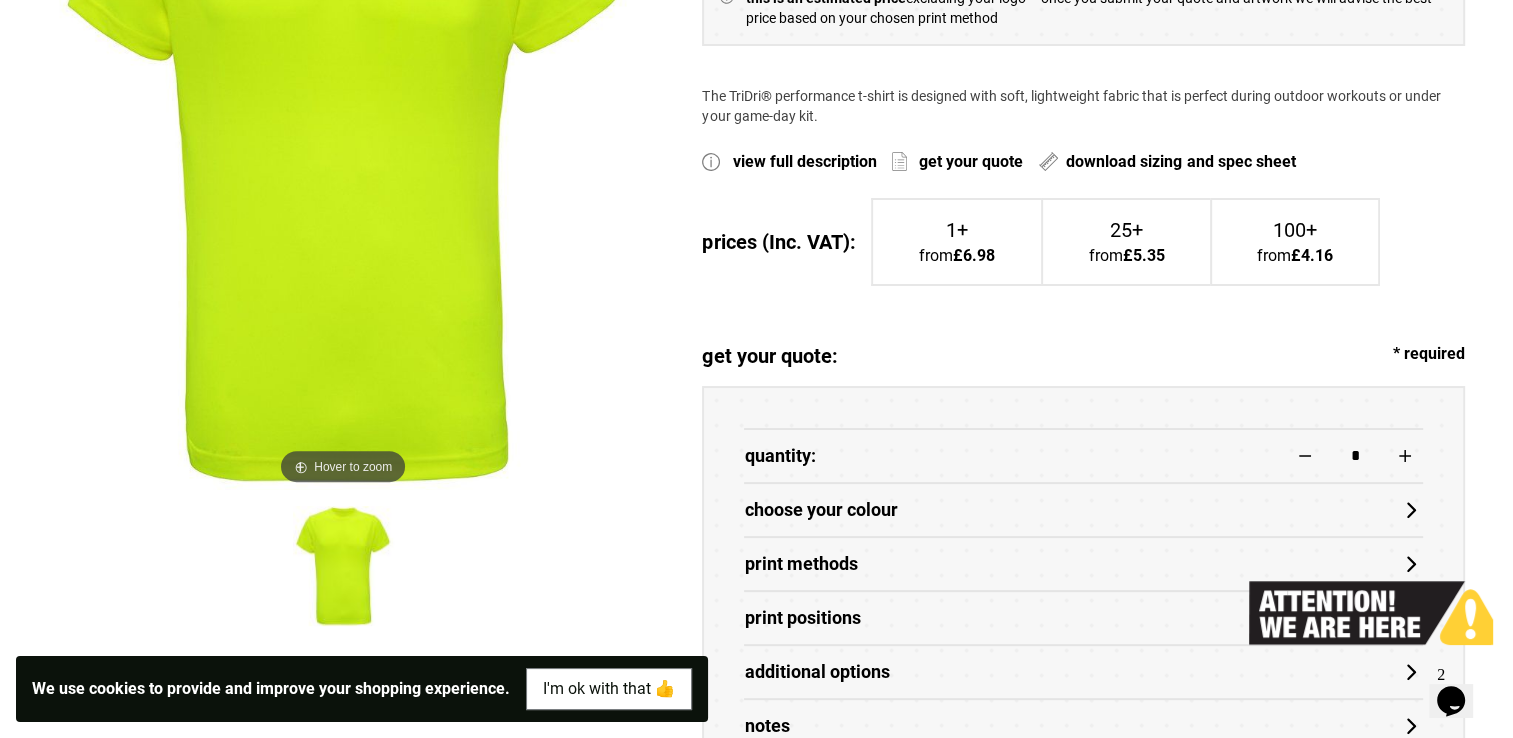 click on "quantity: *" at bounding box center (1083, 455) 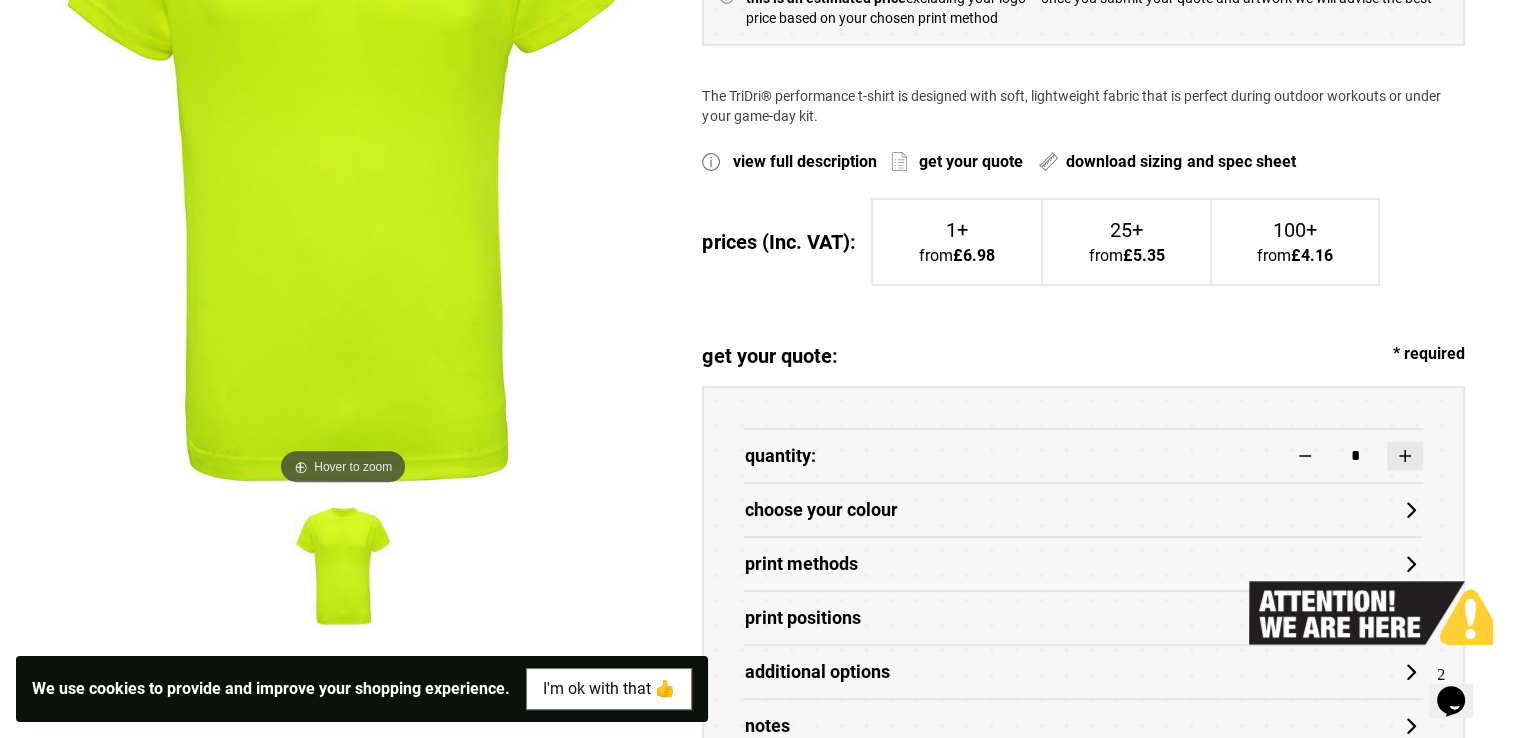 click at bounding box center [1405, 456] 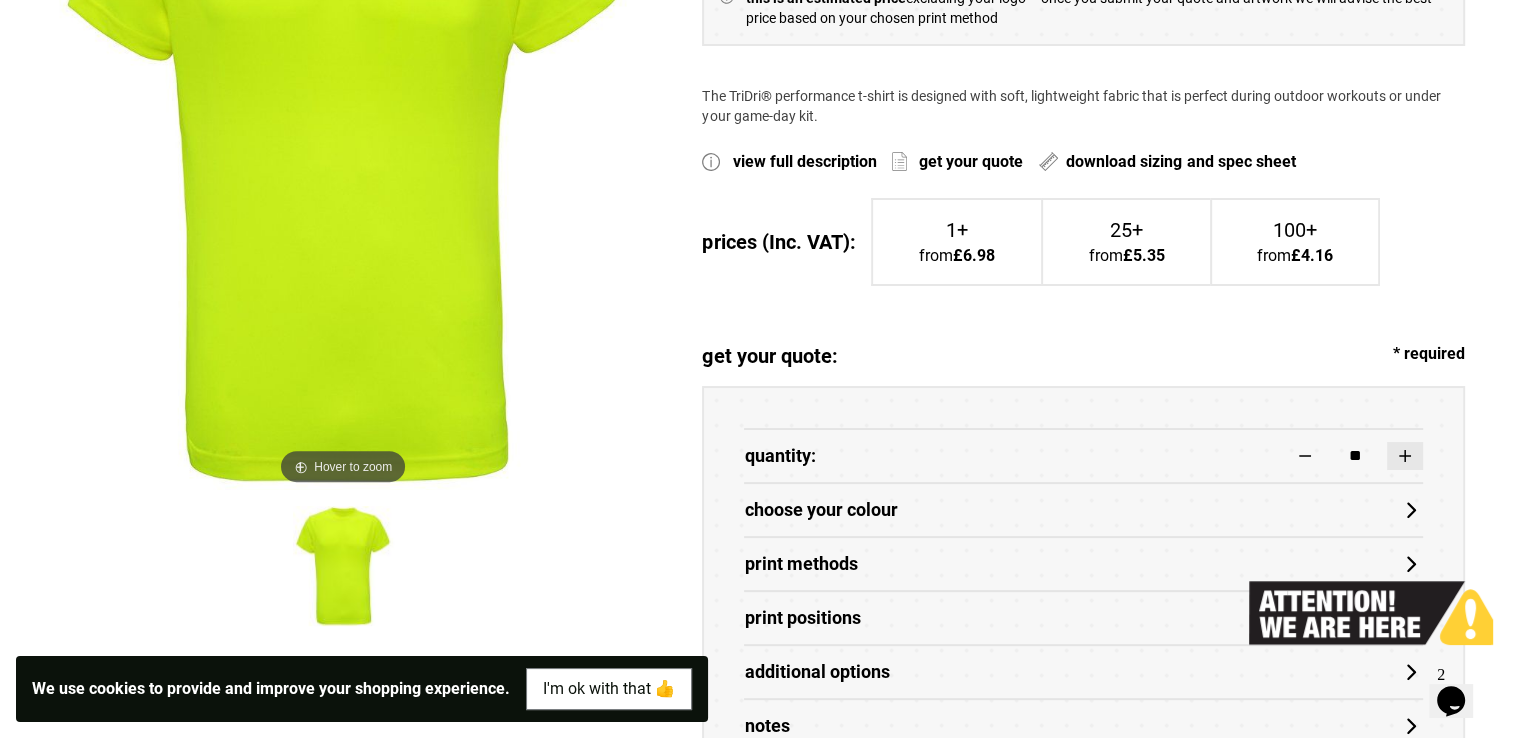 click at bounding box center [1405, 456] 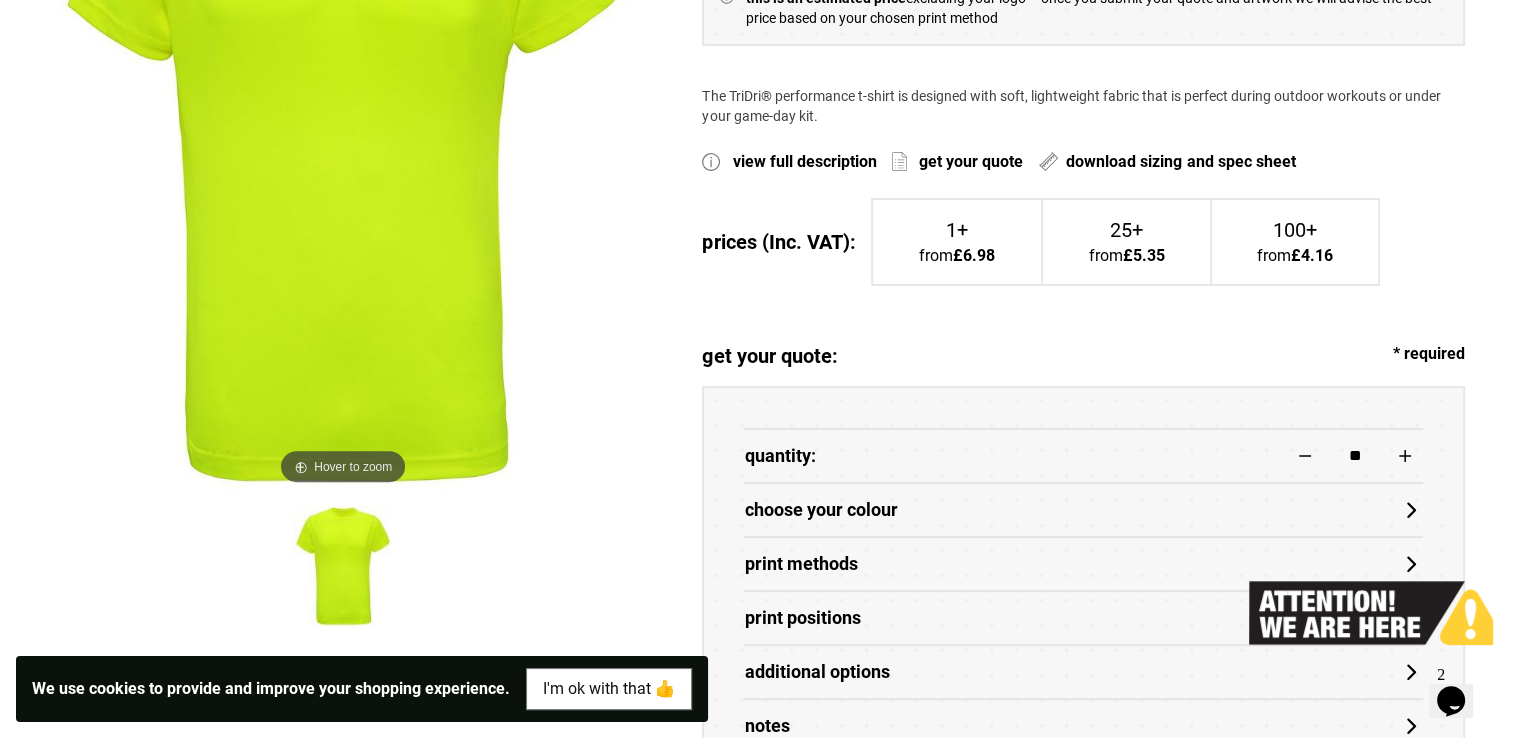 click on "choose your colour" at bounding box center [1083, 510] 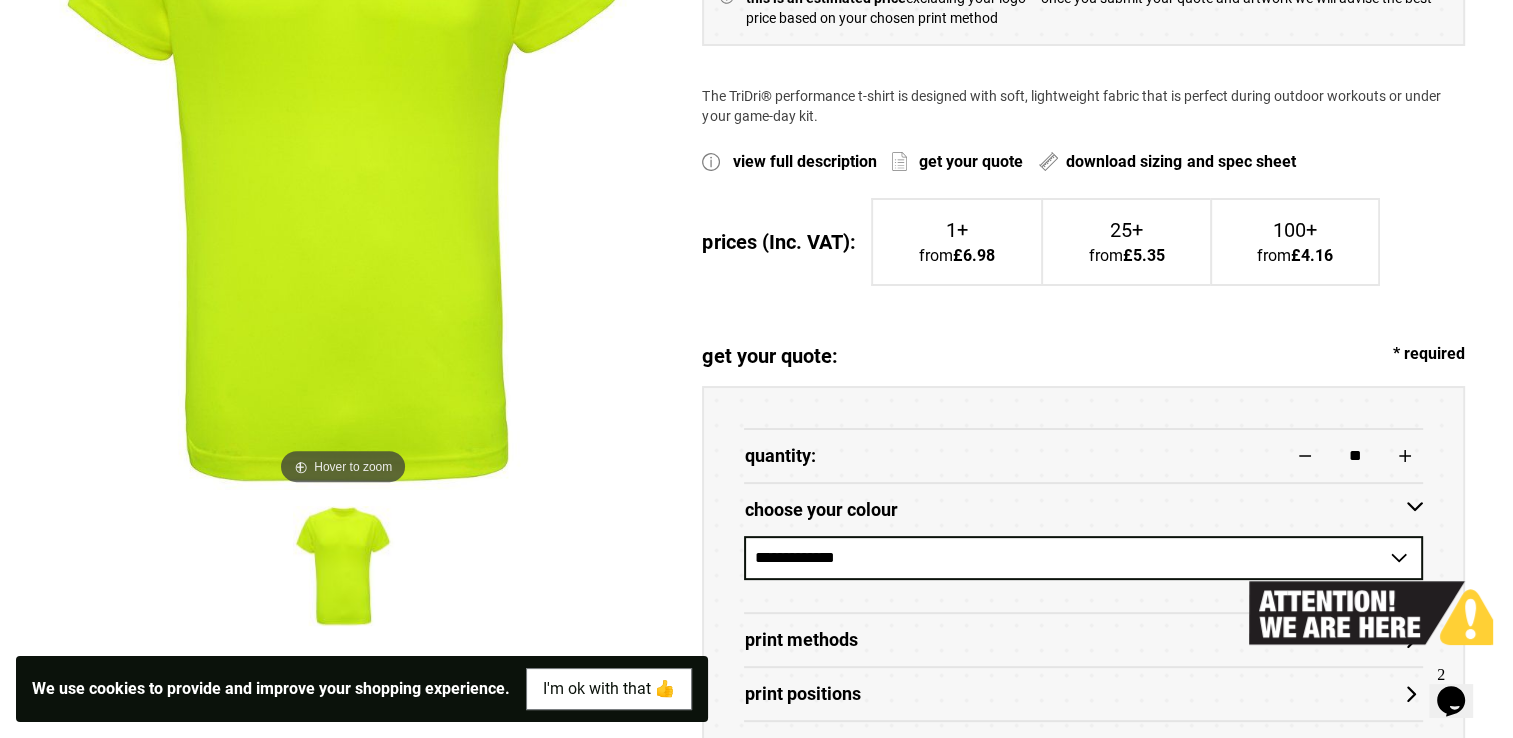click on "**********" at bounding box center (1083, 558) 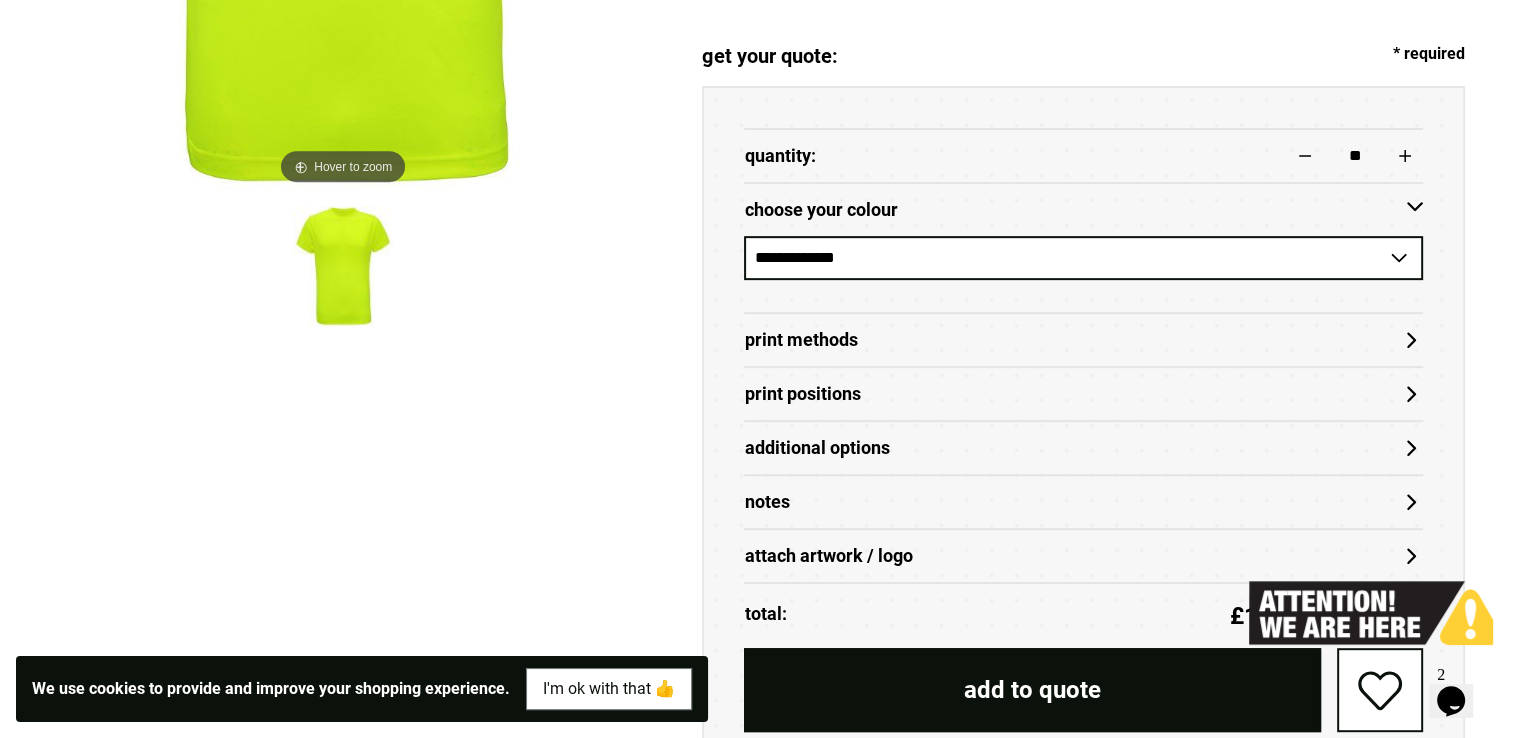click on "Print Methods" at bounding box center (1083, 340) 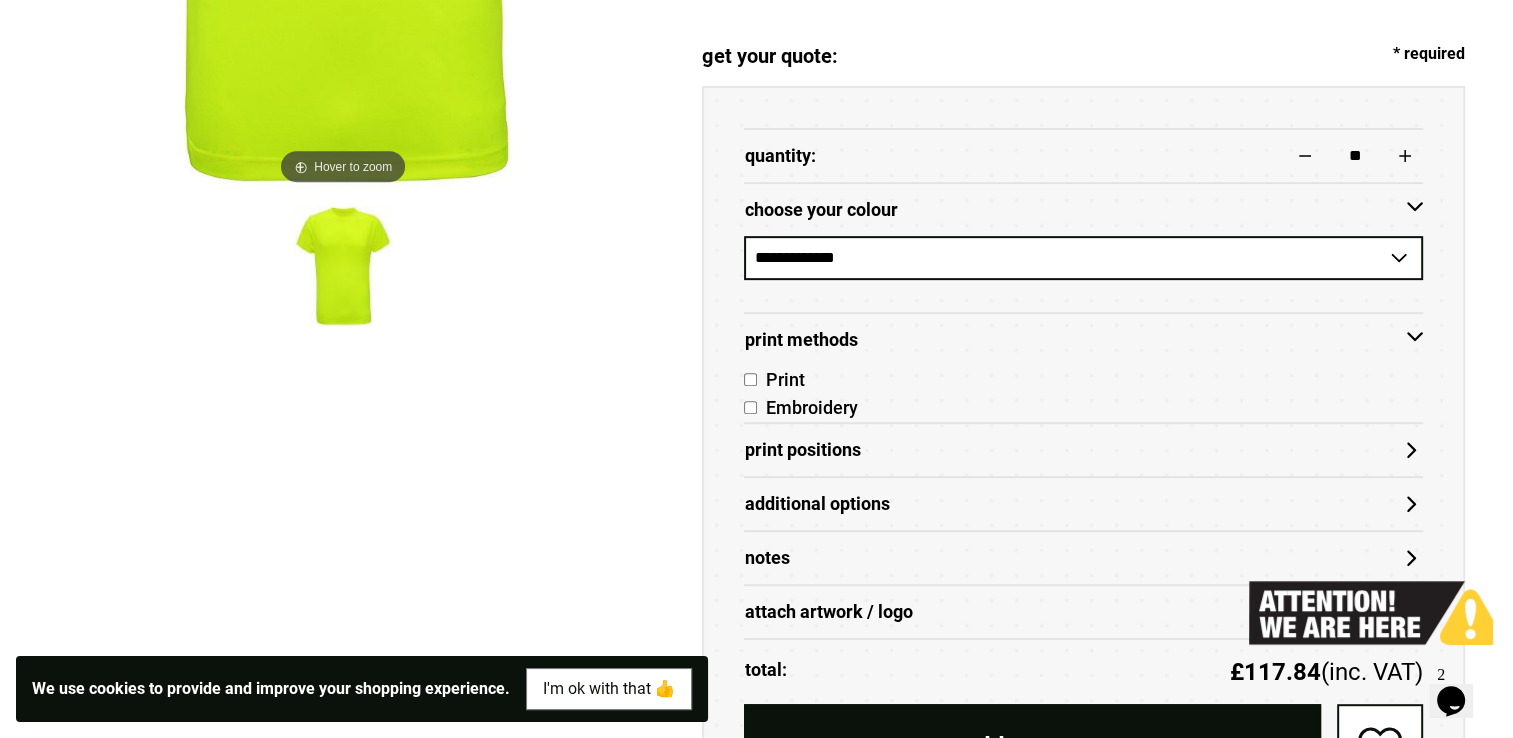 click on "Print" at bounding box center [780, 379] 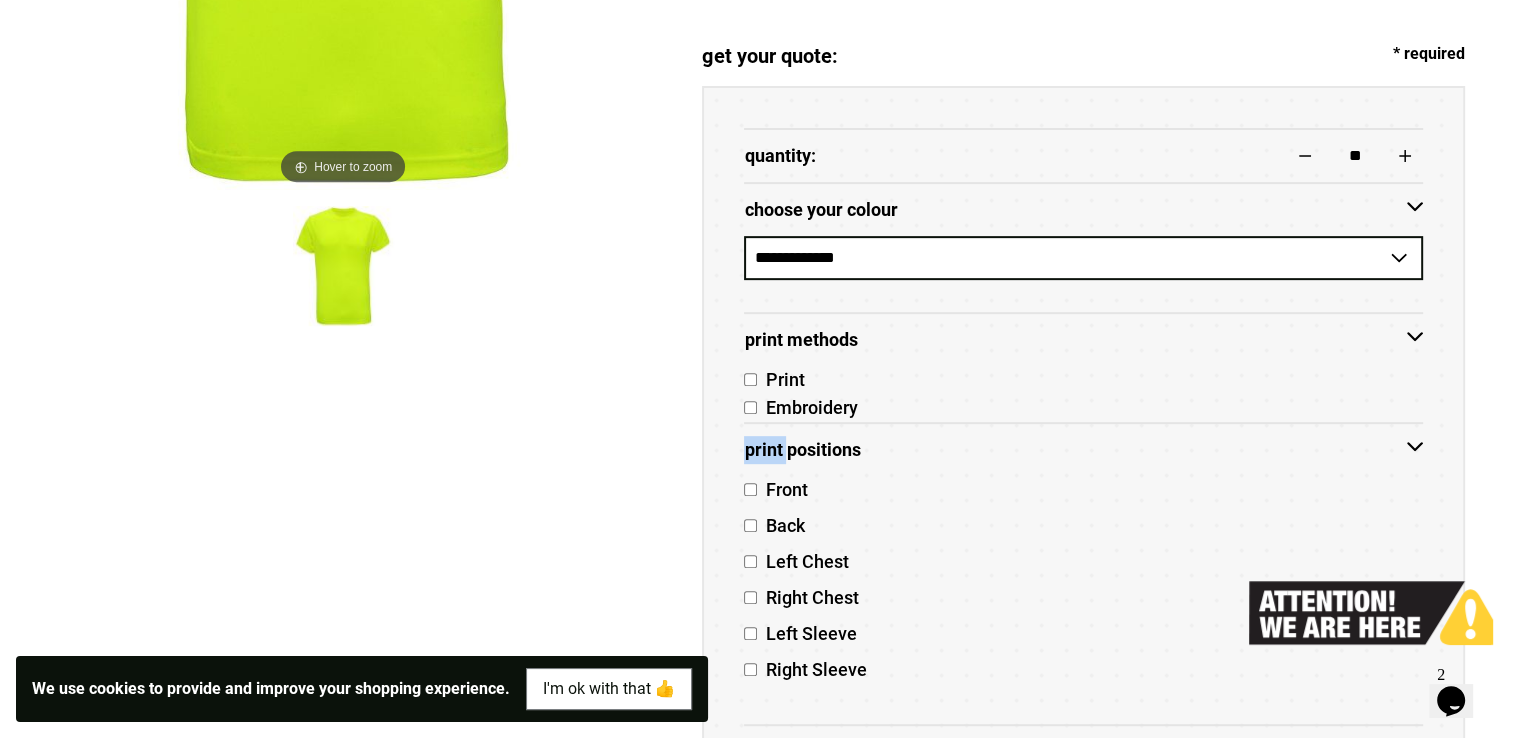 click on "Print Positions" at bounding box center [1083, 450] 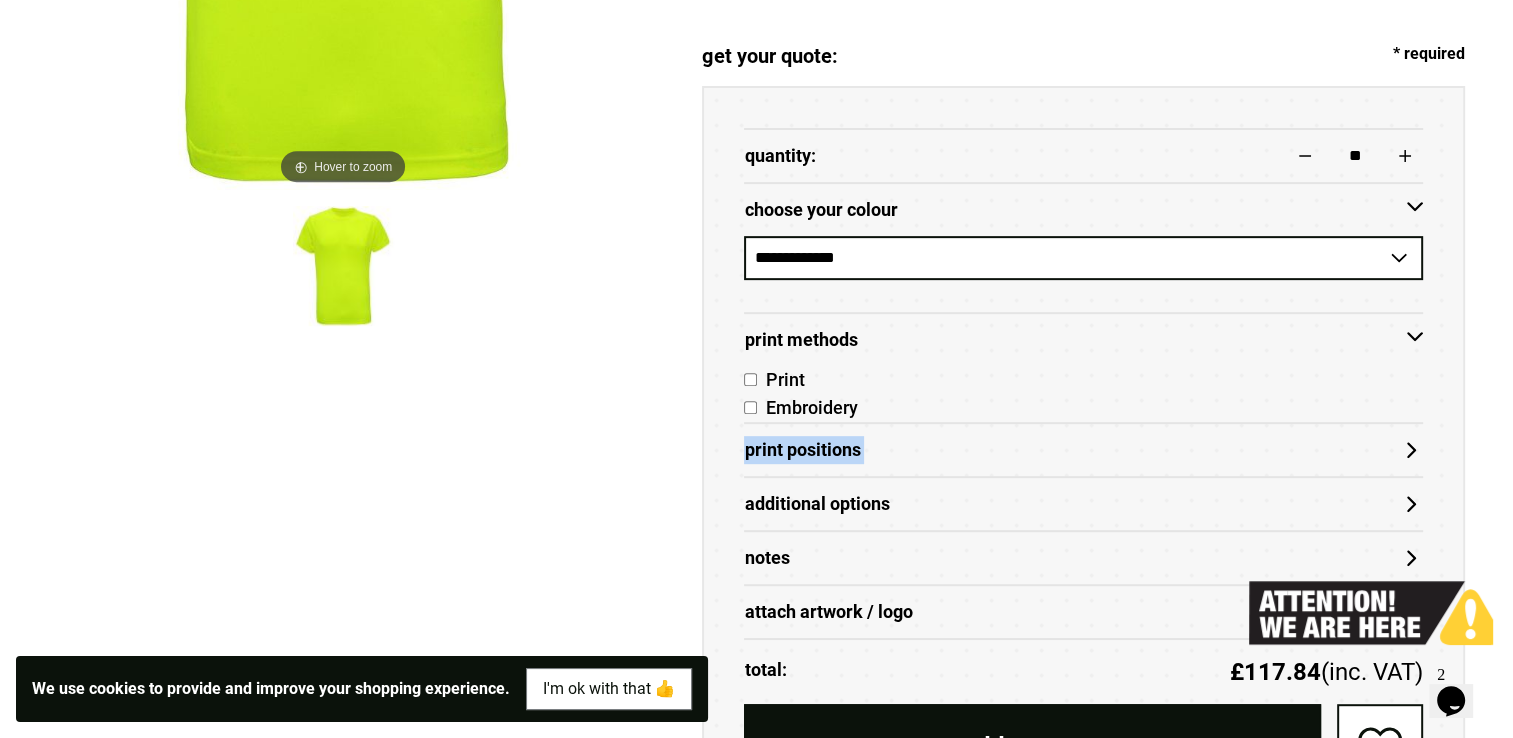 click on "Print Positions" at bounding box center [1083, 450] 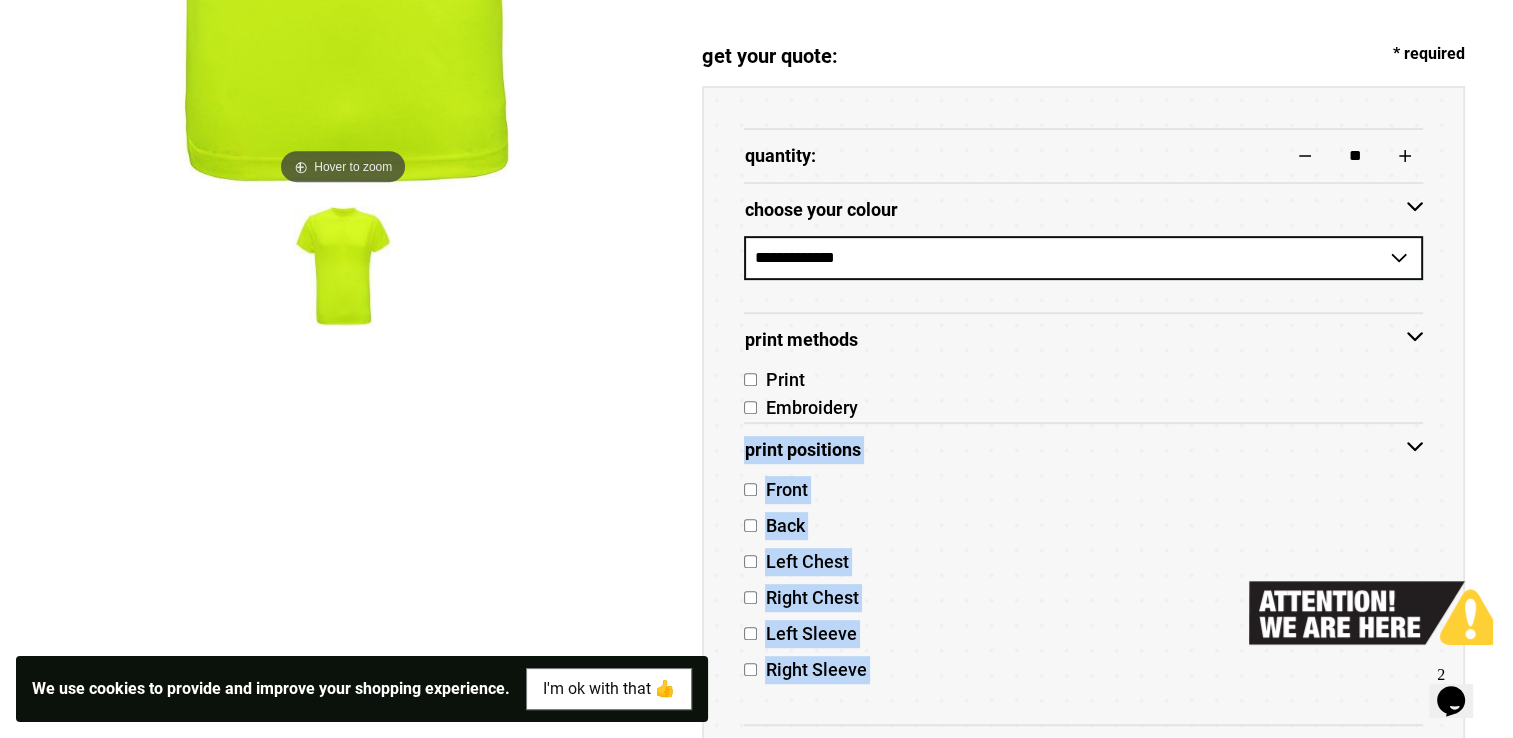 click on "Print Positions" at bounding box center (1083, 450) 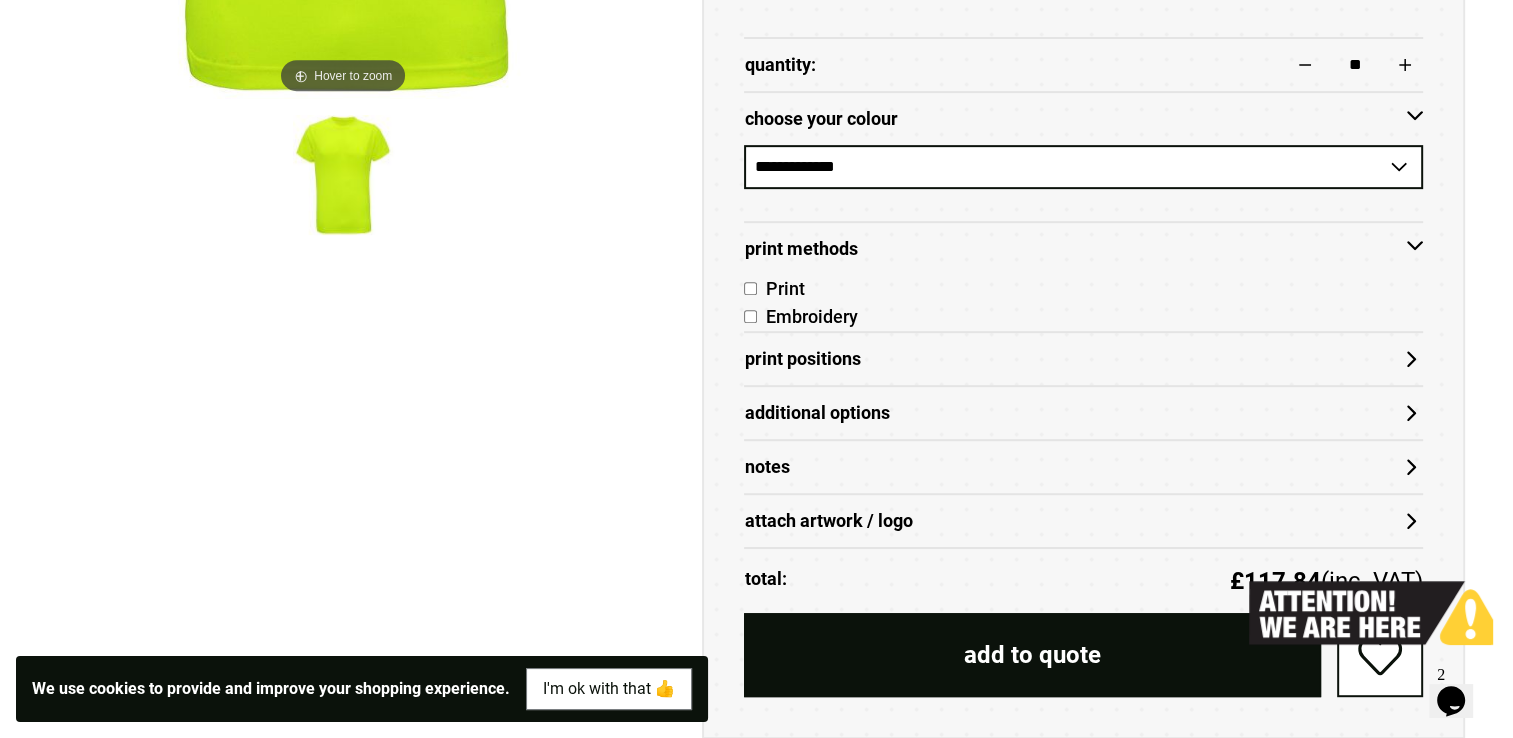 scroll, scrollTop: 1000, scrollLeft: 0, axis: vertical 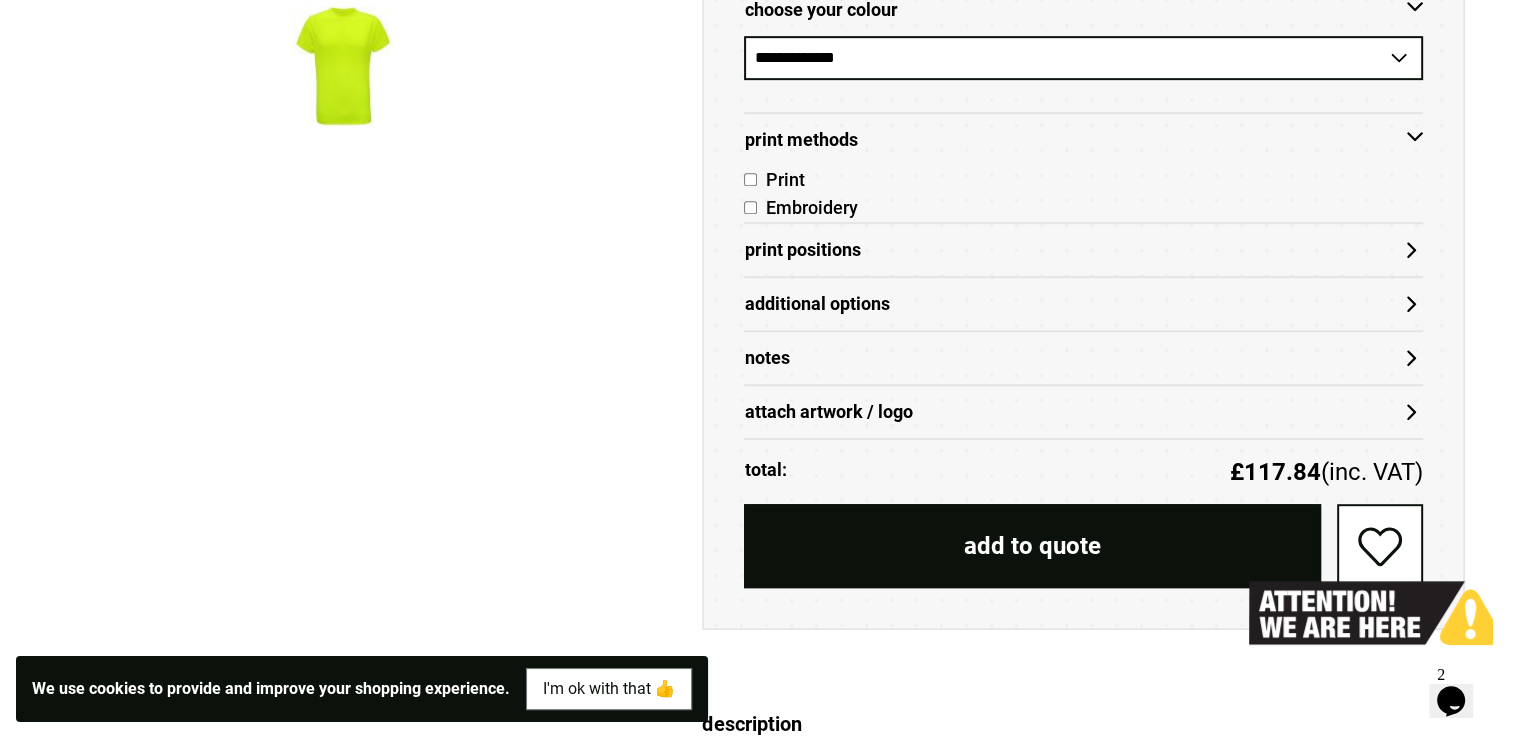 click on "attach artwork / logo" at bounding box center [1083, 412] 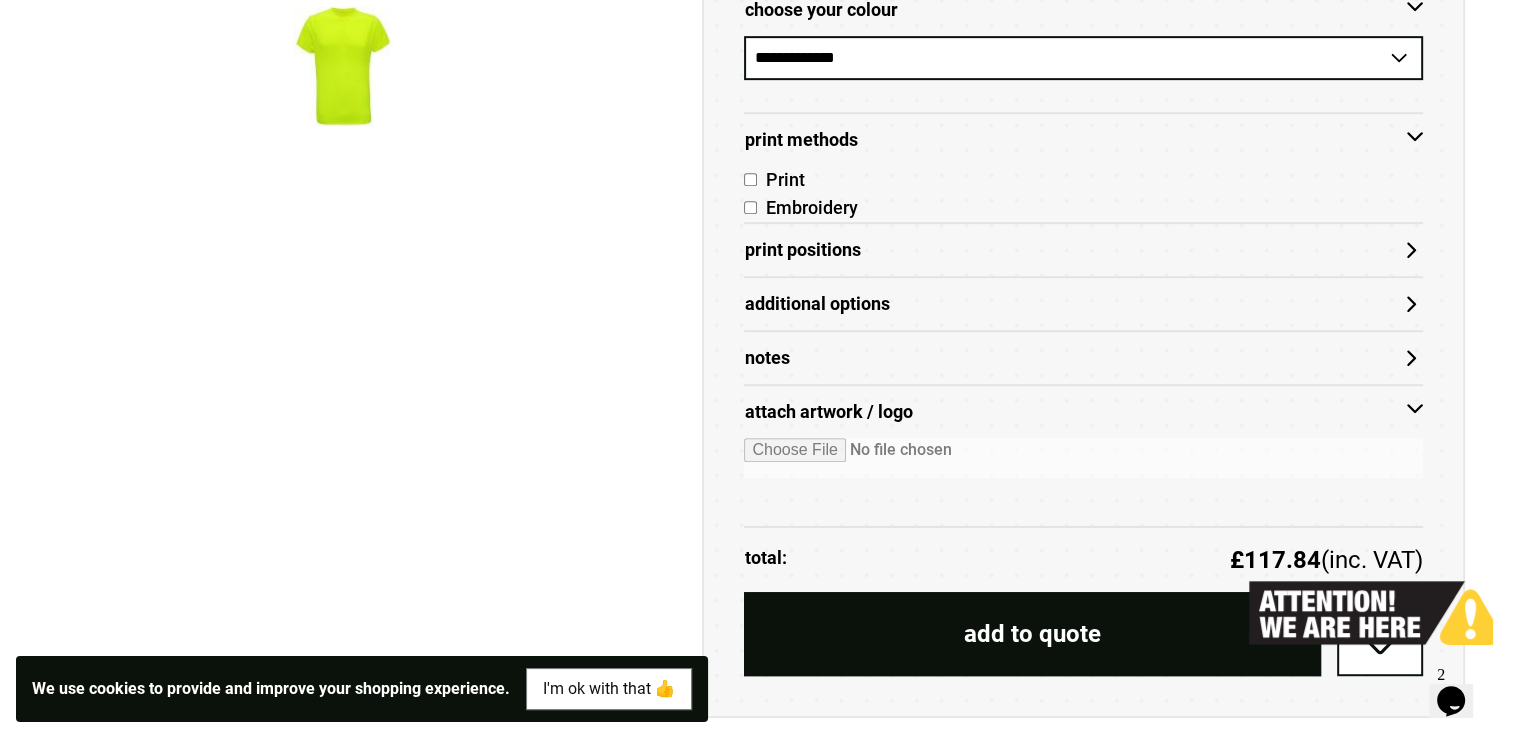 click at bounding box center (1083, 458) 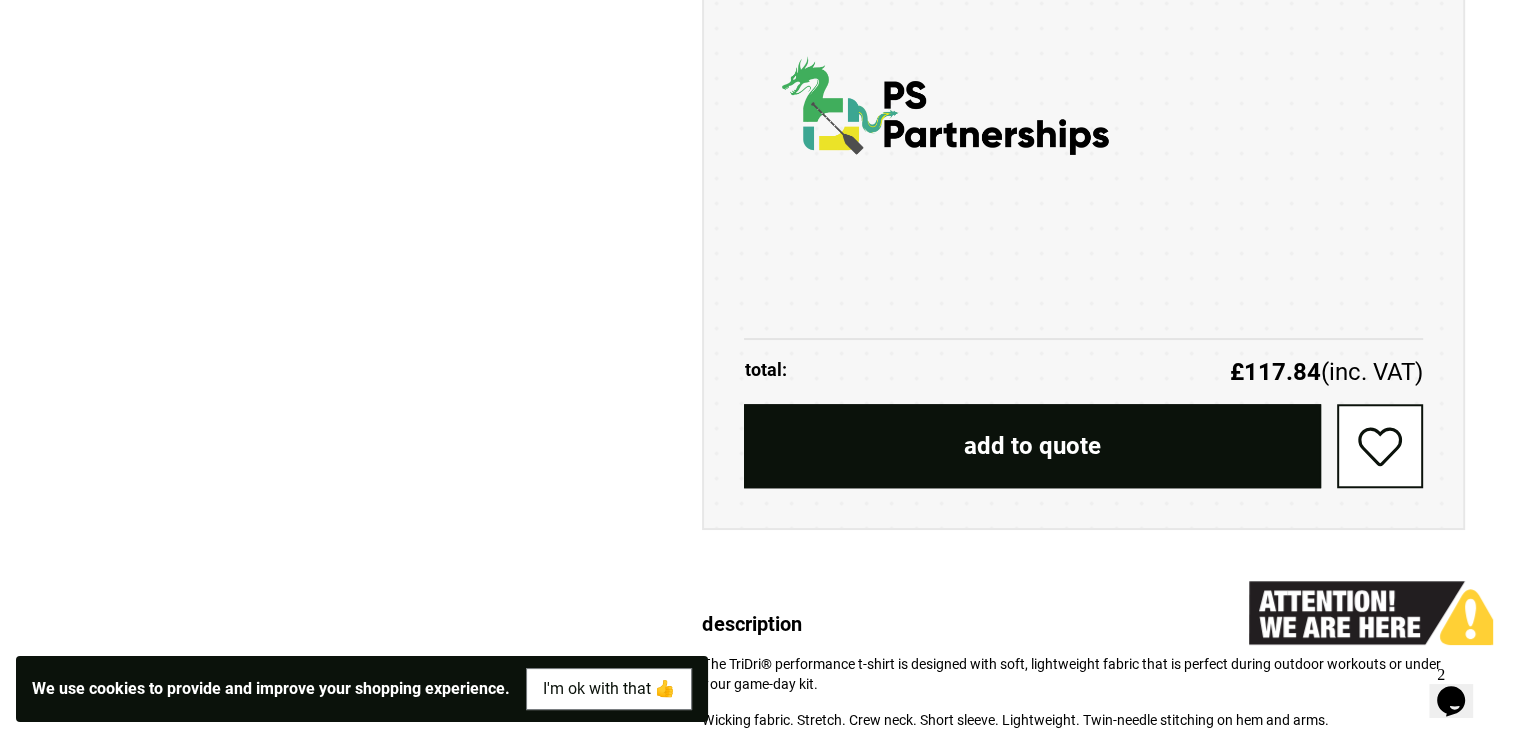 scroll, scrollTop: 1600, scrollLeft: 0, axis: vertical 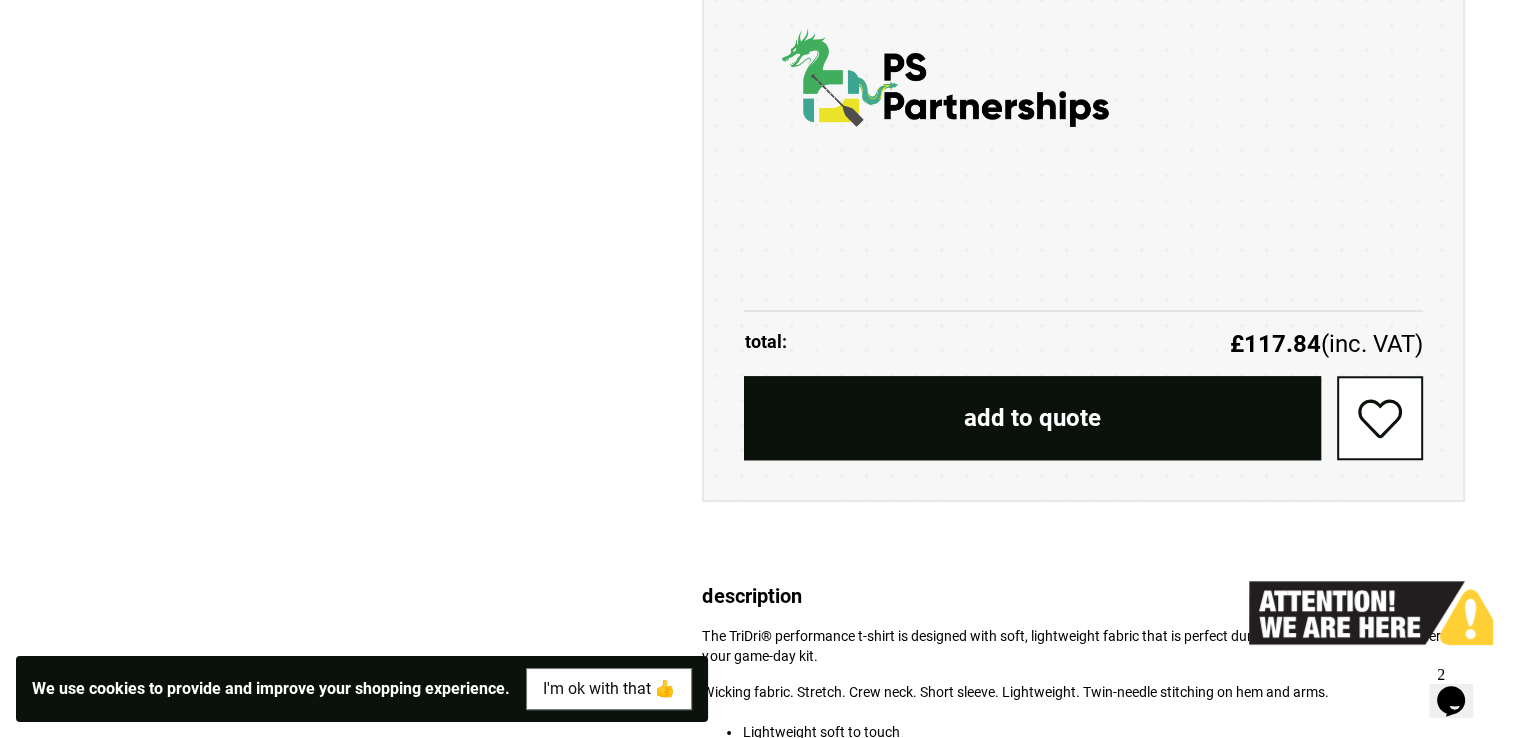 click on "add to quote" at bounding box center (1032, 418) 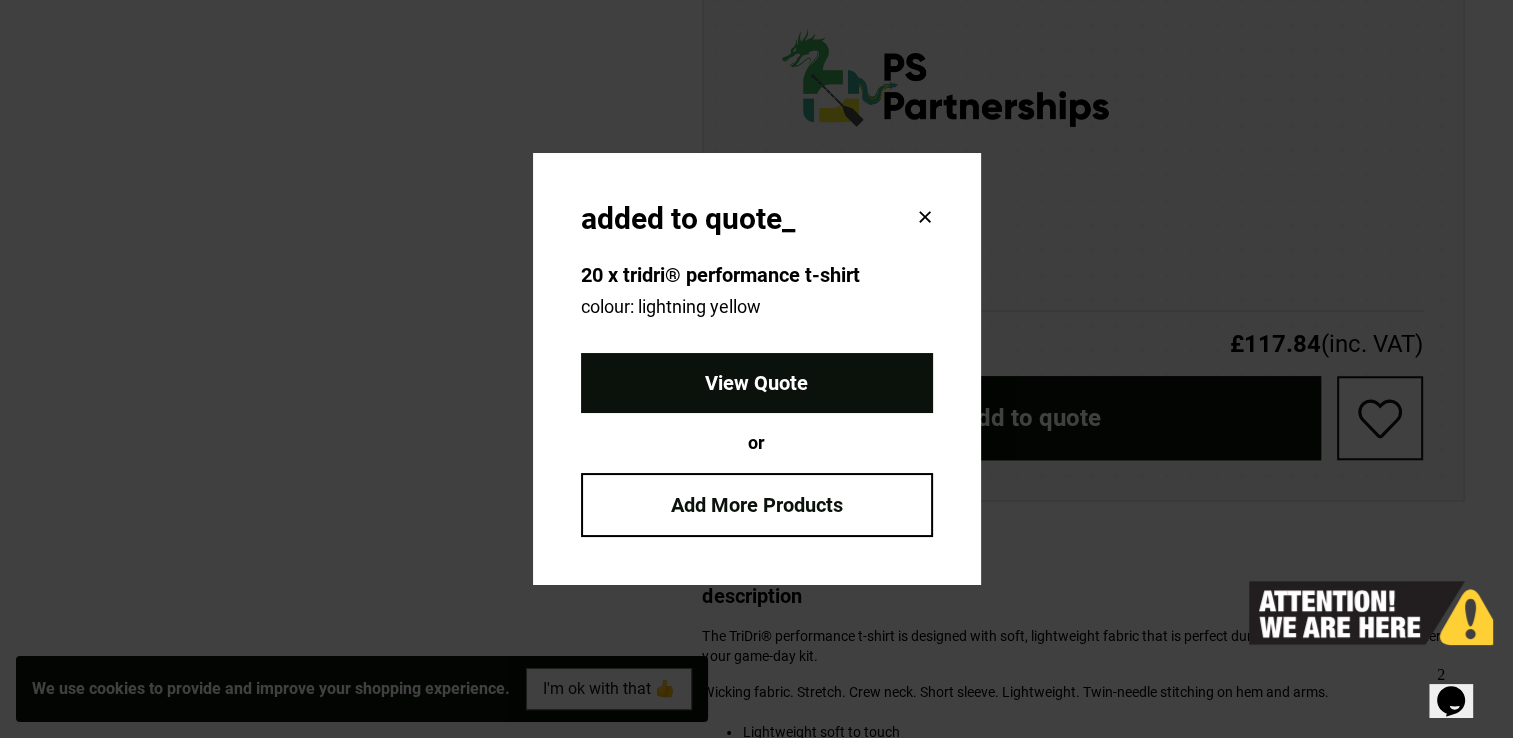 click on "View Quote" at bounding box center [757, 383] 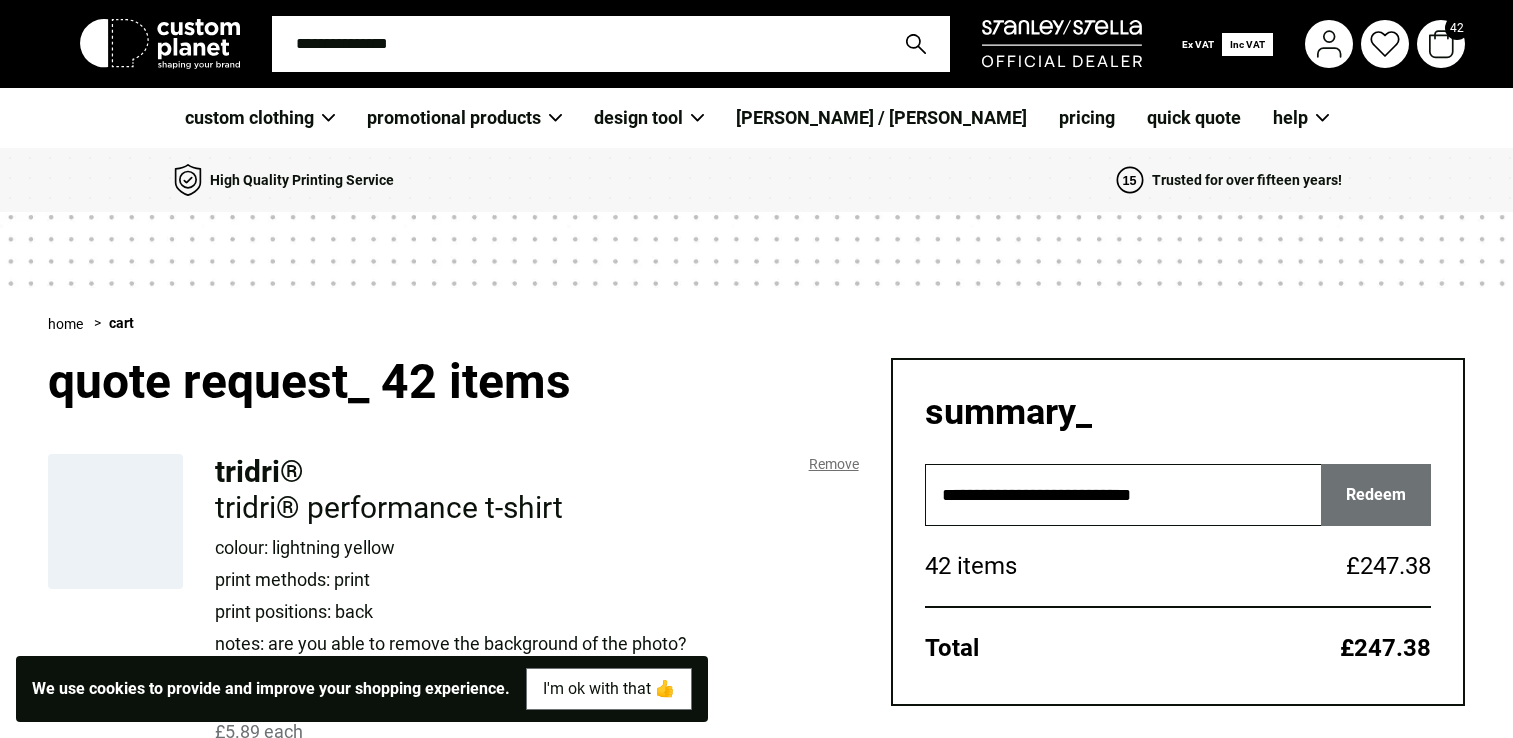 scroll, scrollTop: 0, scrollLeft: 0, axis: both 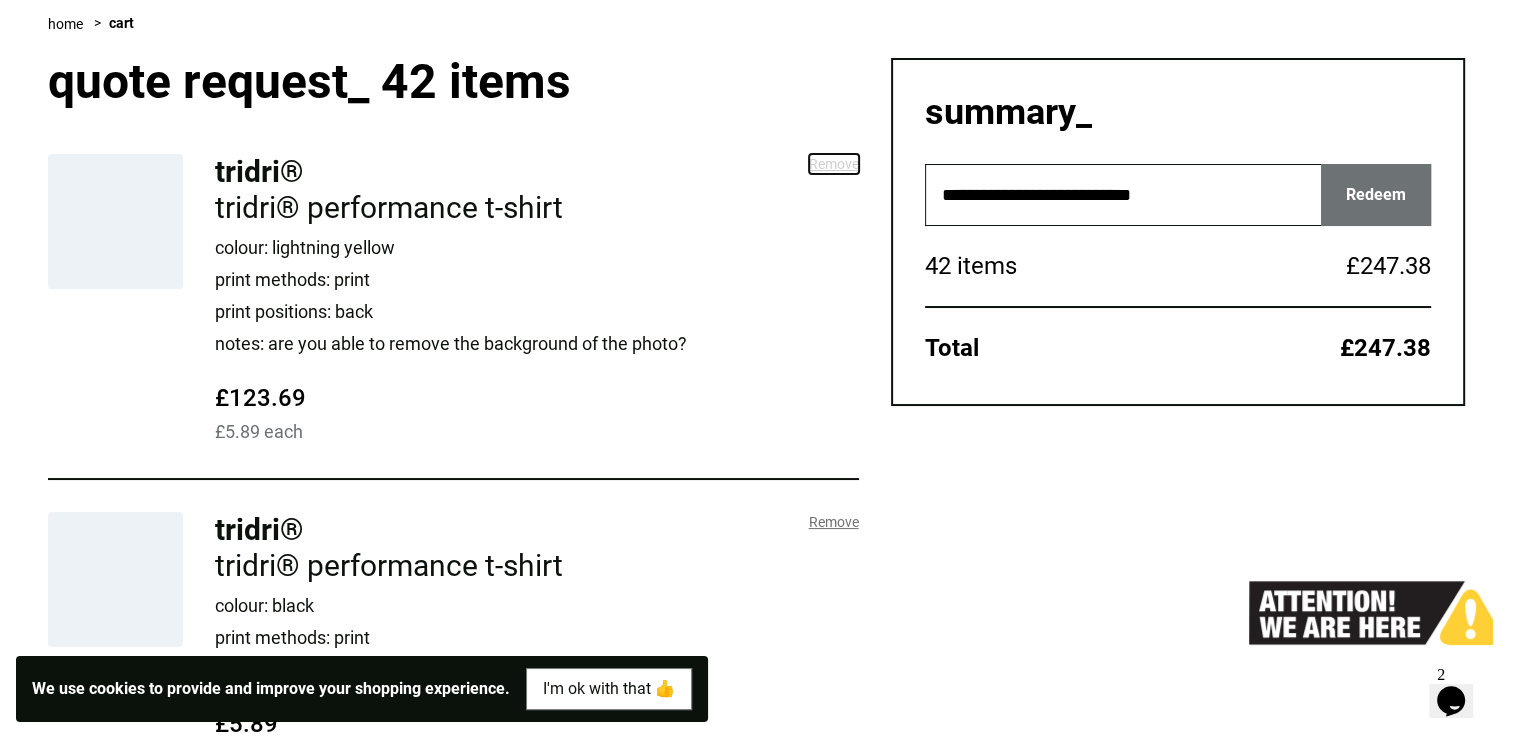 click on "Remove" at bounding box center [834, 164] 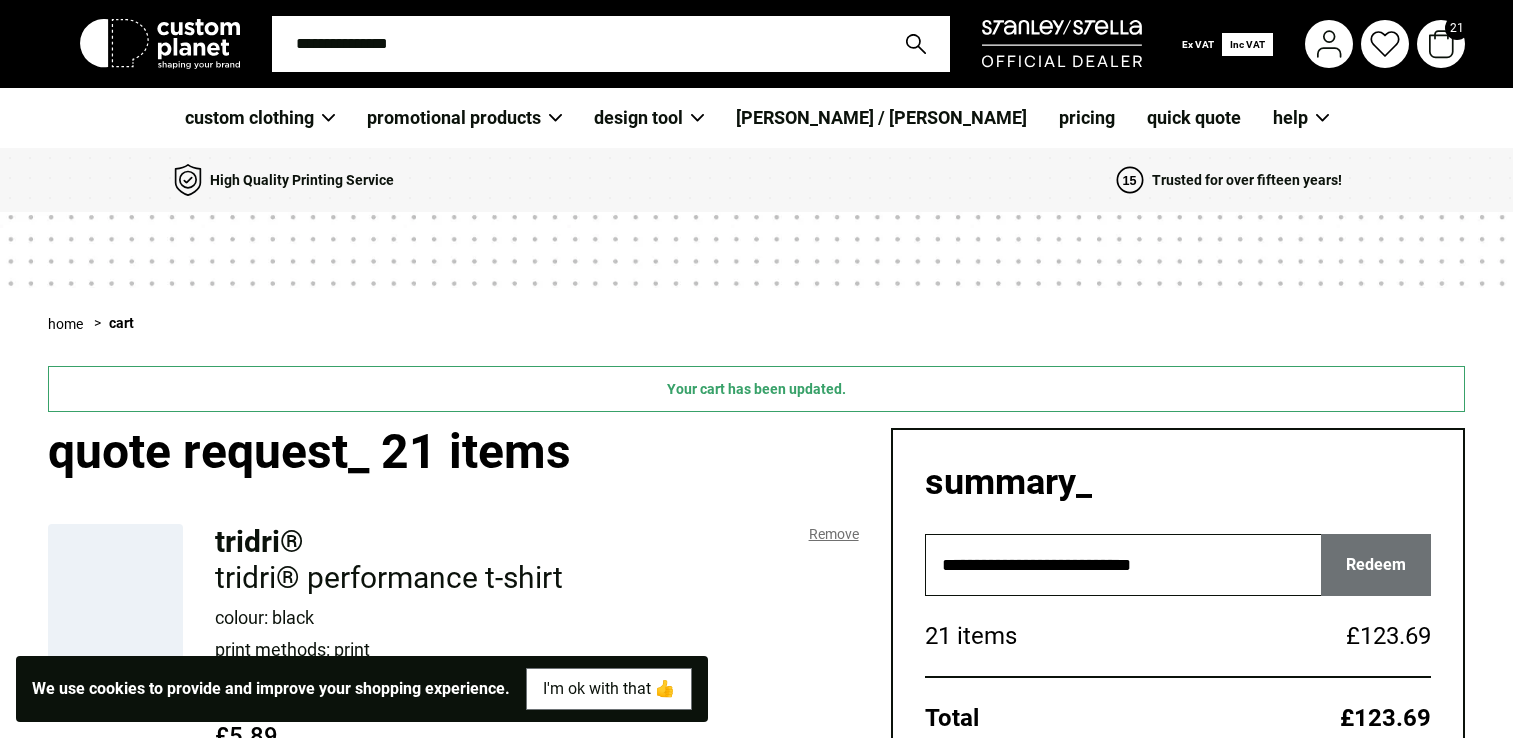 scroll, scrollTop: 0, scrollLeft: 0, axis: both 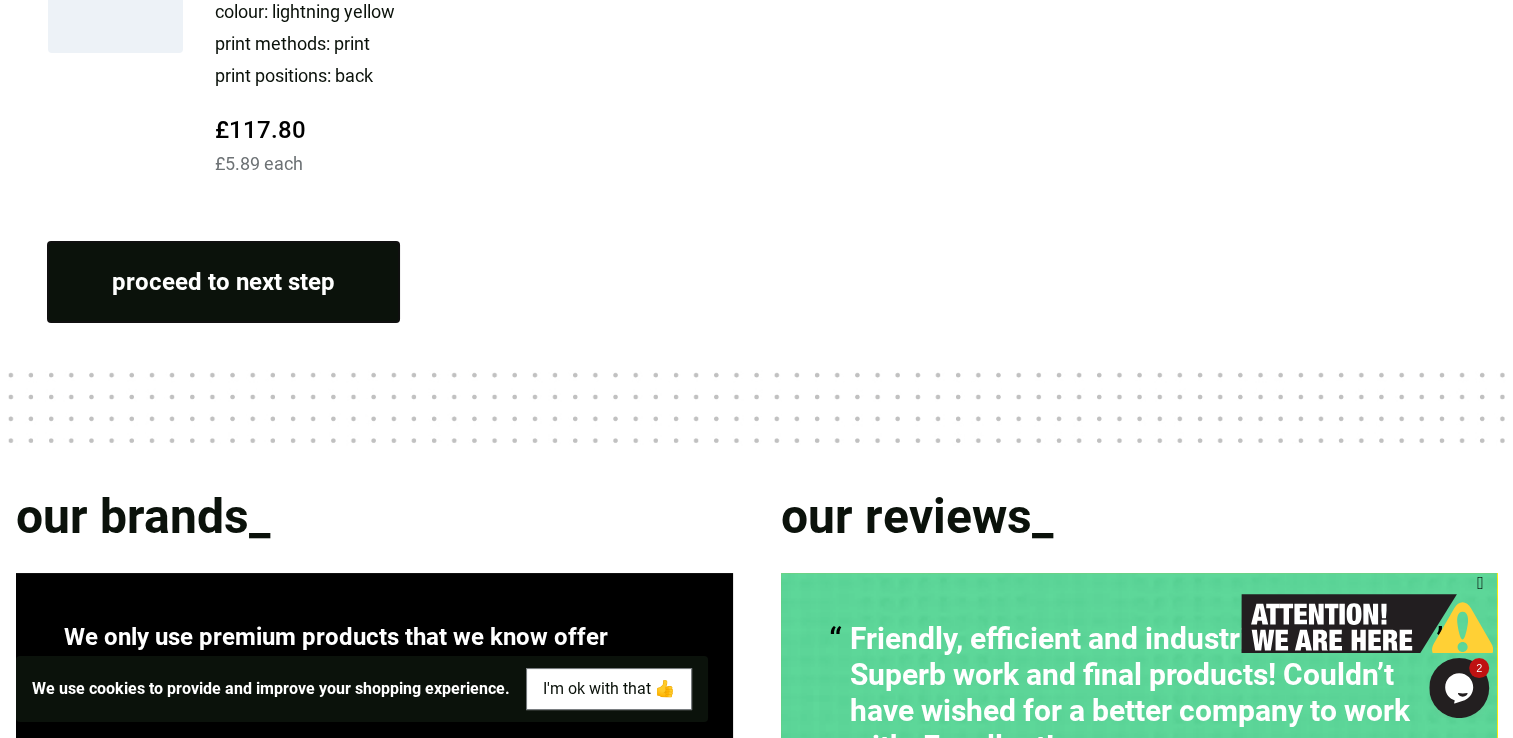 click on "proceed to next step" at bounding box center [223, 282] 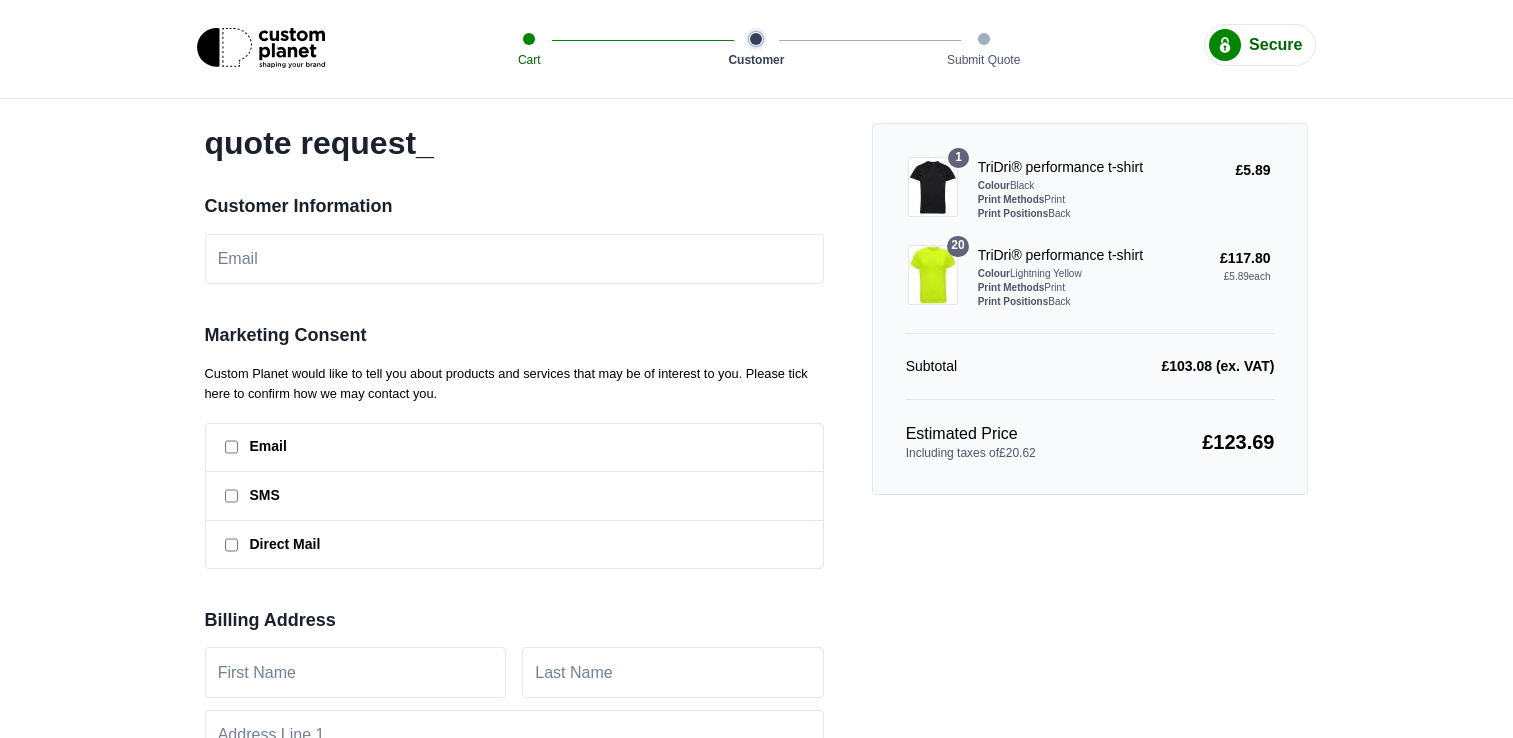 scroll, scrollTop: 0, scrollLeft: 0, axis: both 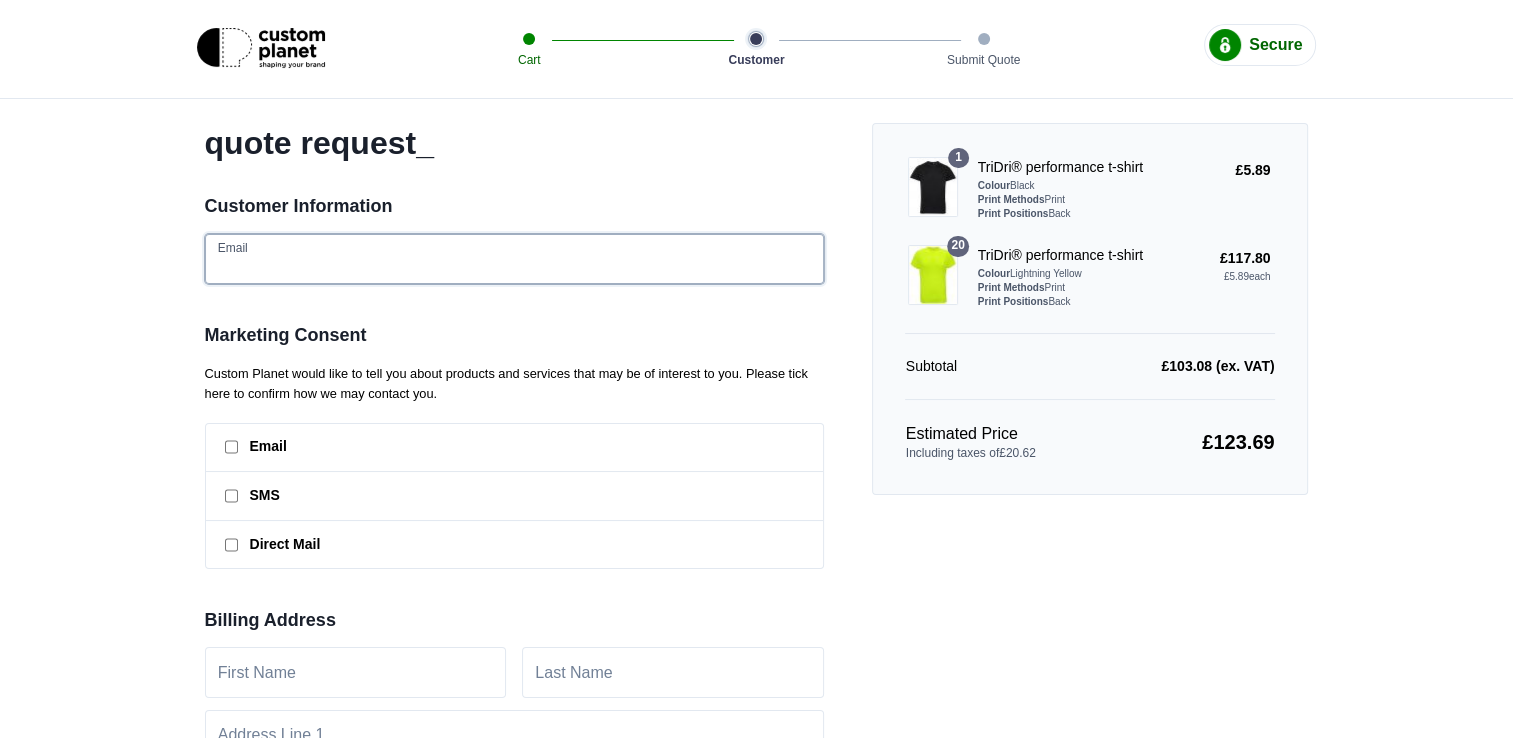 click at bounding box center [514, 259] 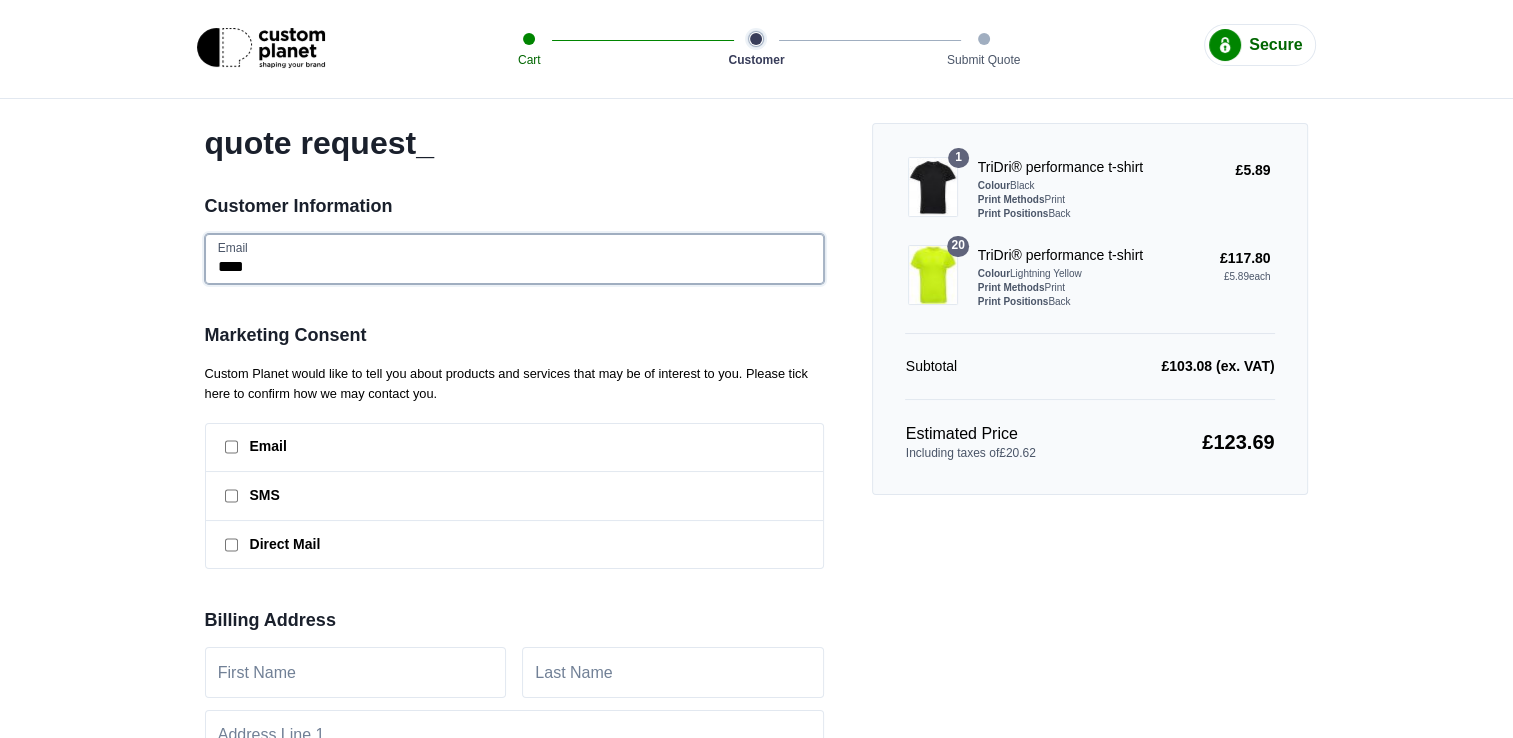 type on "**********" 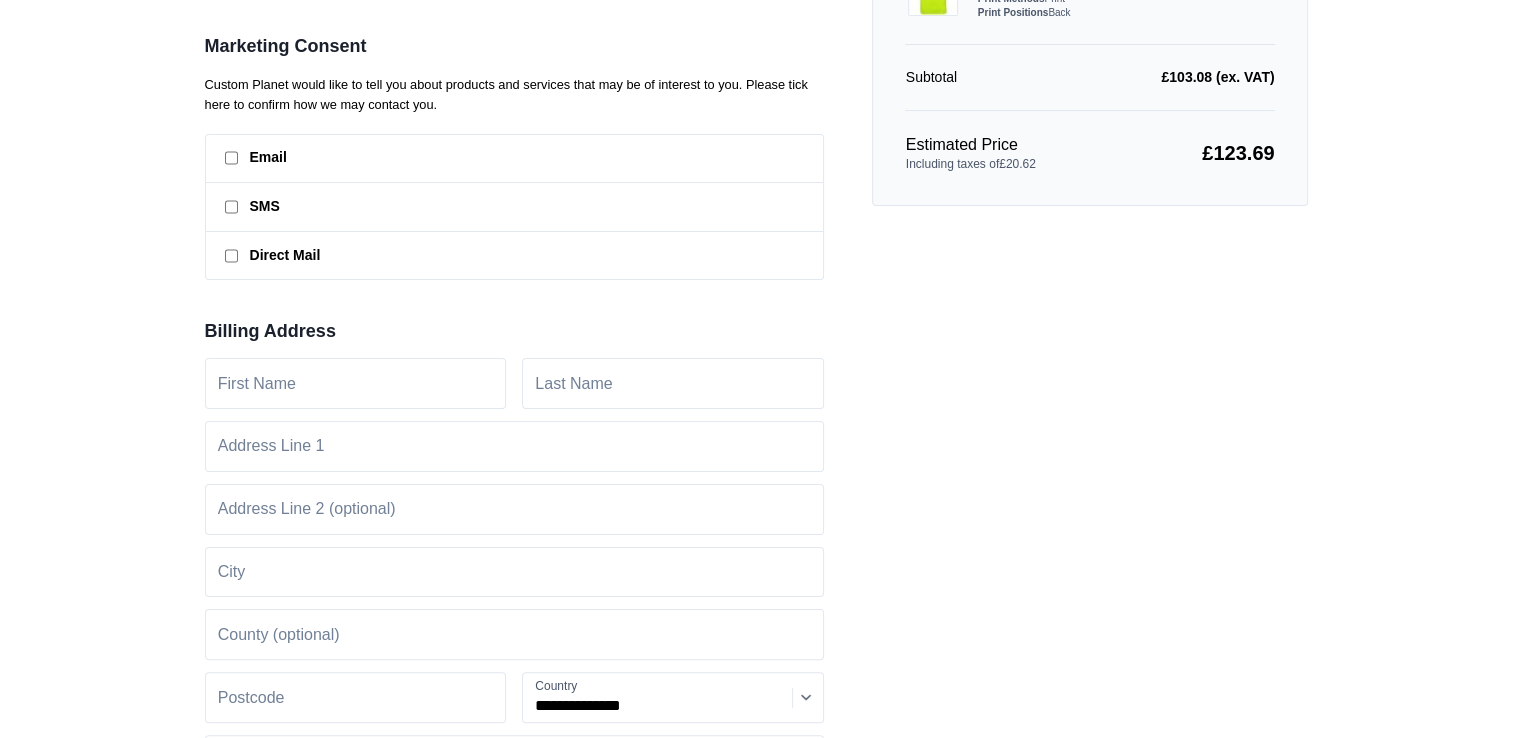 scroll, scrollTop: 300, scrollLeft: 0, axis: vertical 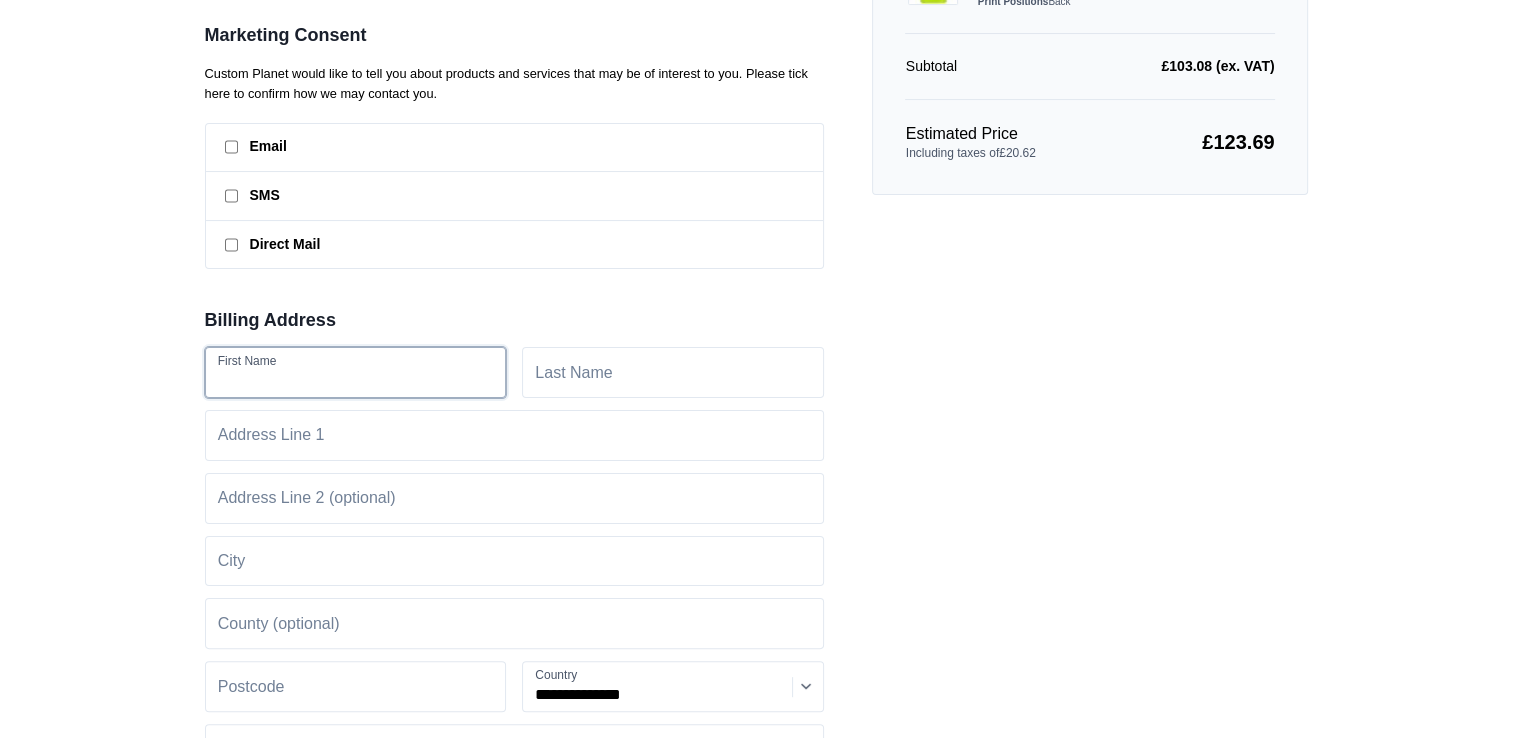 click at bounding box center (356, 372) 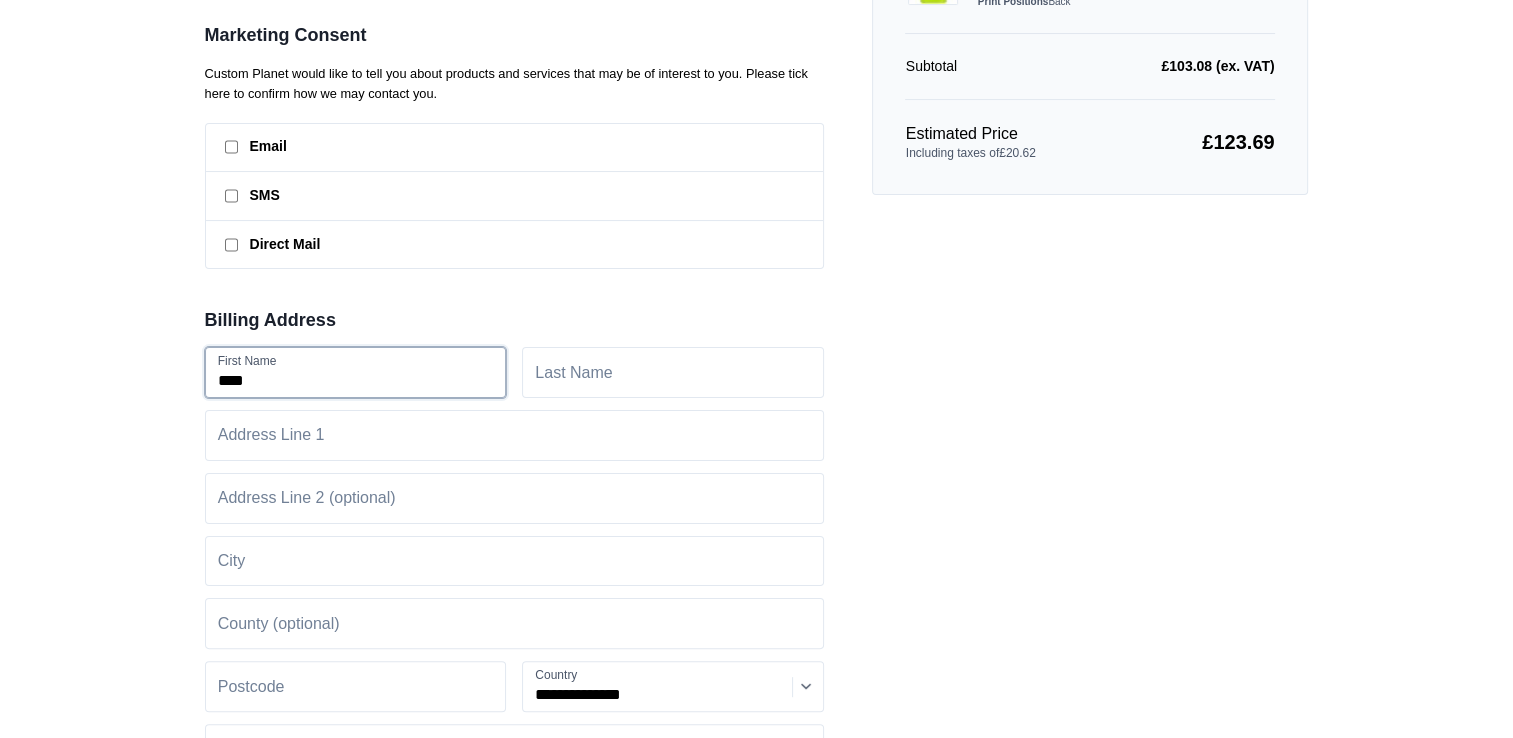 type on "********" 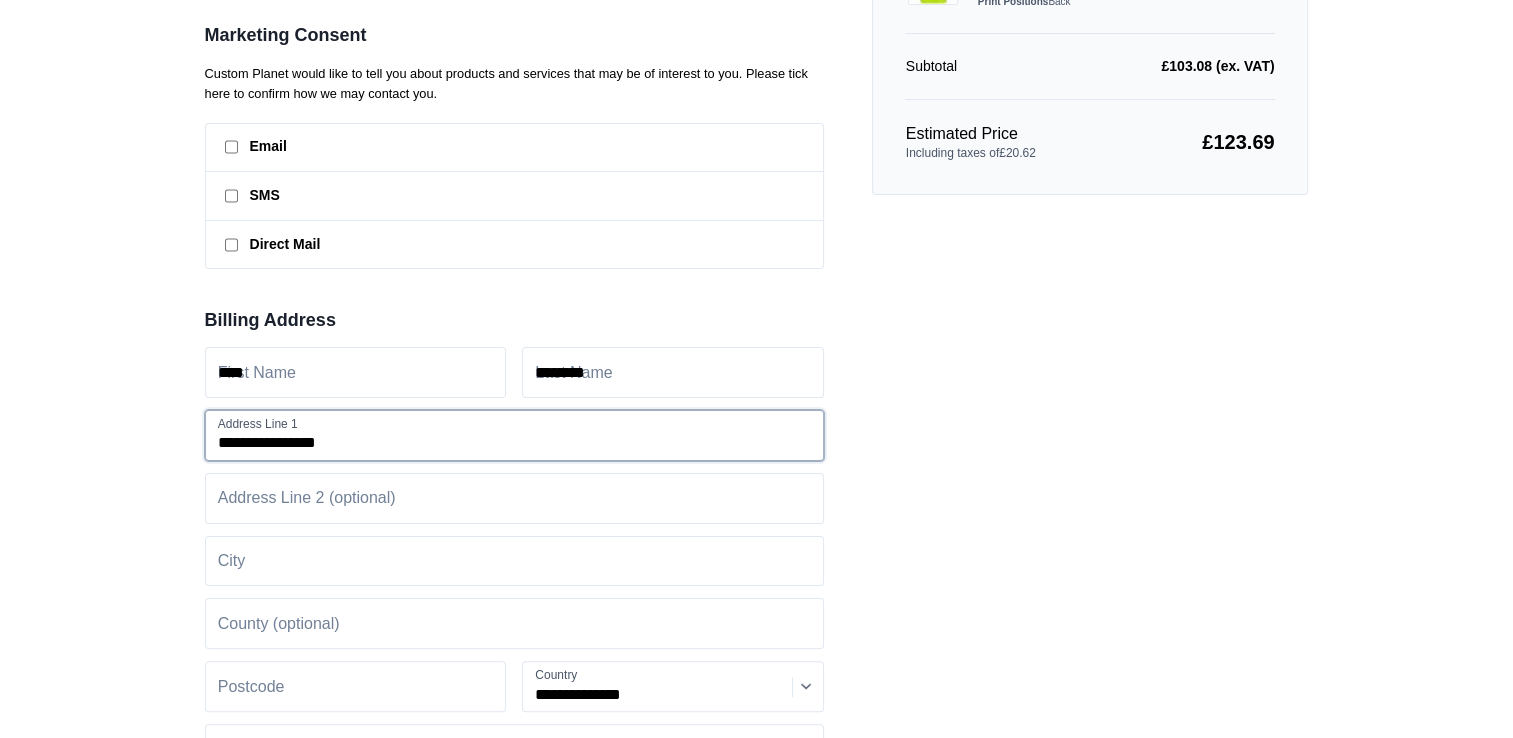 type on "**********" 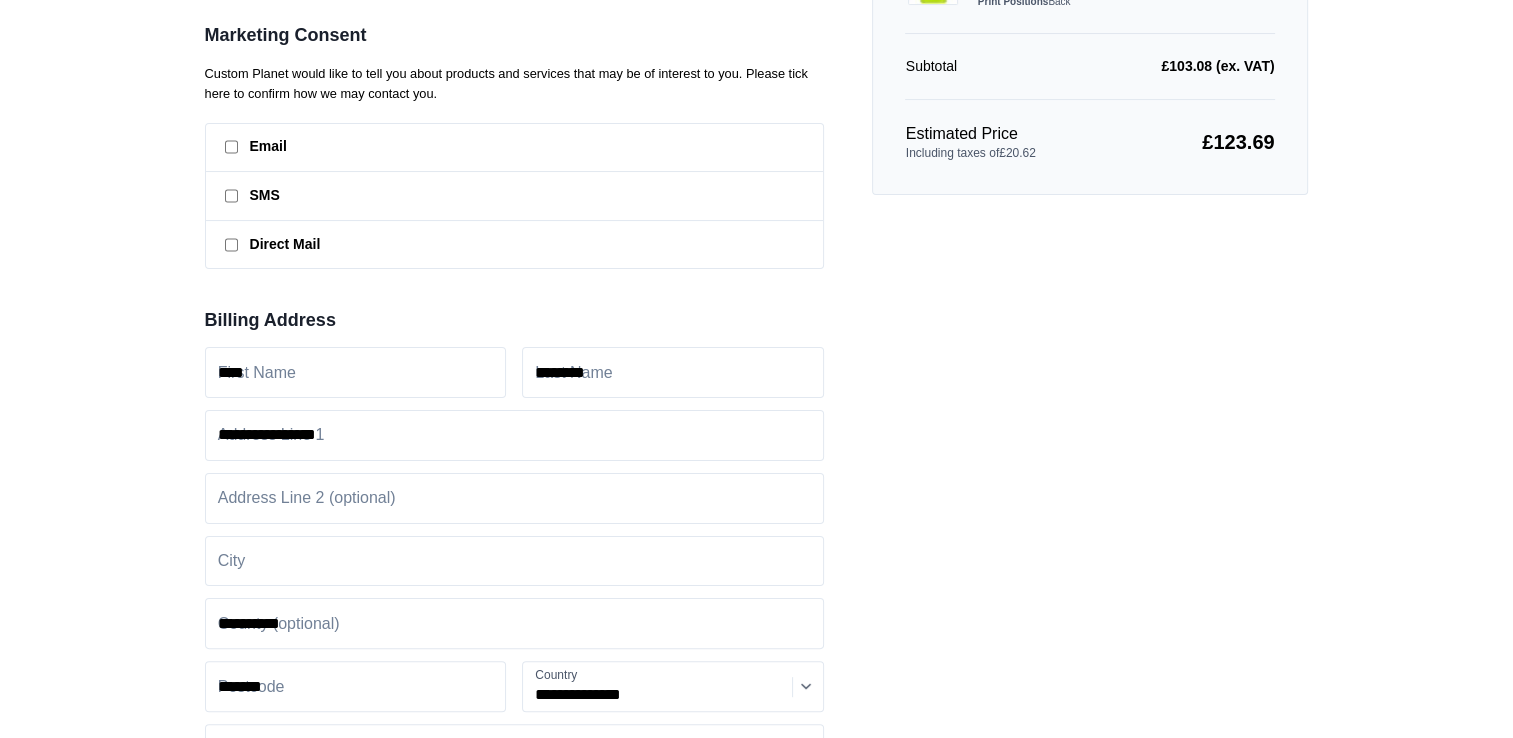 type on "**********" 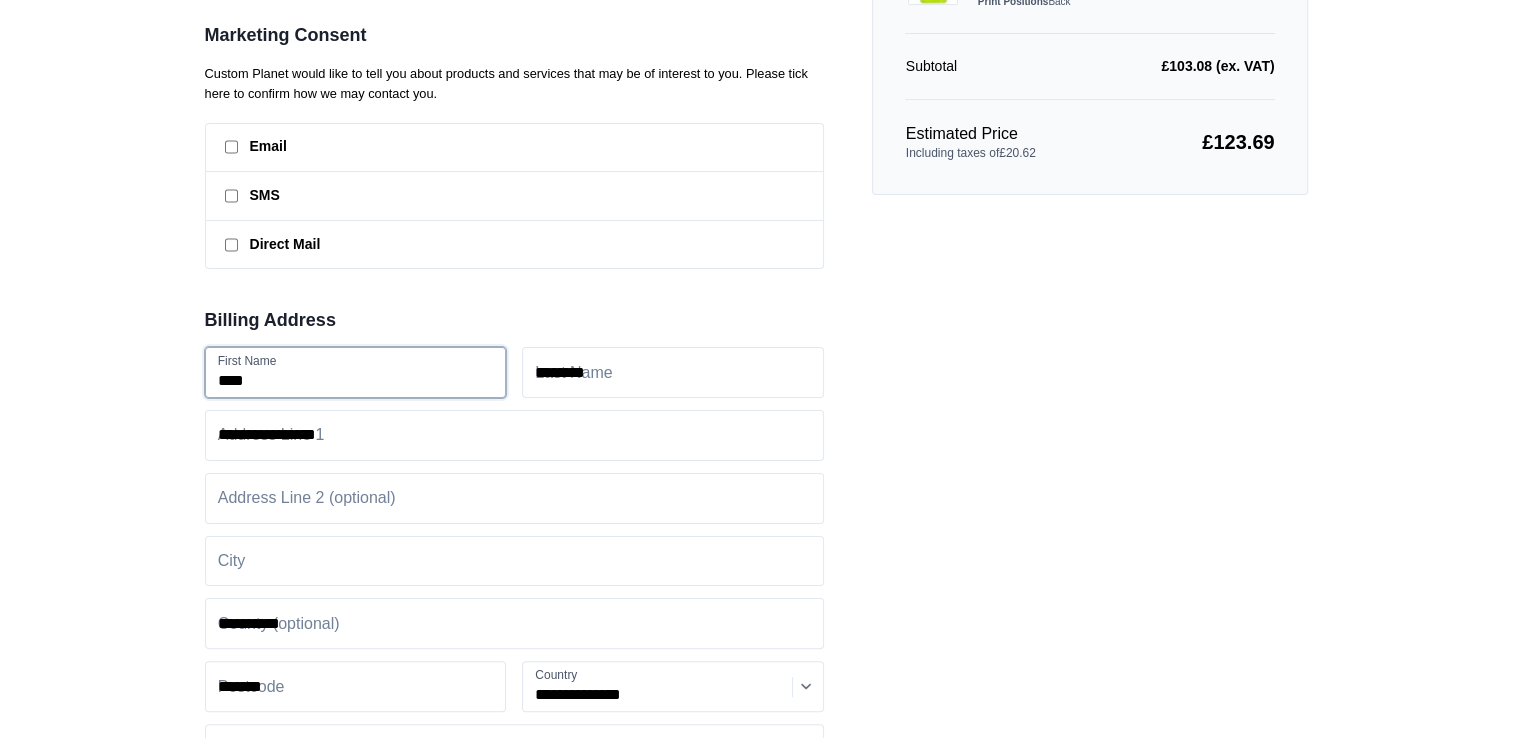 type on "**********" 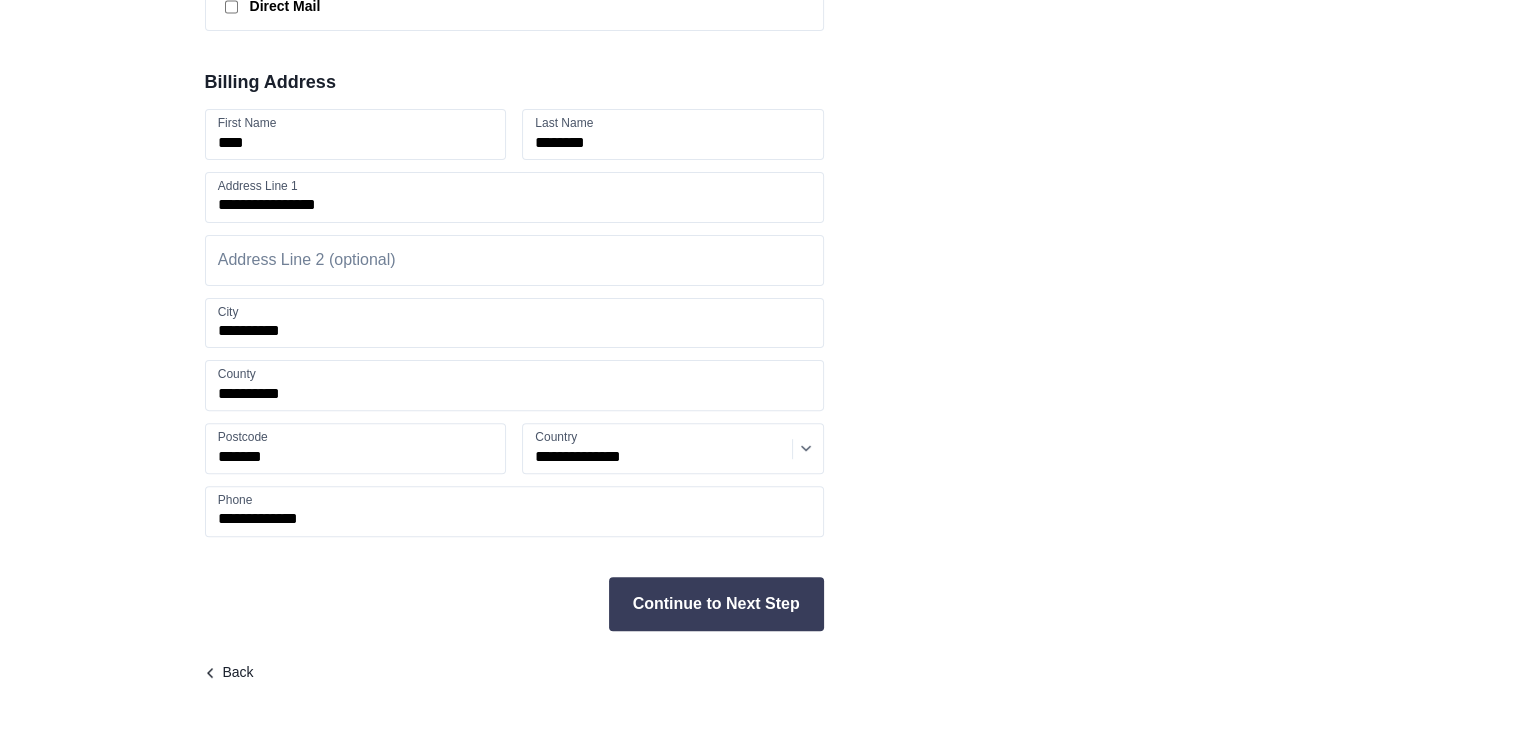 scroll, scrollTop: 541, scrollLeft: 0, axis: vertical 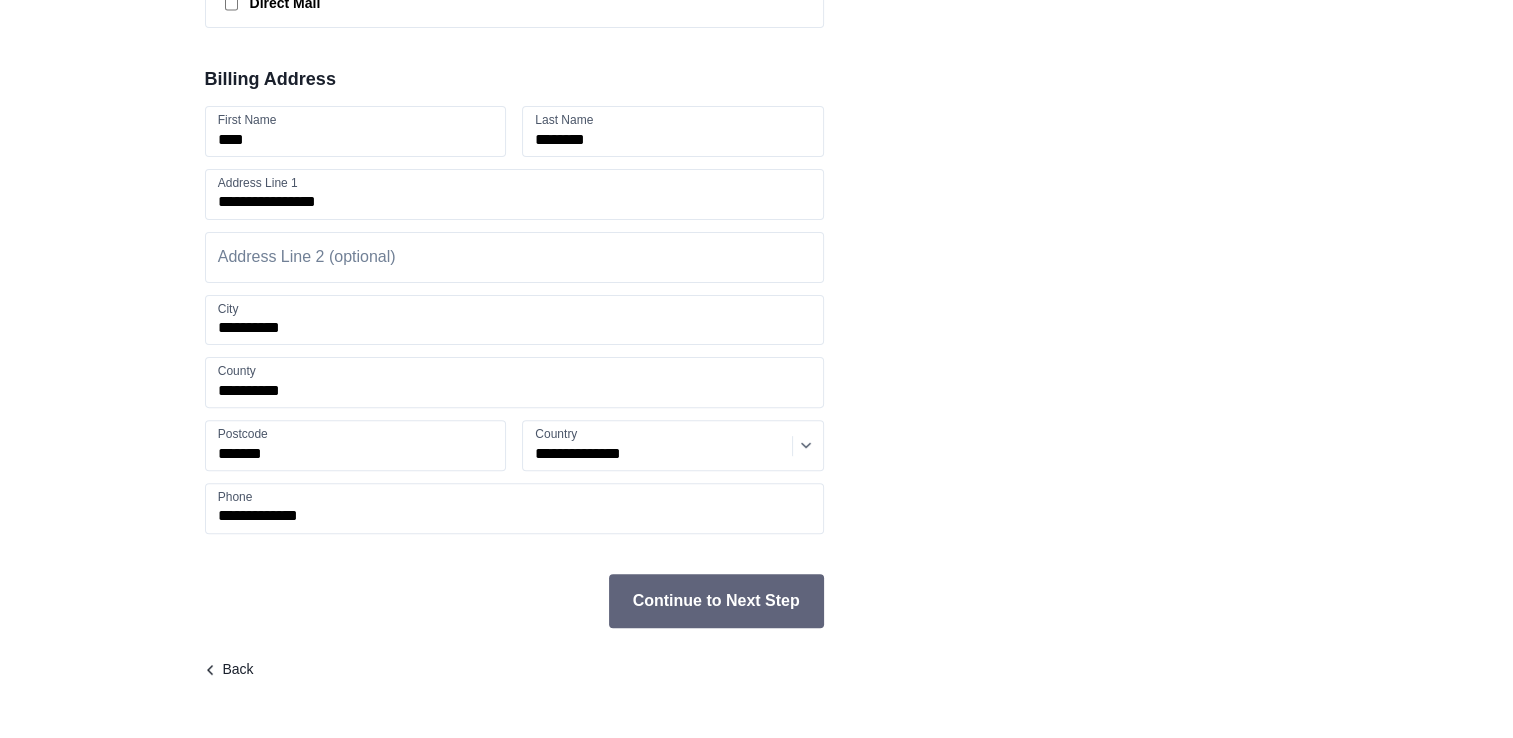 click on "Continue to Next Step" at bounding box center (716, 601) 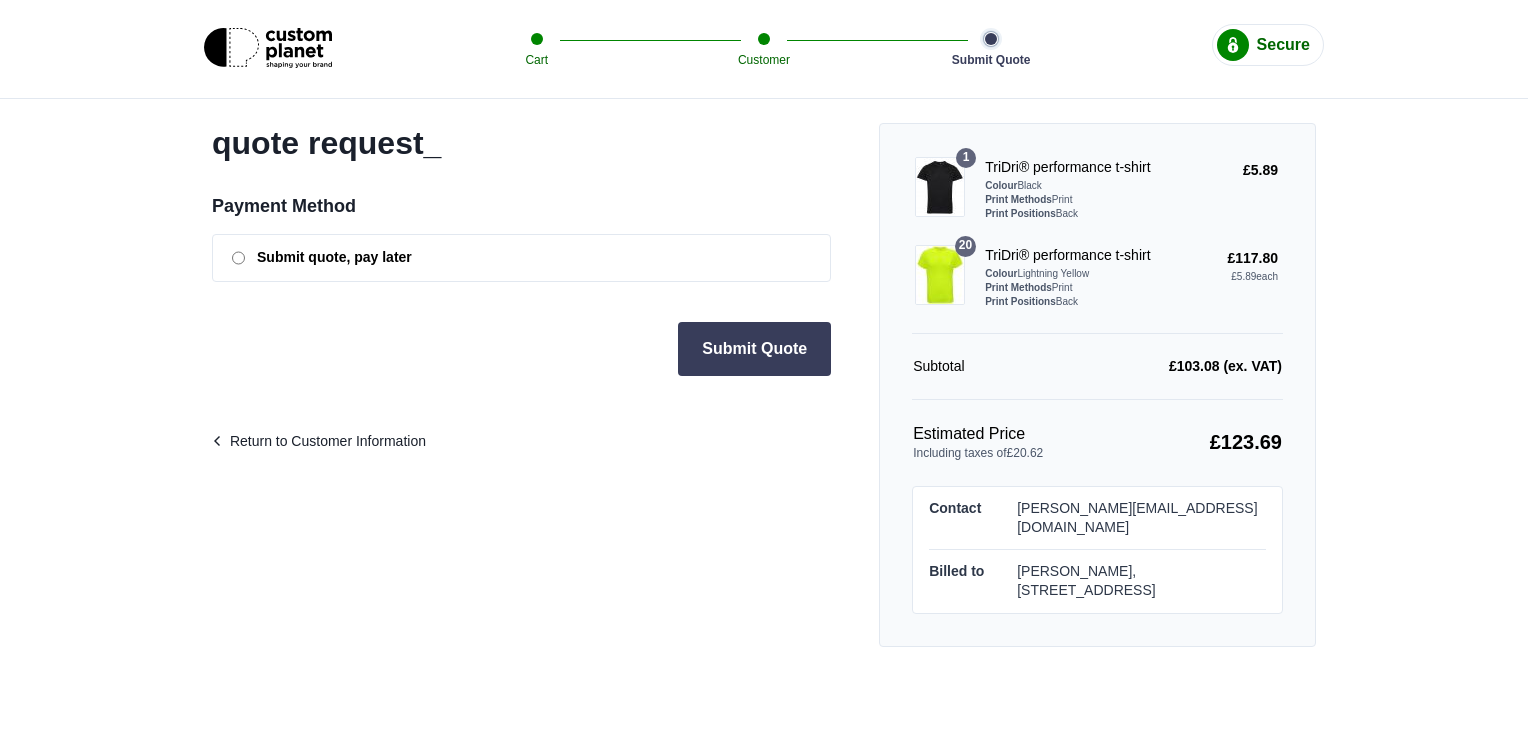 scroll, scrollTop: 0, scrollLeft: 0, axis: both 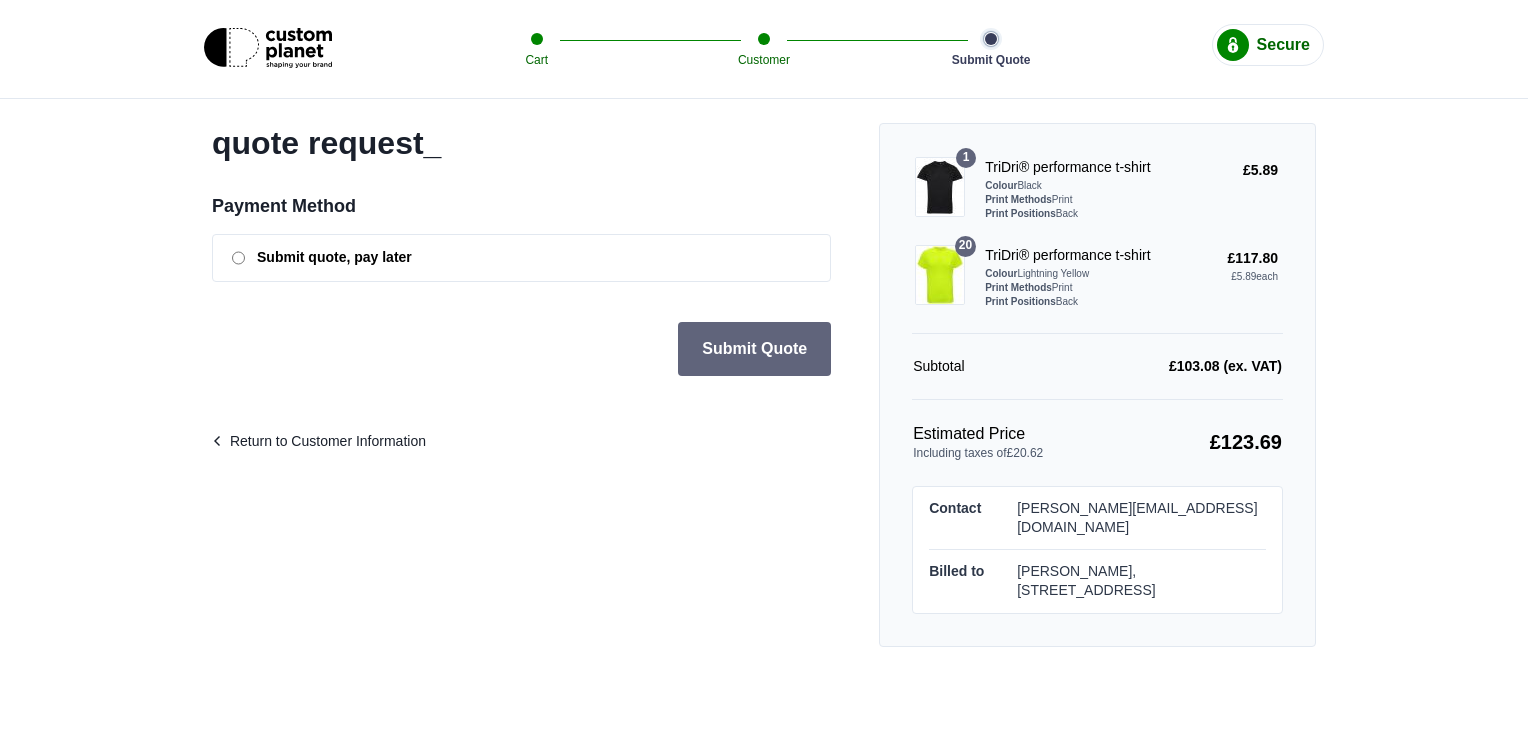 click on "Submit Quote" at bounding box center [754, 349] 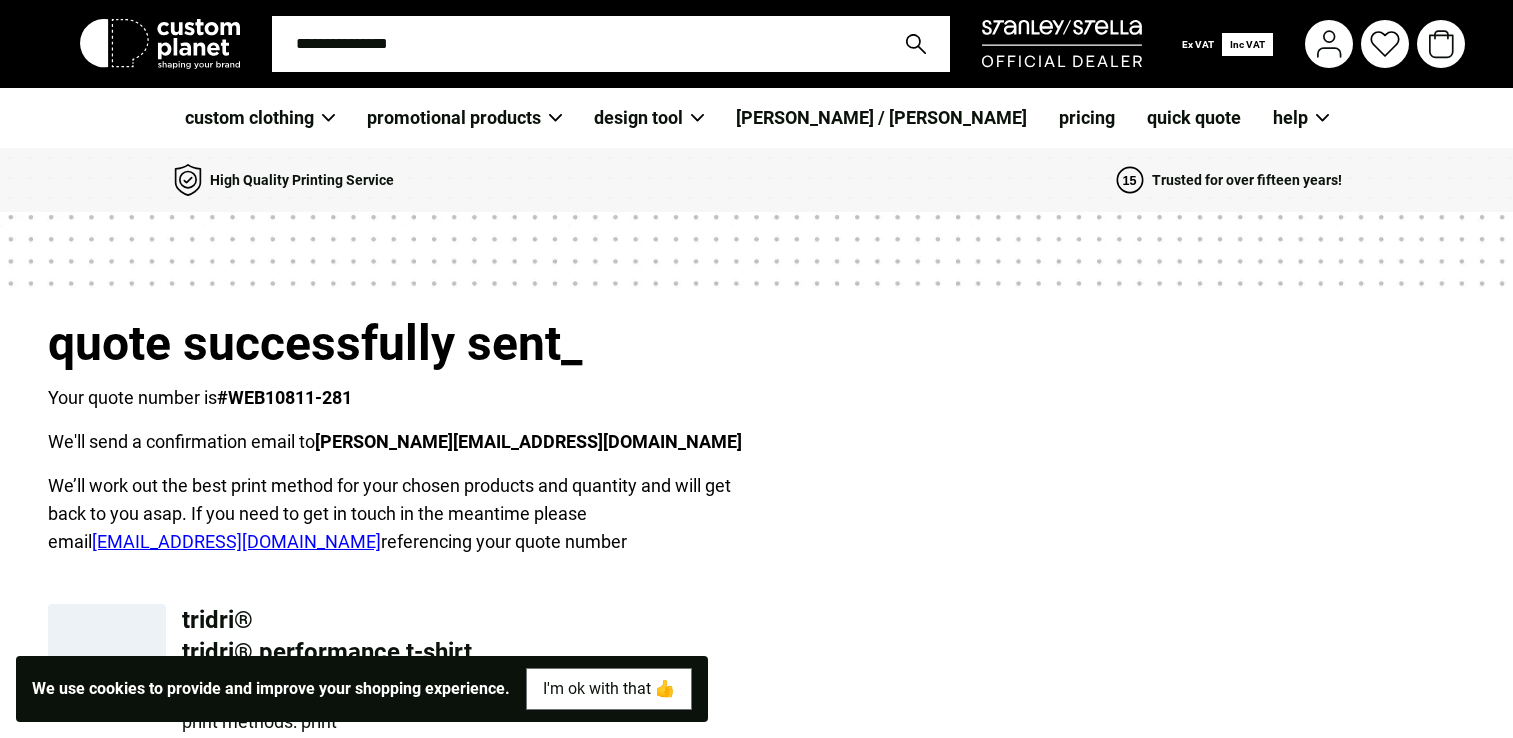 scroll, scrollTop: 0, scrollLeft: 0, axis: both 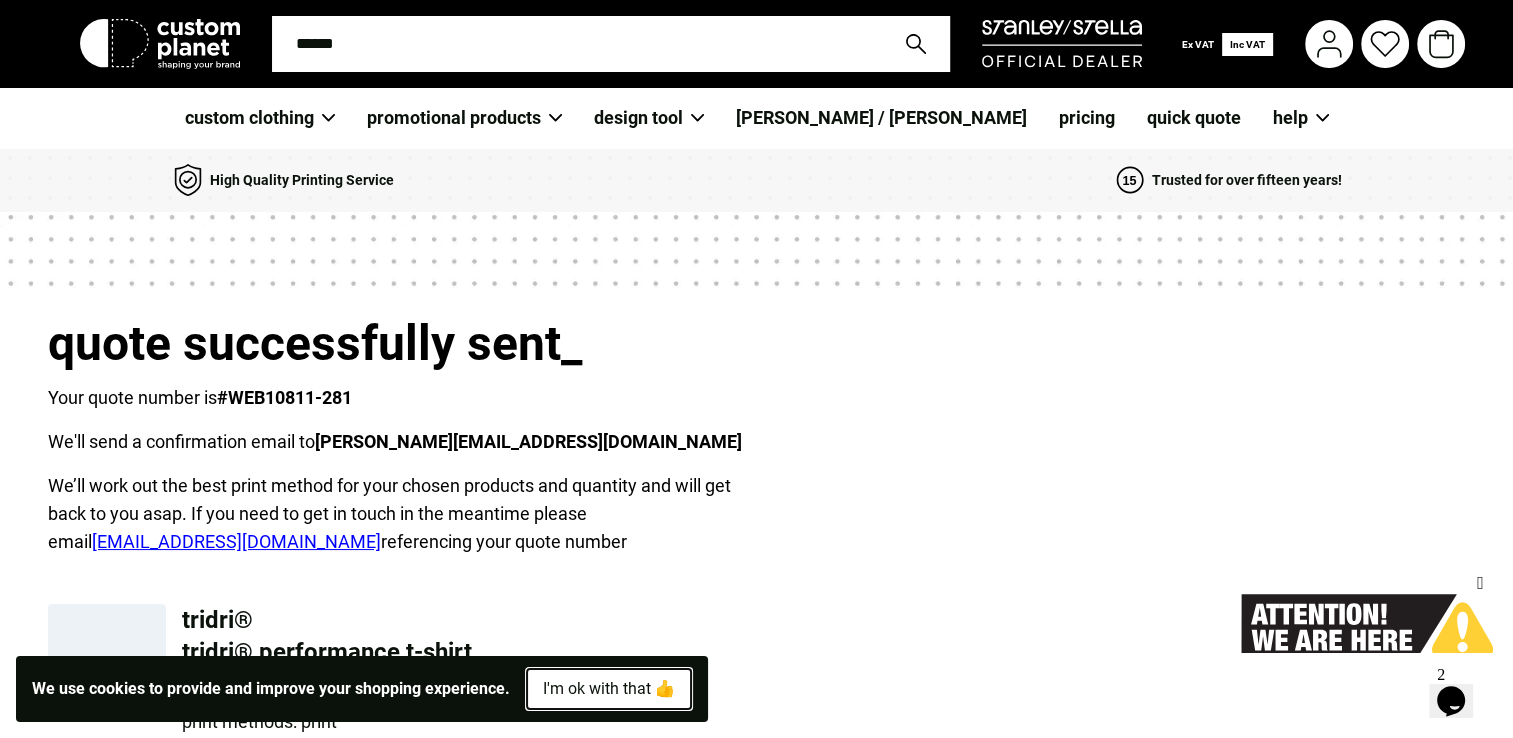 click on "I'm ok with that 👍" at bounding box center [609, 689] 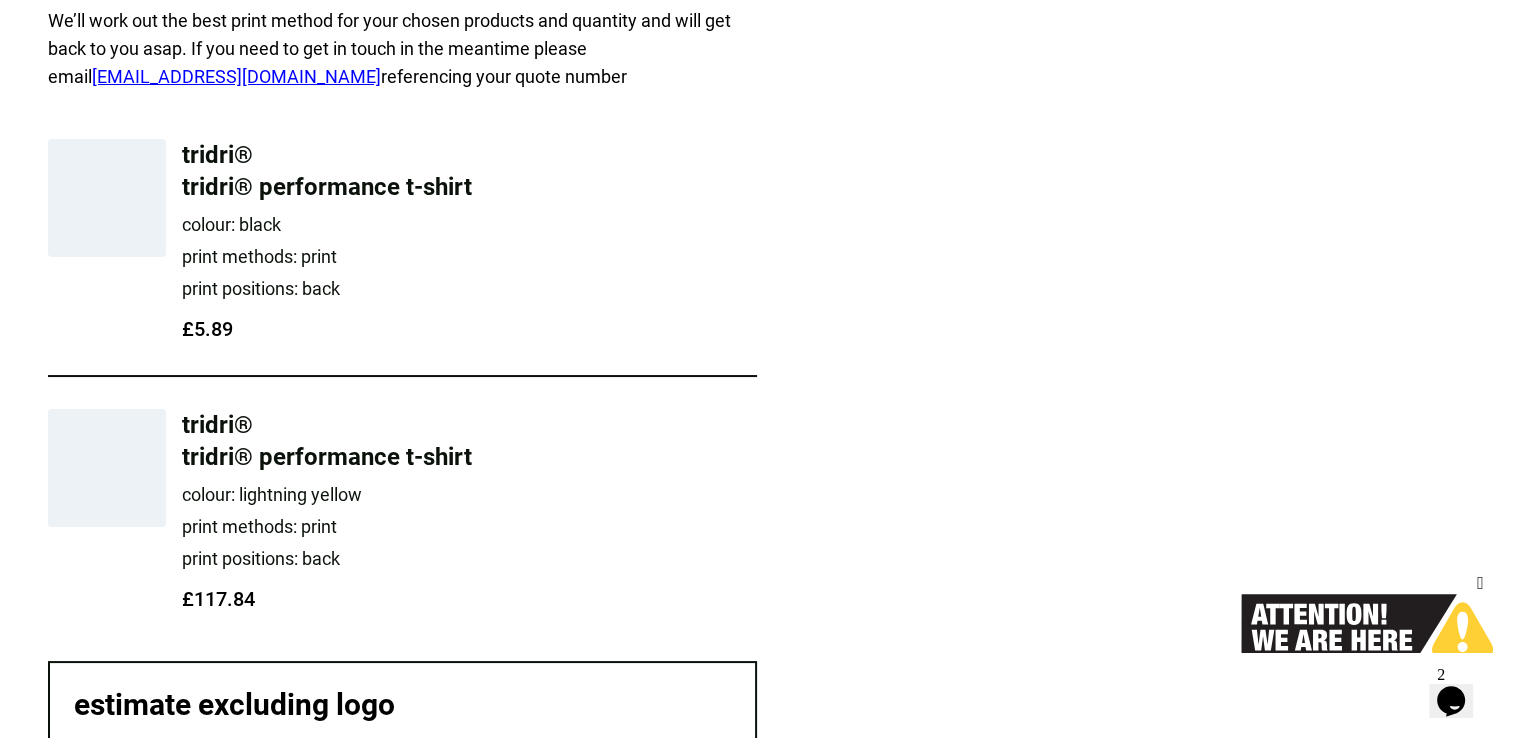 scroll, scrollTop: 500, scrollLeft: 0, axis: vertical 